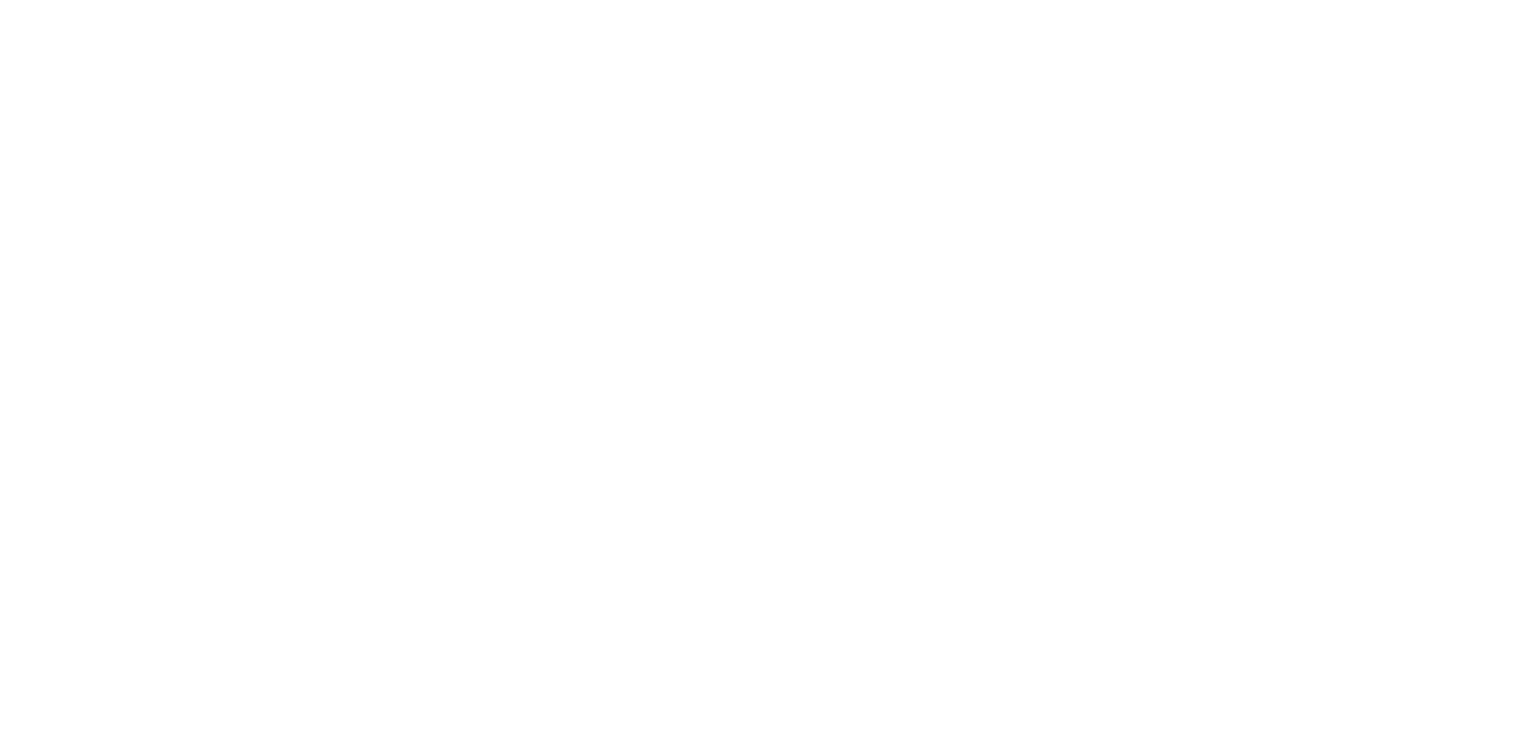 scroll, scrollTop: 0, scrollLeft: 0, axis: both 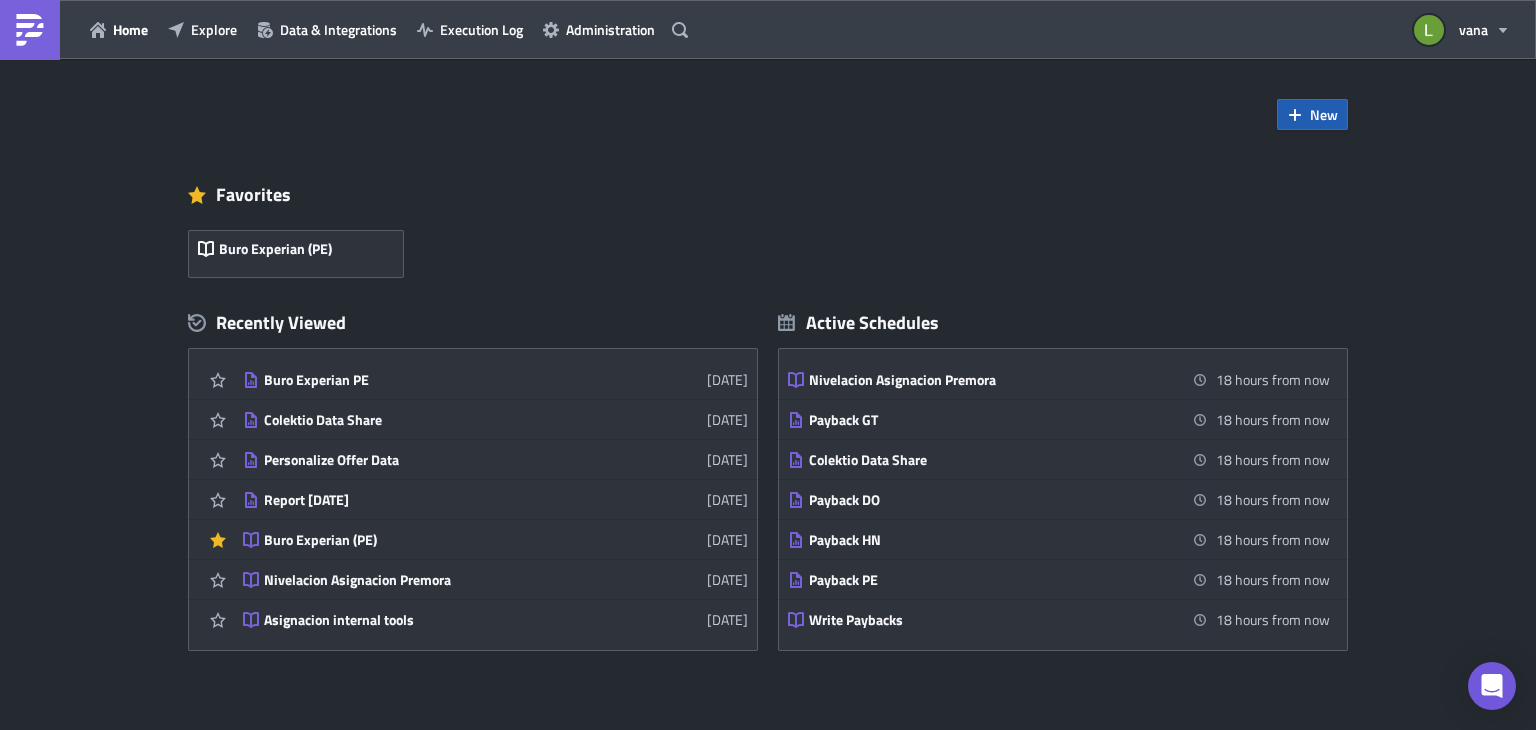 click on "New" at bounding box center (1324, 114) 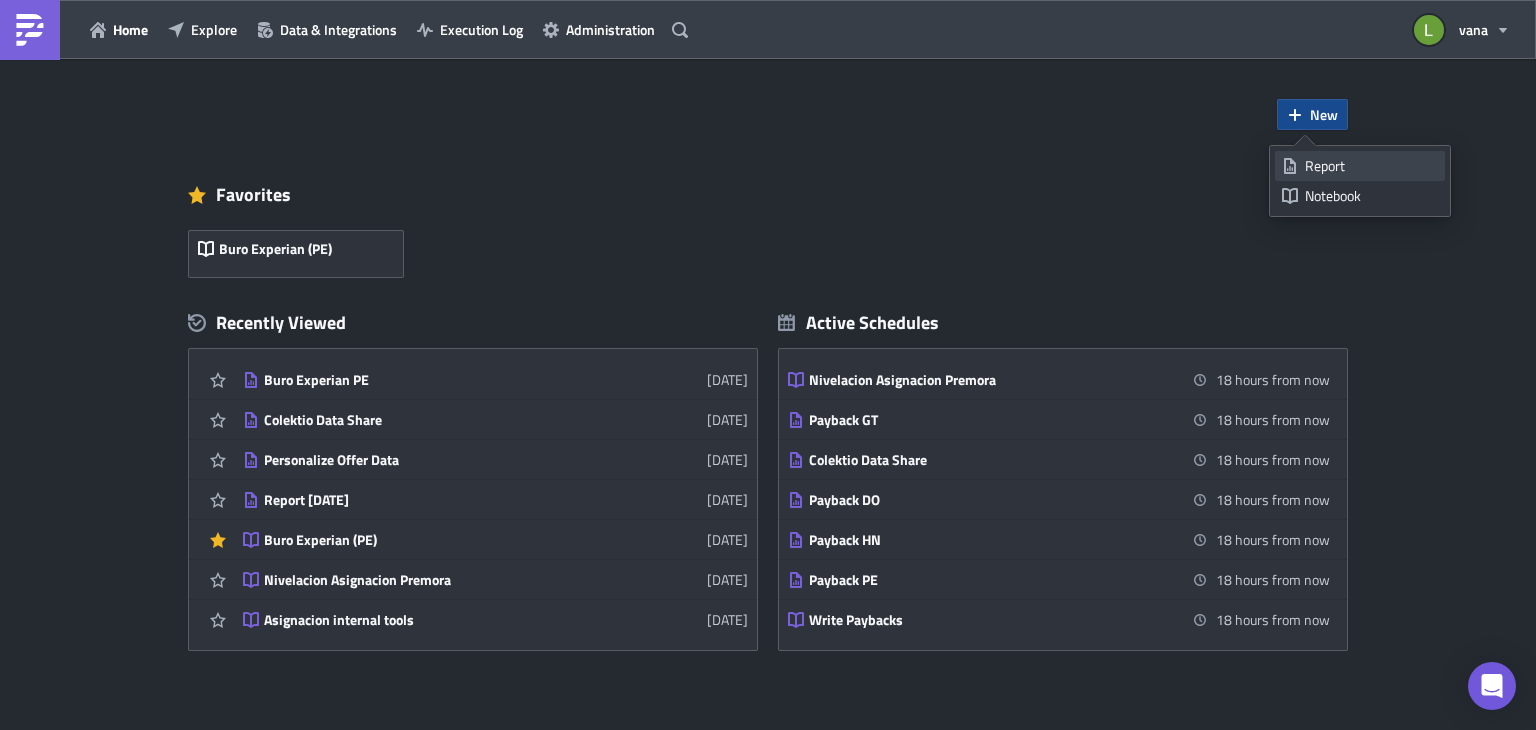 click on "Report" at bounding box center (1371, 166) 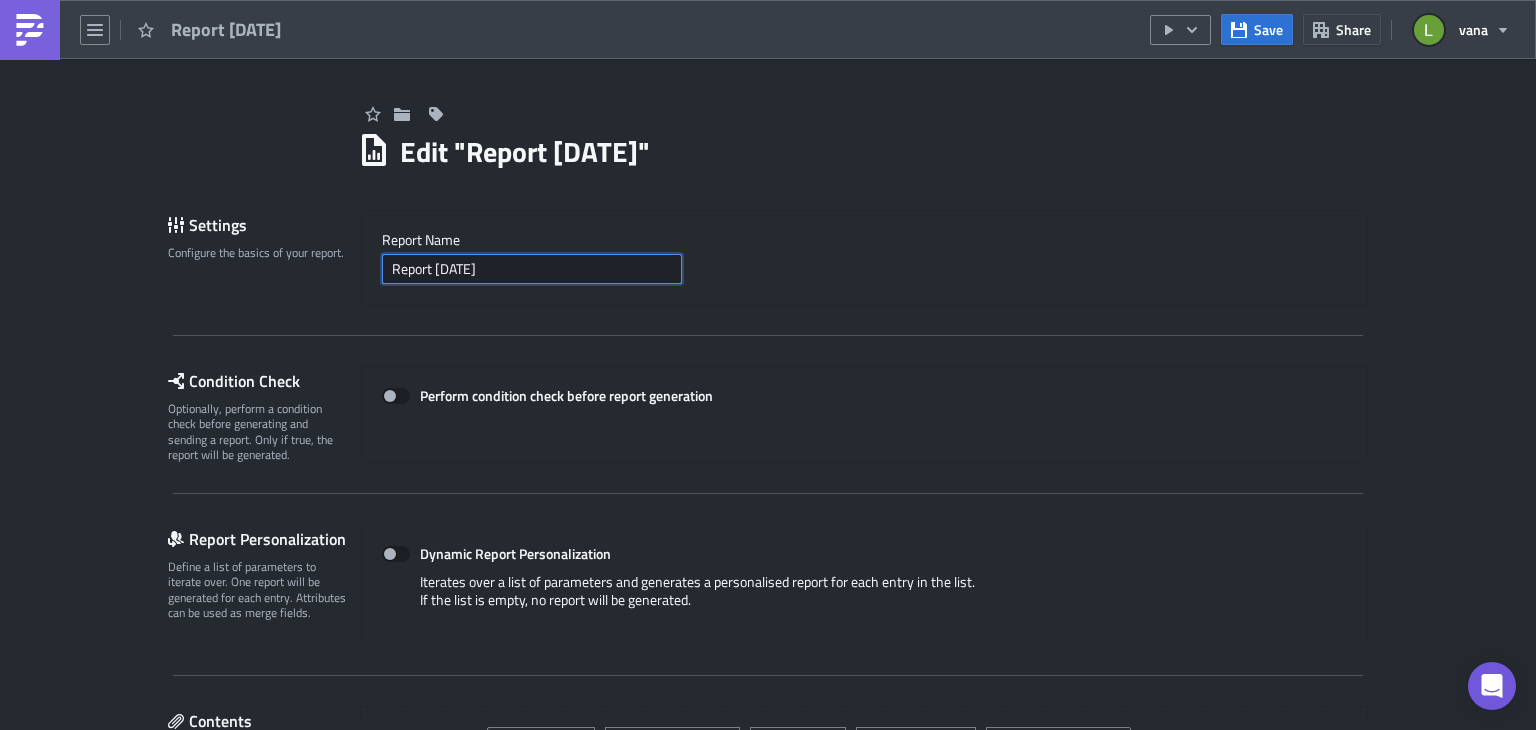 click on "Report [DATE]" at bounding box center [532, 269] 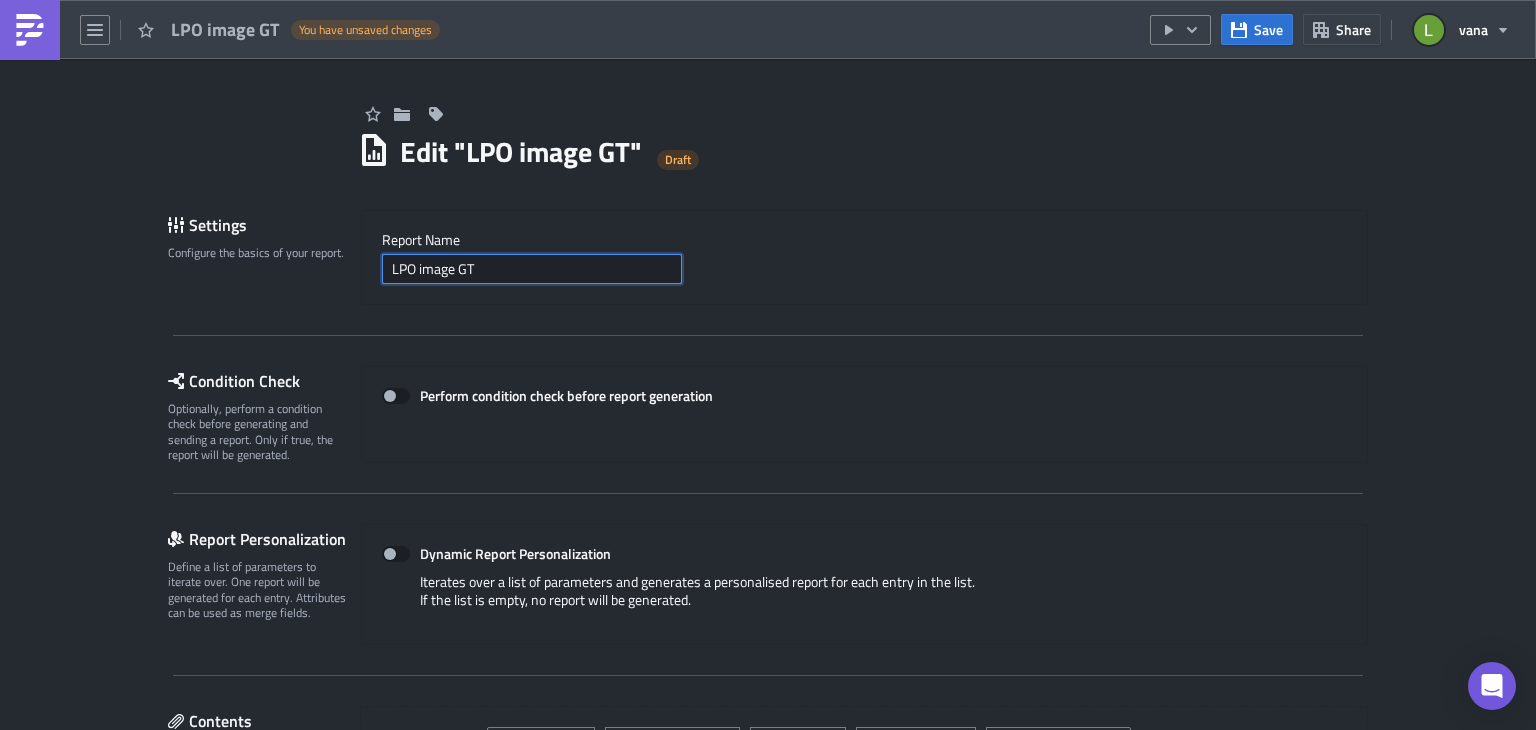 type on "LPO image GT" 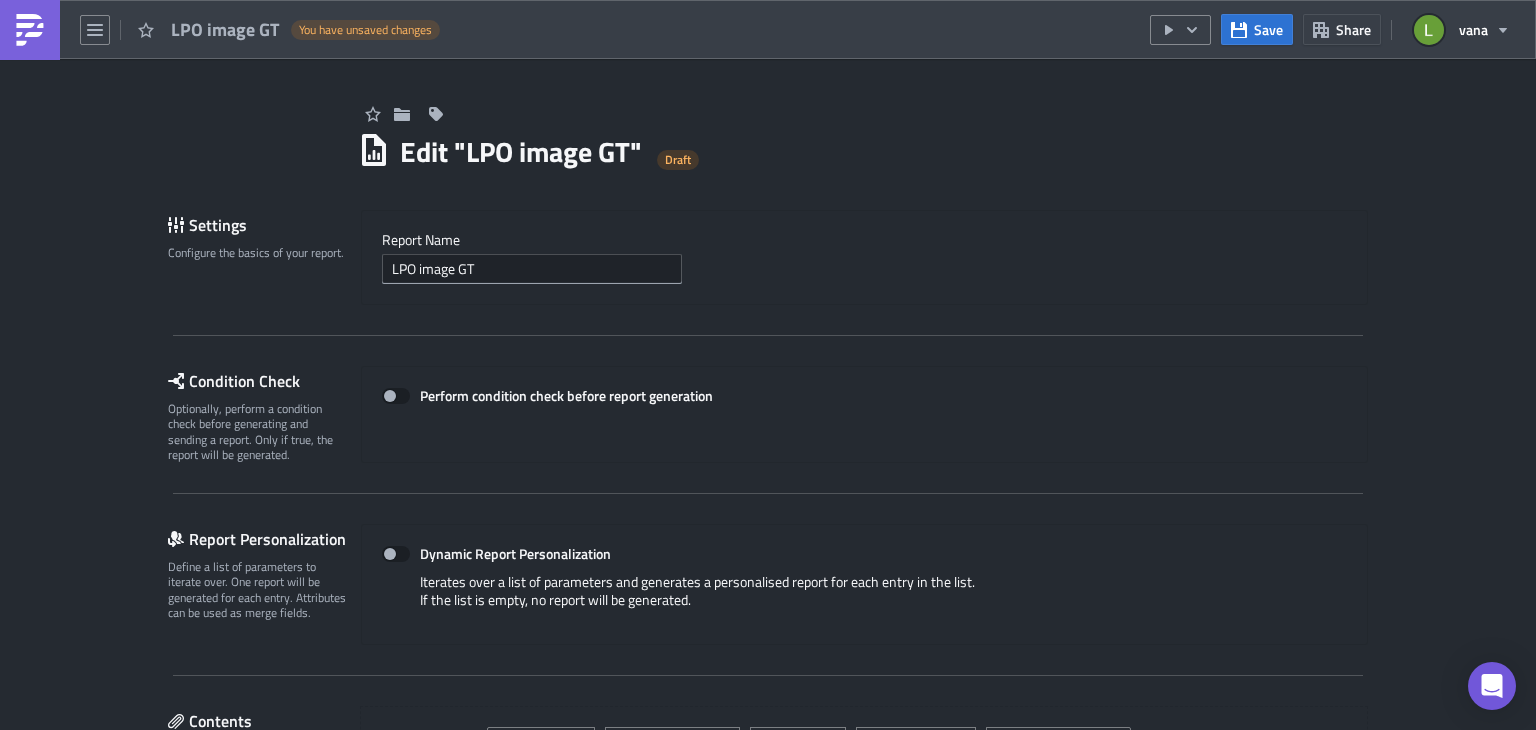 click on "Report Nam﻿e" at bounding box center (864, 240) 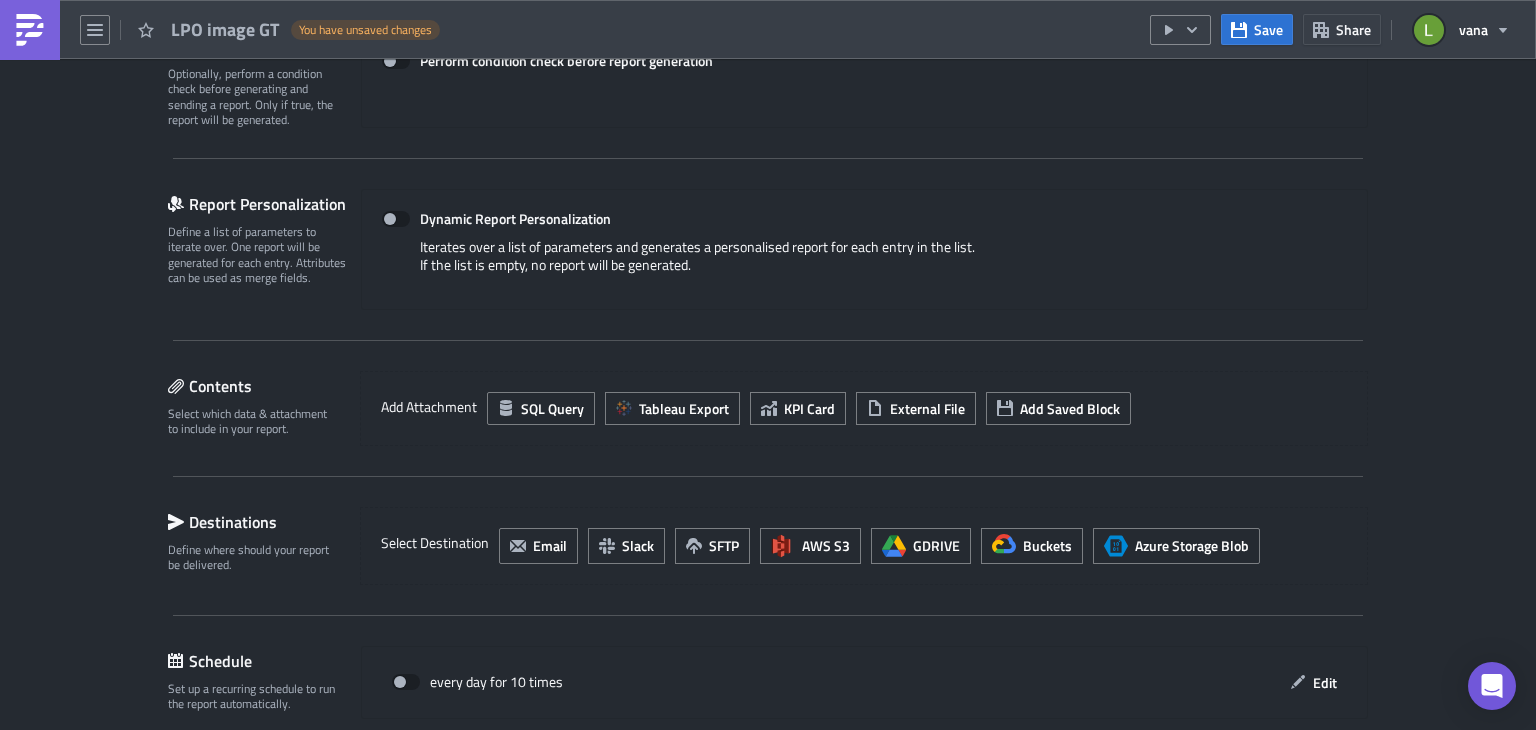 scroll, scrollTop: 511, scrollLeft: 0, axis: vertical 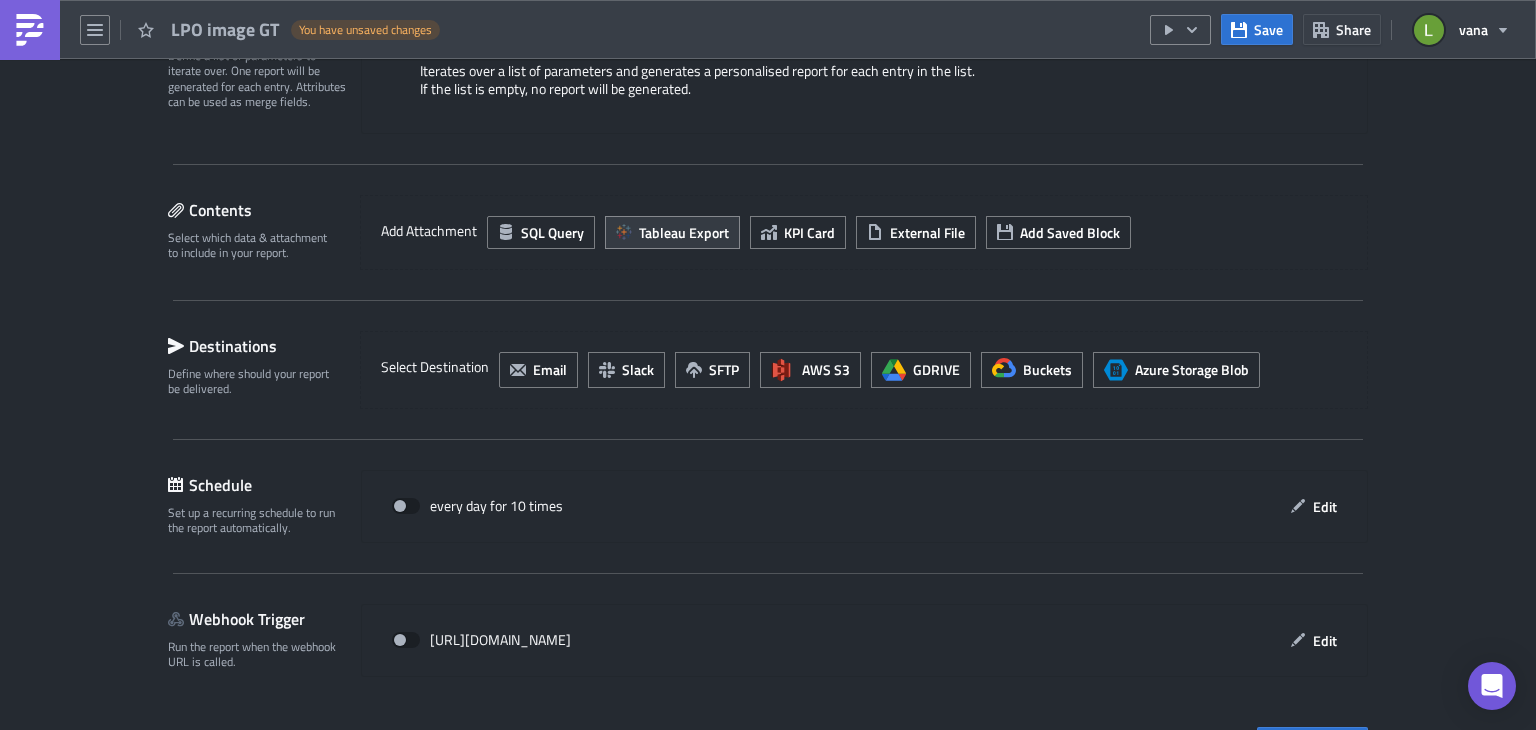 click on "Tableau Export" at bounding box center (684, 232) 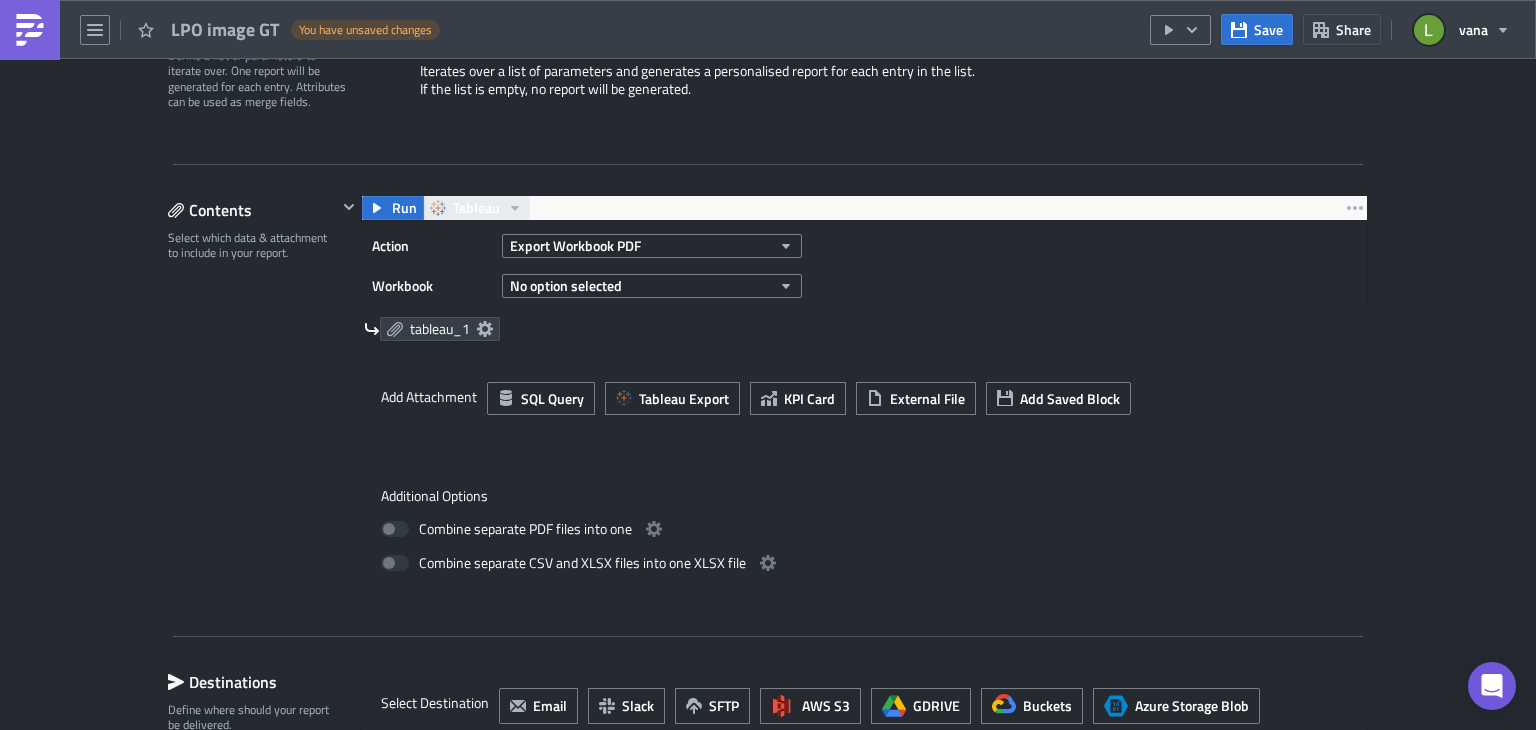 click on "Tableau" at bounding box center [476, 208] 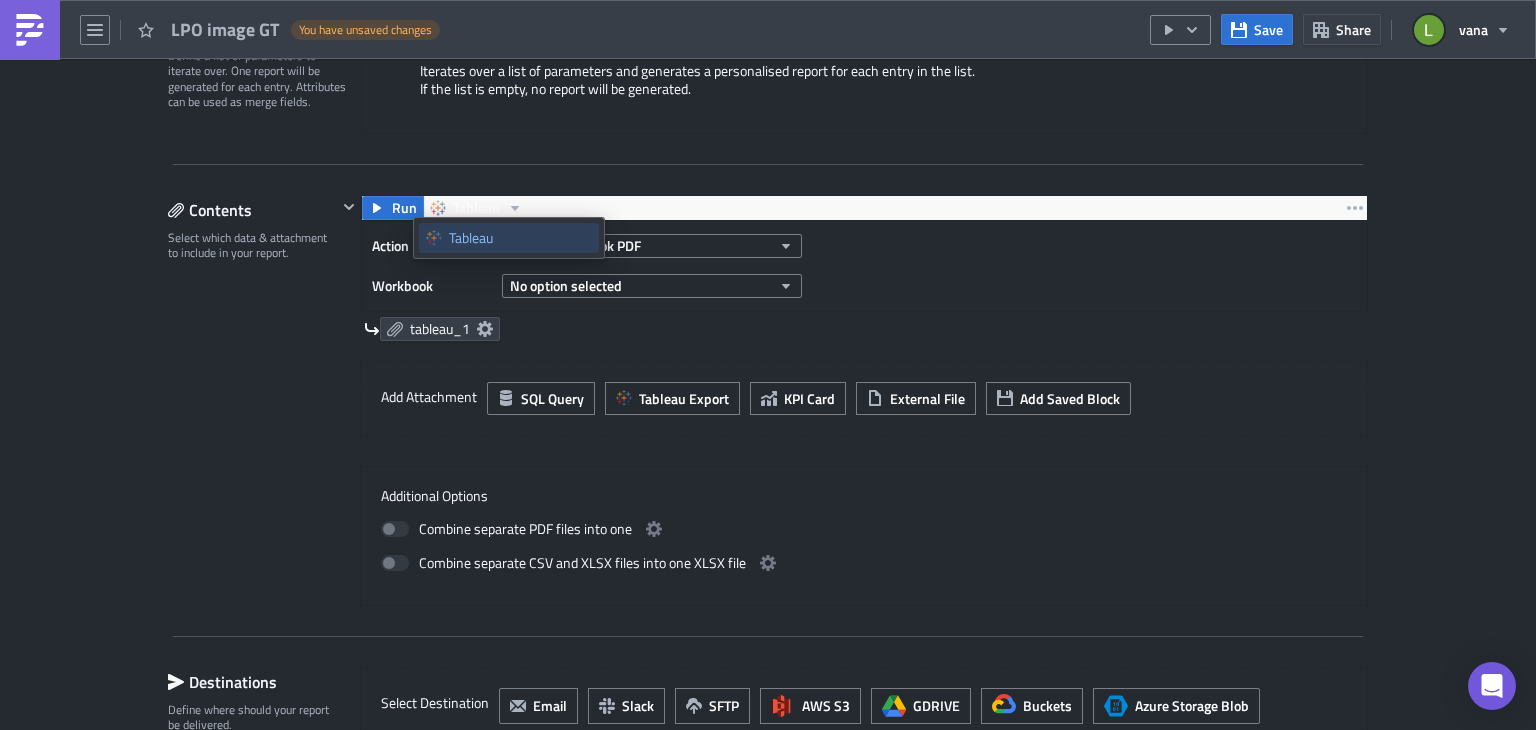 click on "Tableau" at bounding box center (520, 238) 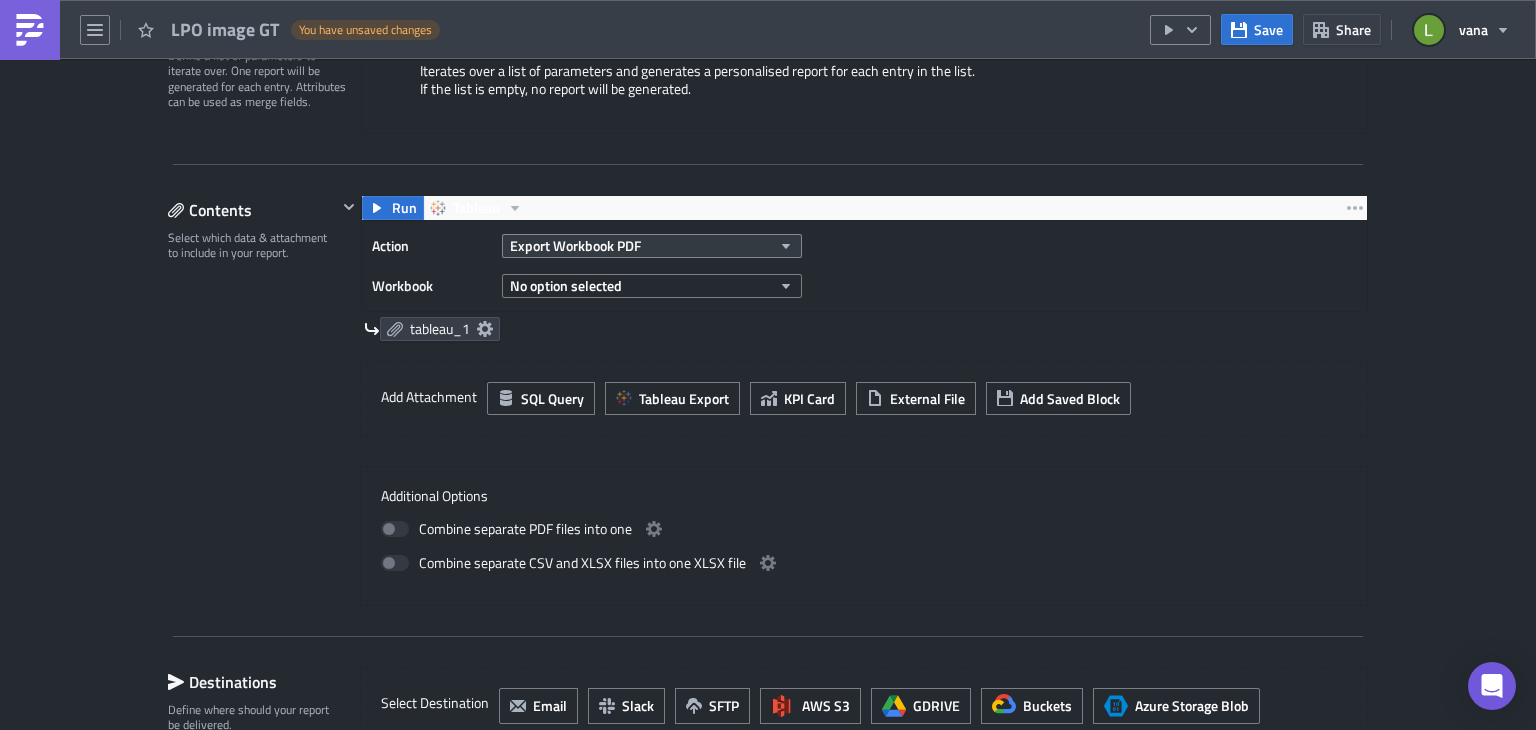 click on "Export Workbook PDF" at bounding box center (575, 245) 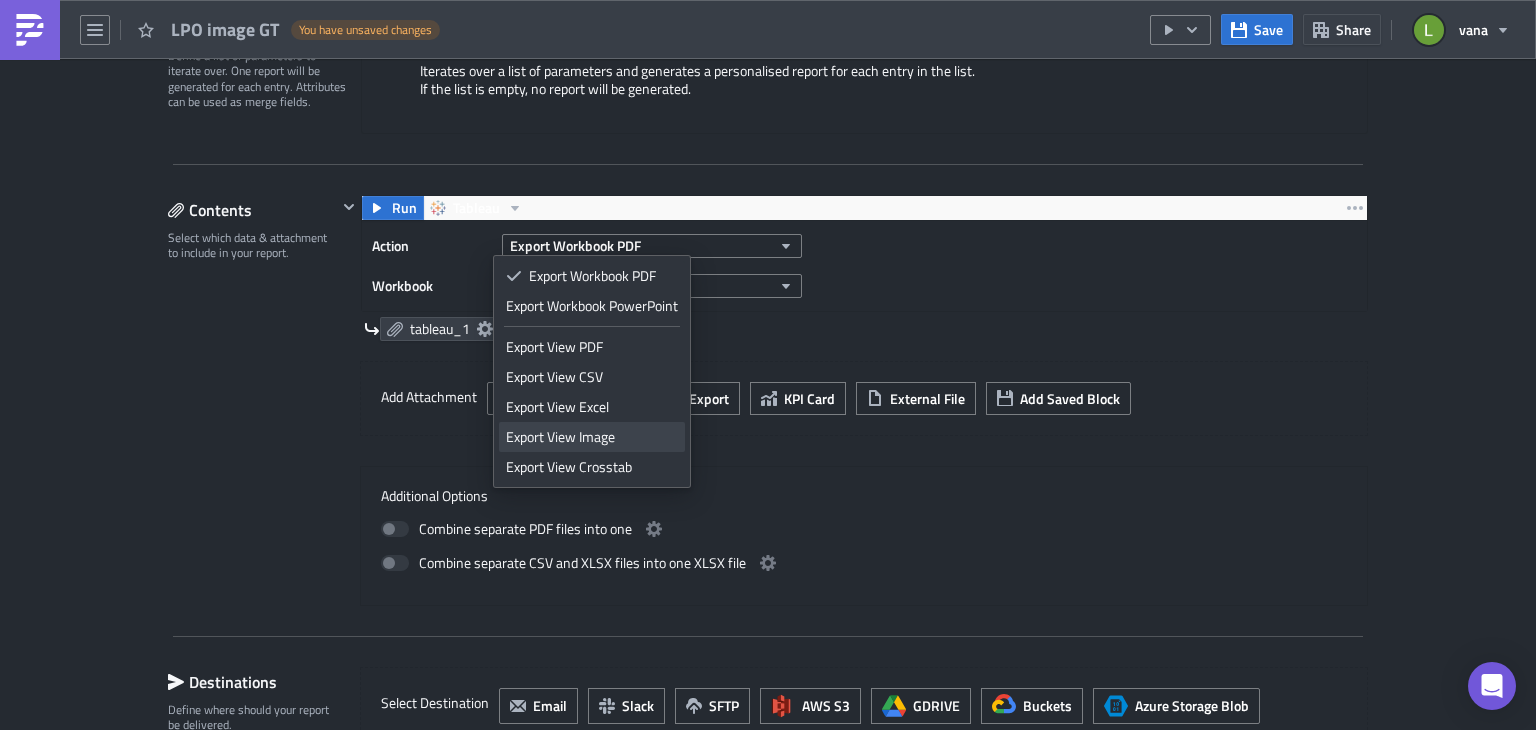 click on "Export View Image" at bounding box center [592, 437] 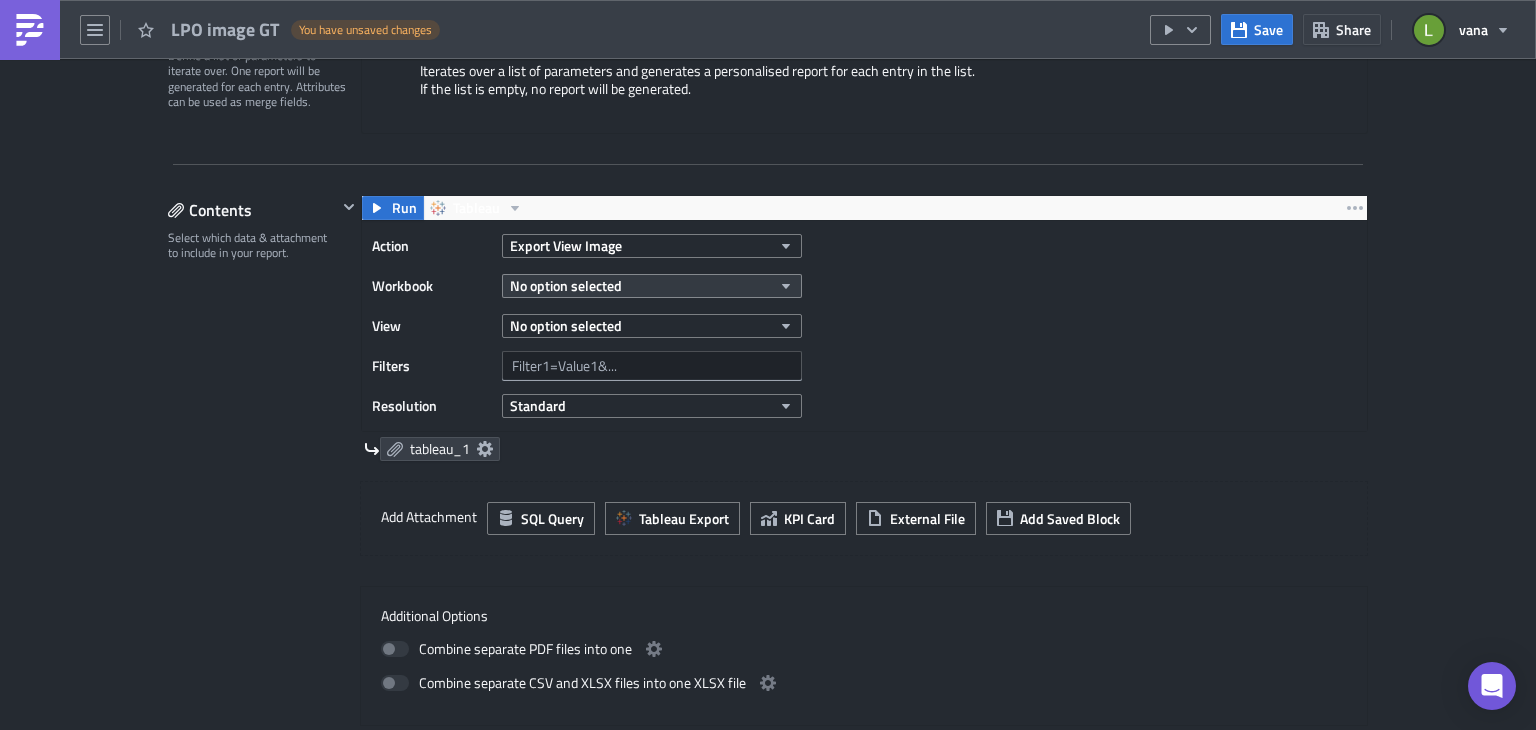 click on "No option selected" at bounding box center (652, 286) 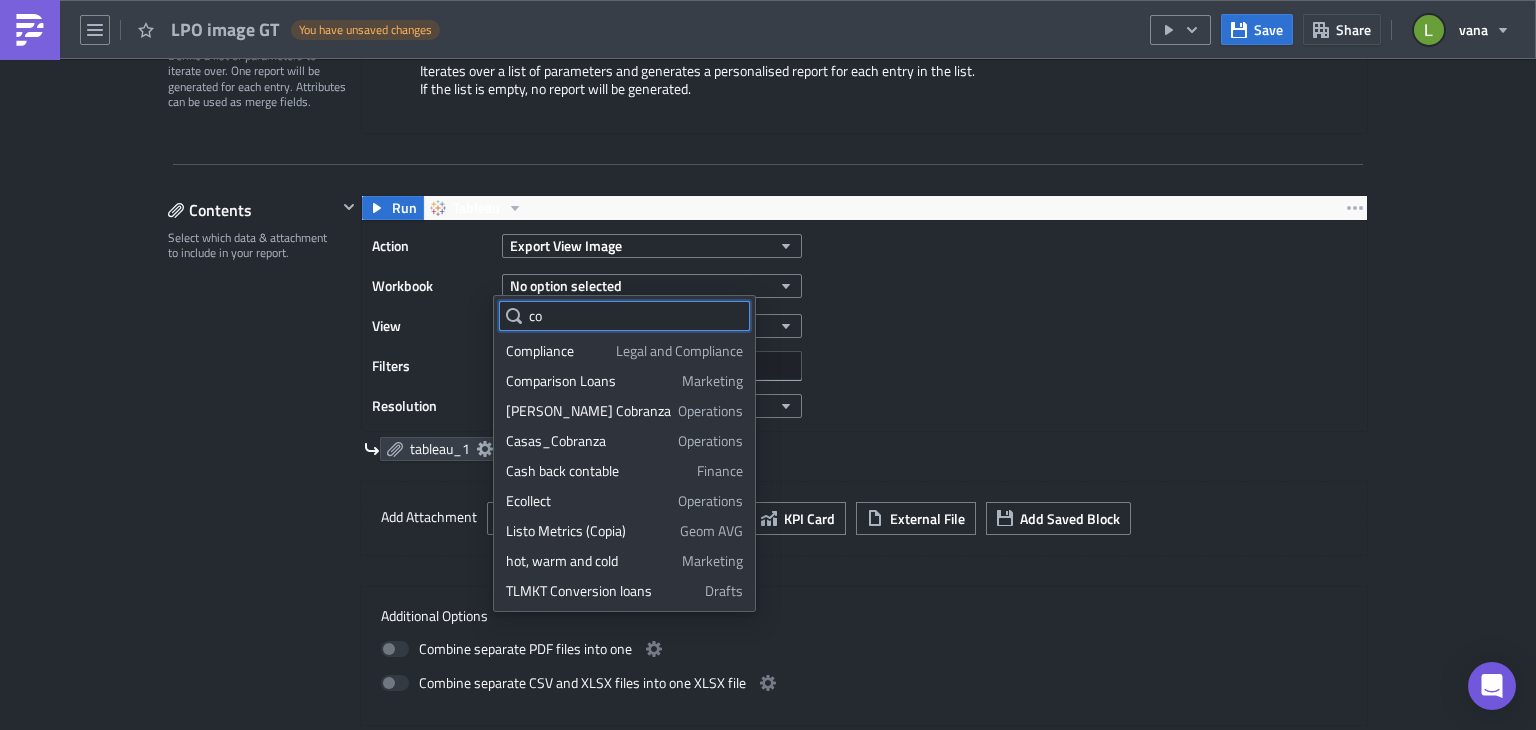 scroll, scrollTop: 0, scrollLeft: 0, axis: both 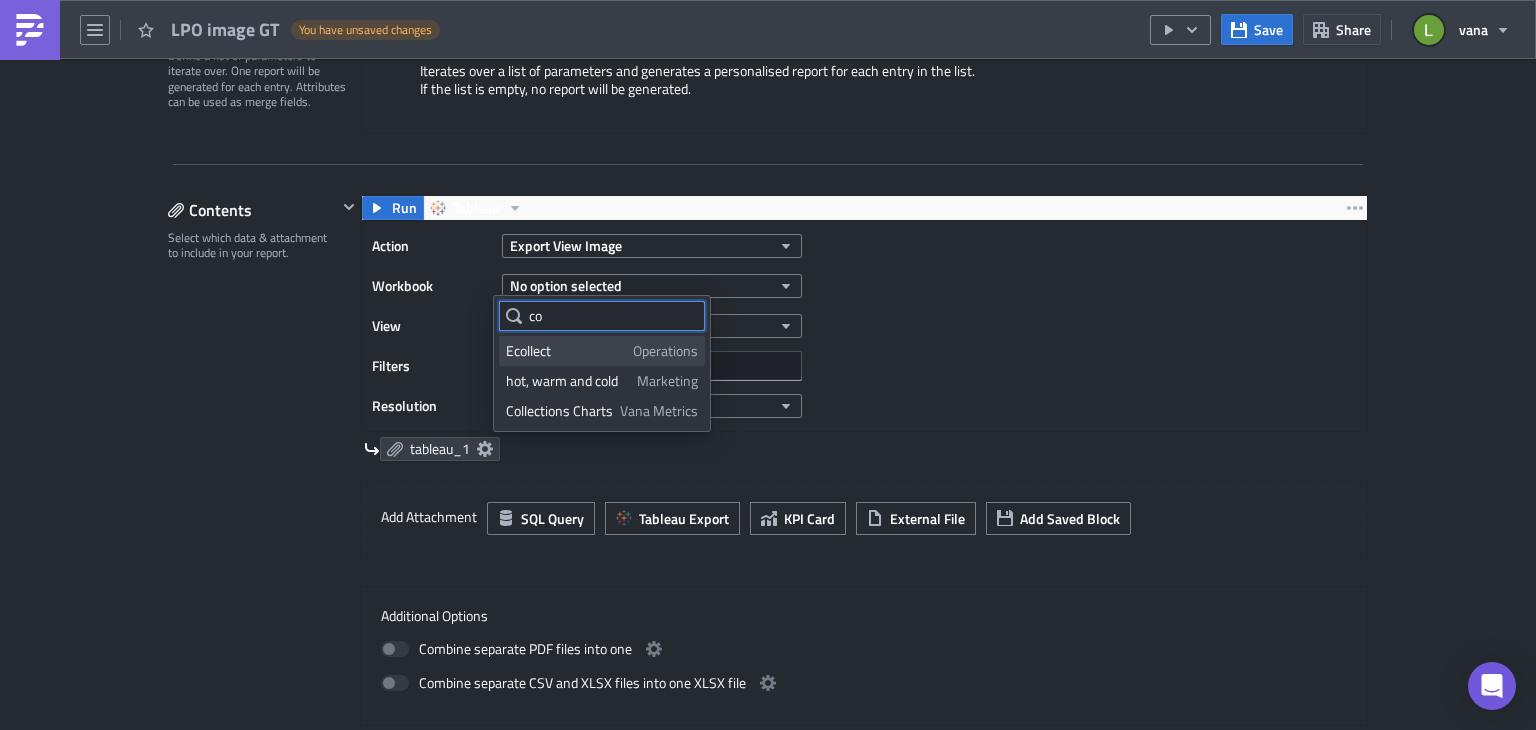 type on "c" 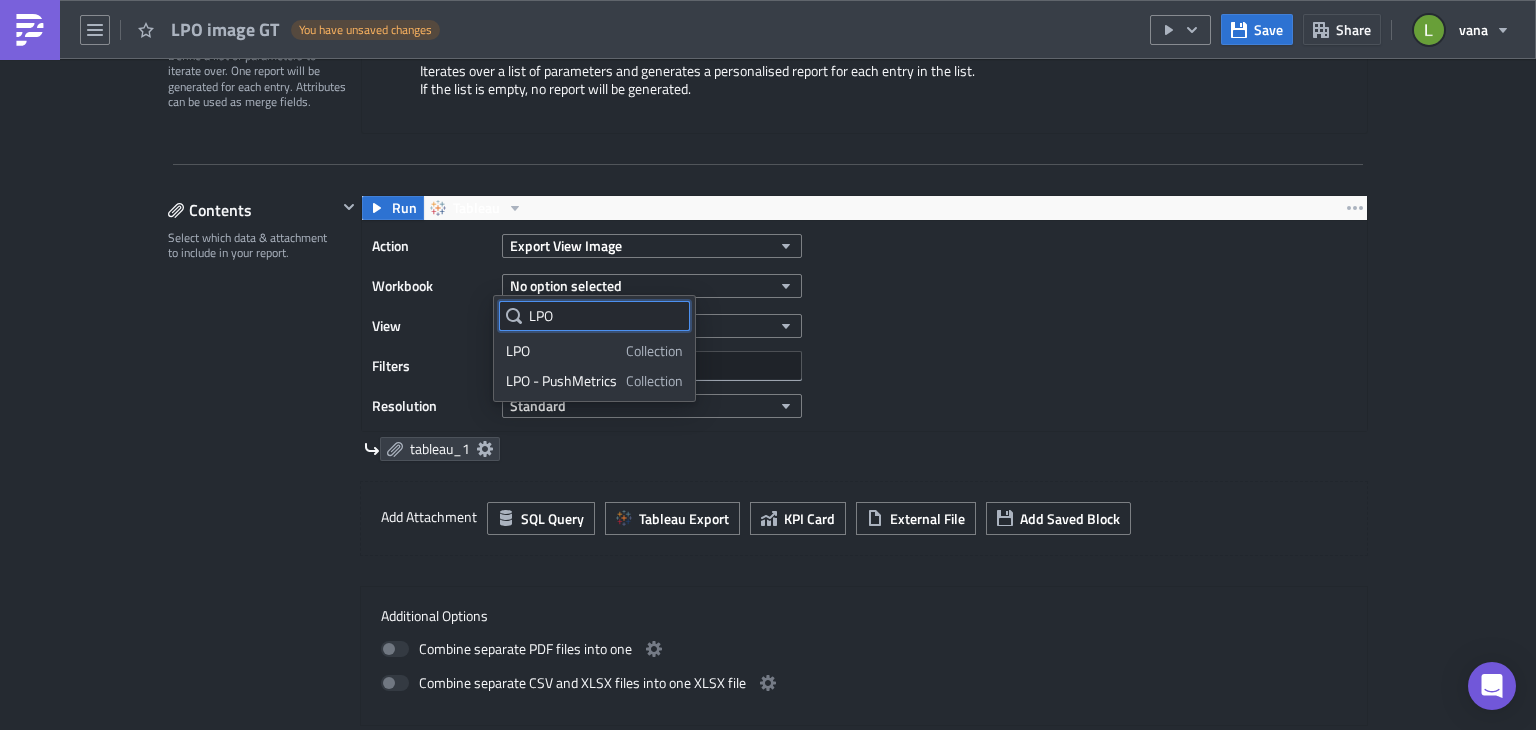 click on "LPO" at bounding box center (594, 316) 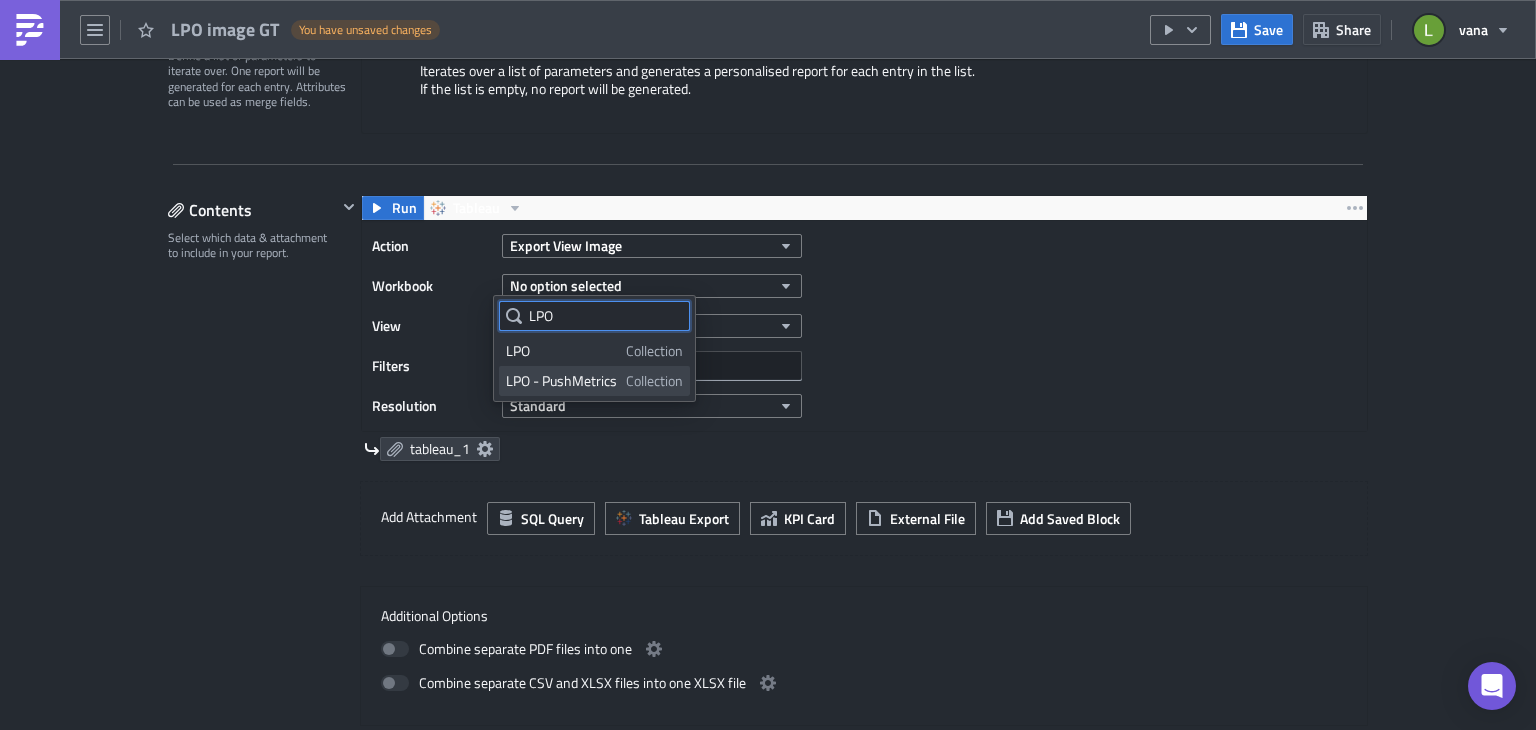 type on "LPO" 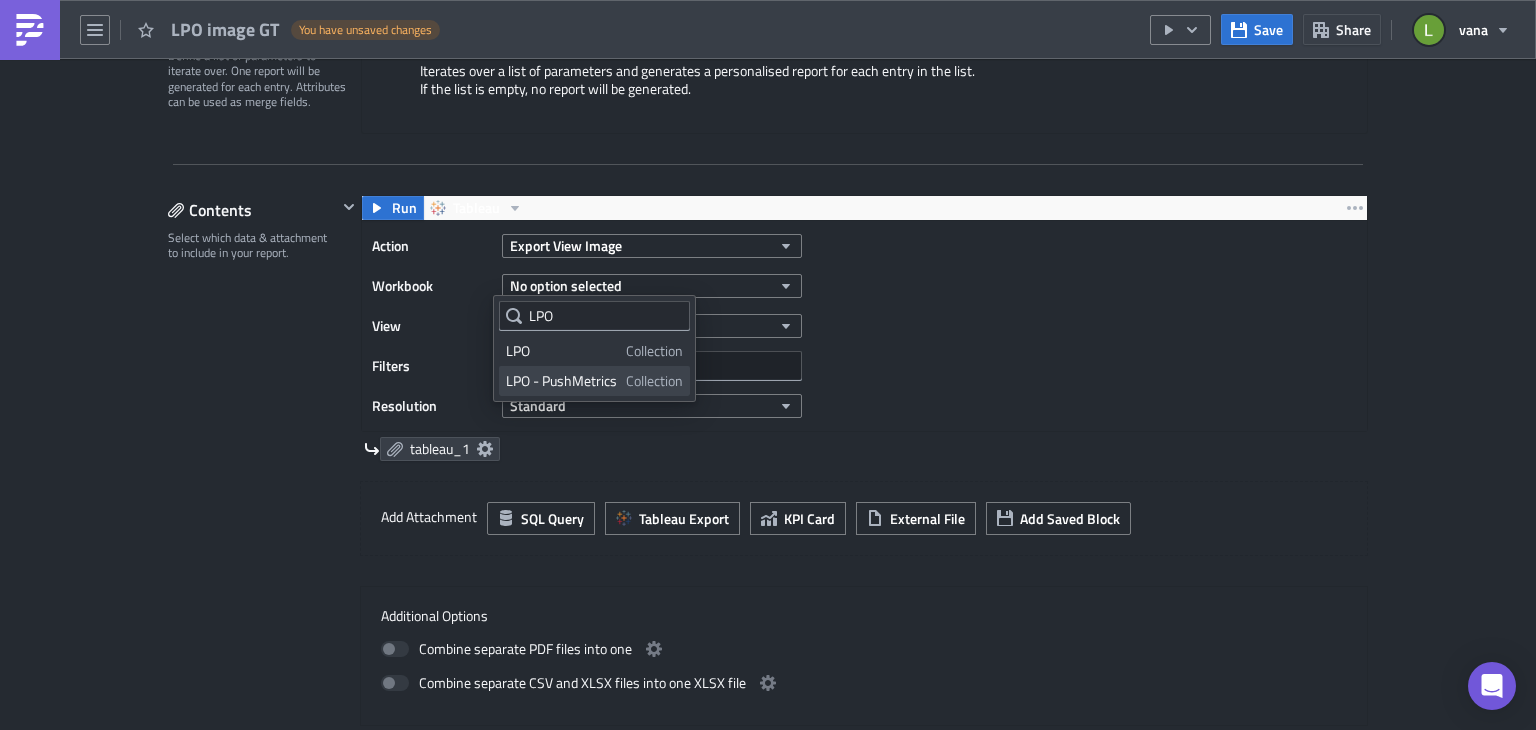 click on "LPO - PushMetrics" at bounding box center [562, 381] 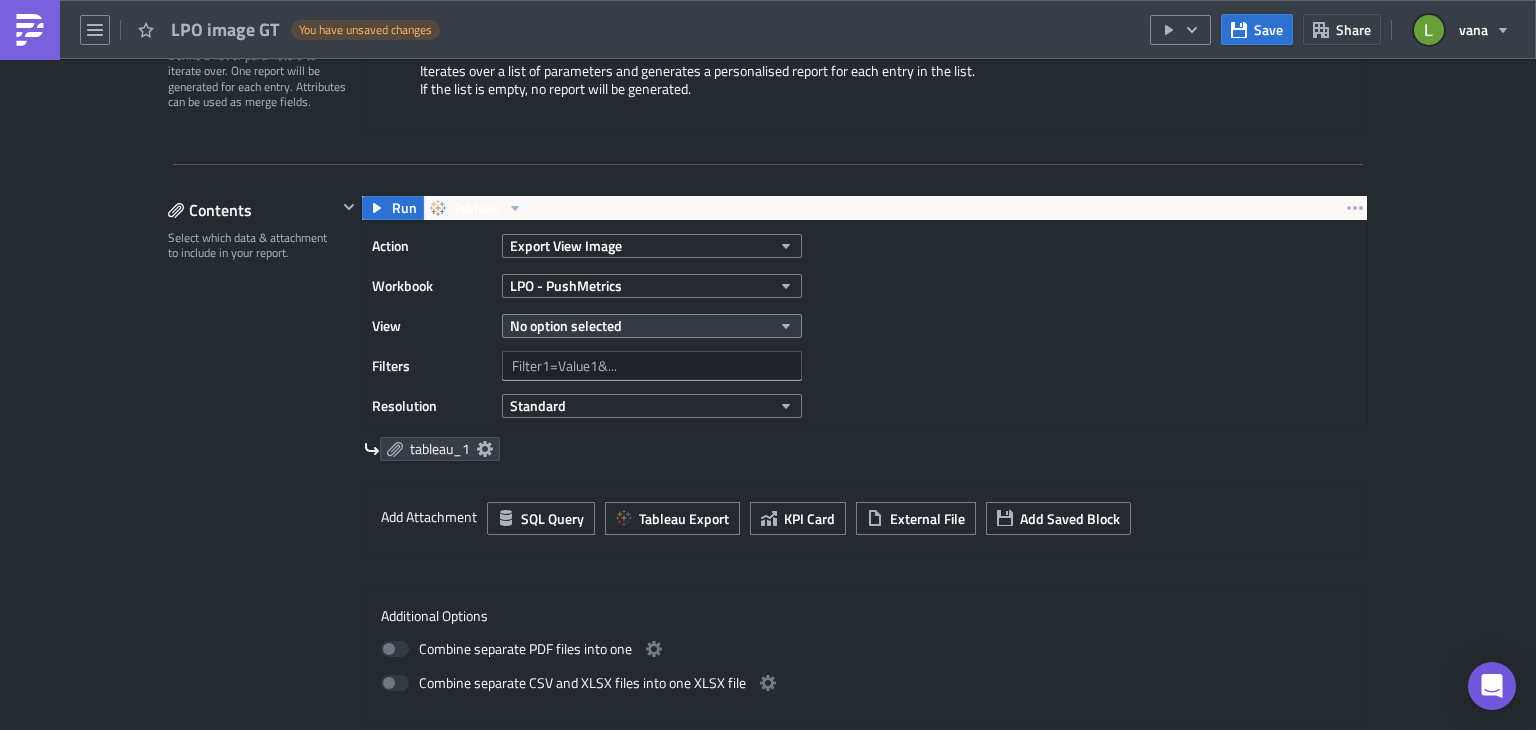 click 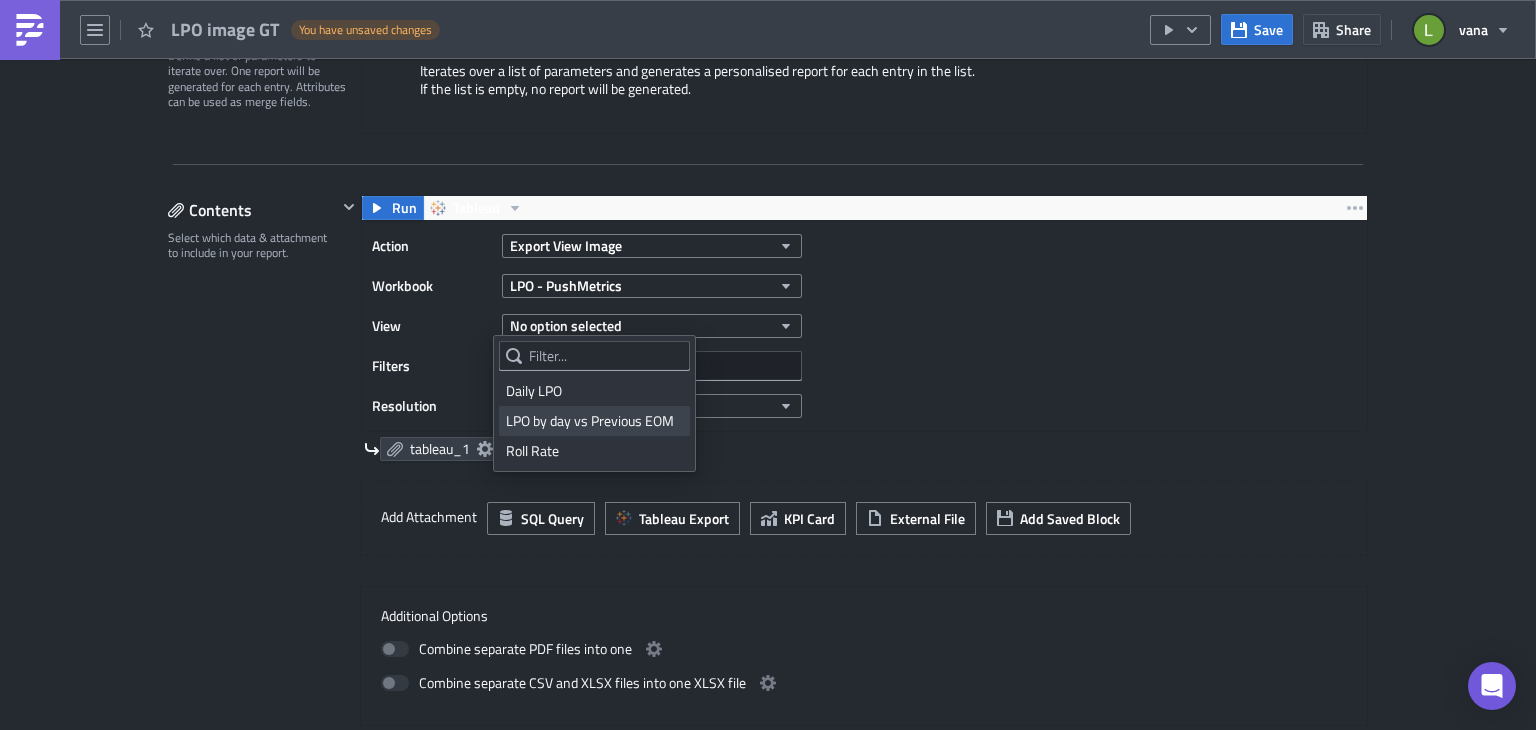 click on "LPO by day vs Previous EOM" at bounding box center [594, 421] 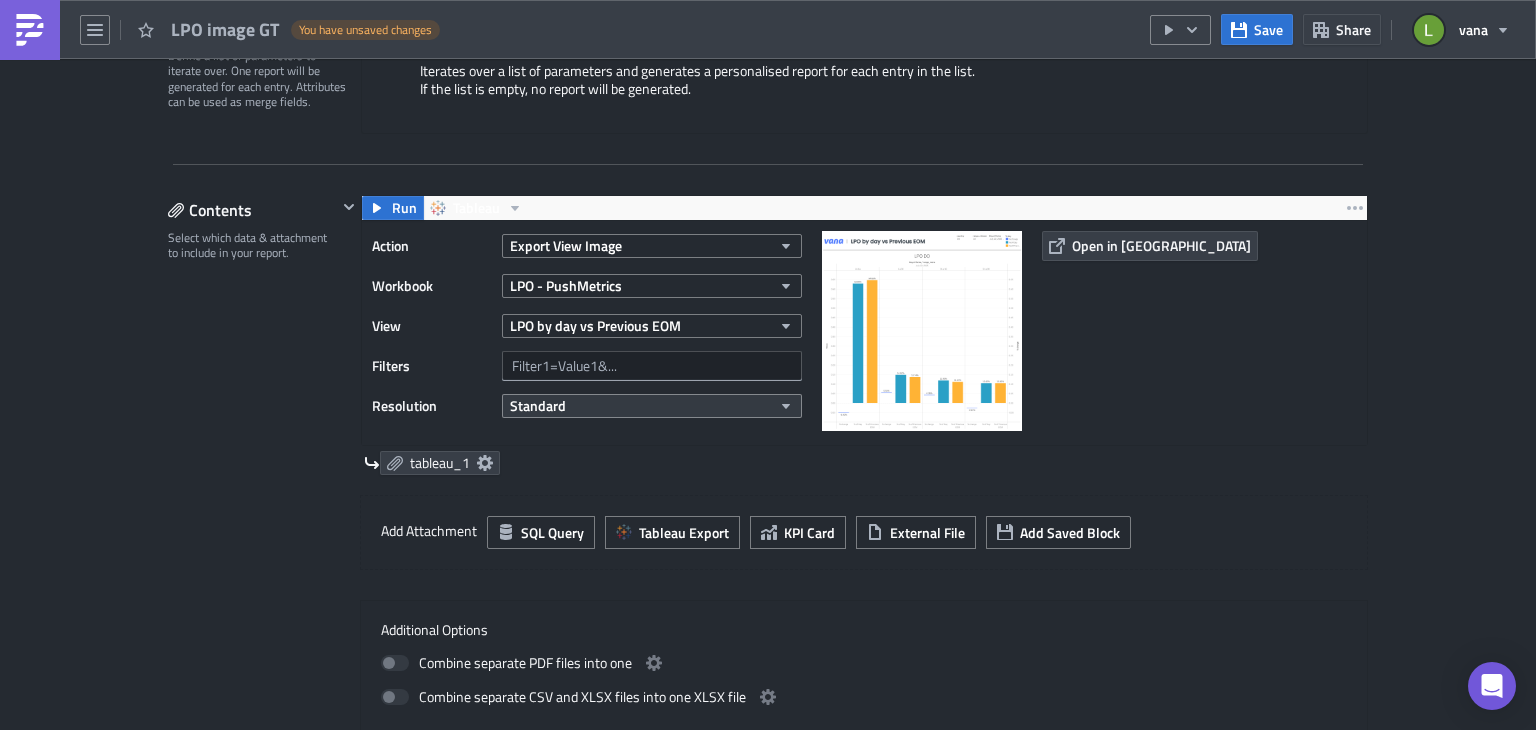 click on "Standard" at bounding box center [652, 406] 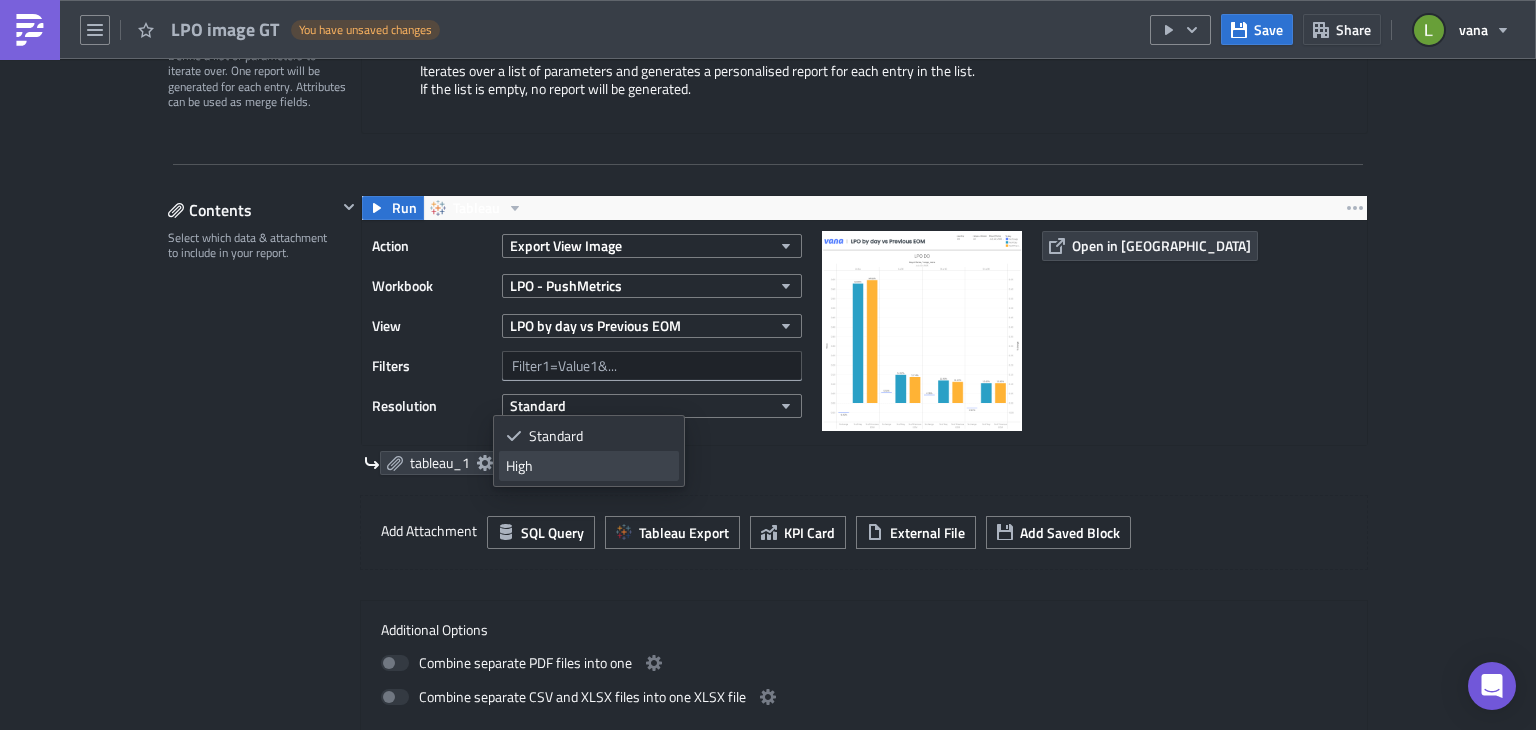 click on "High" at bounding box center [589, 466] 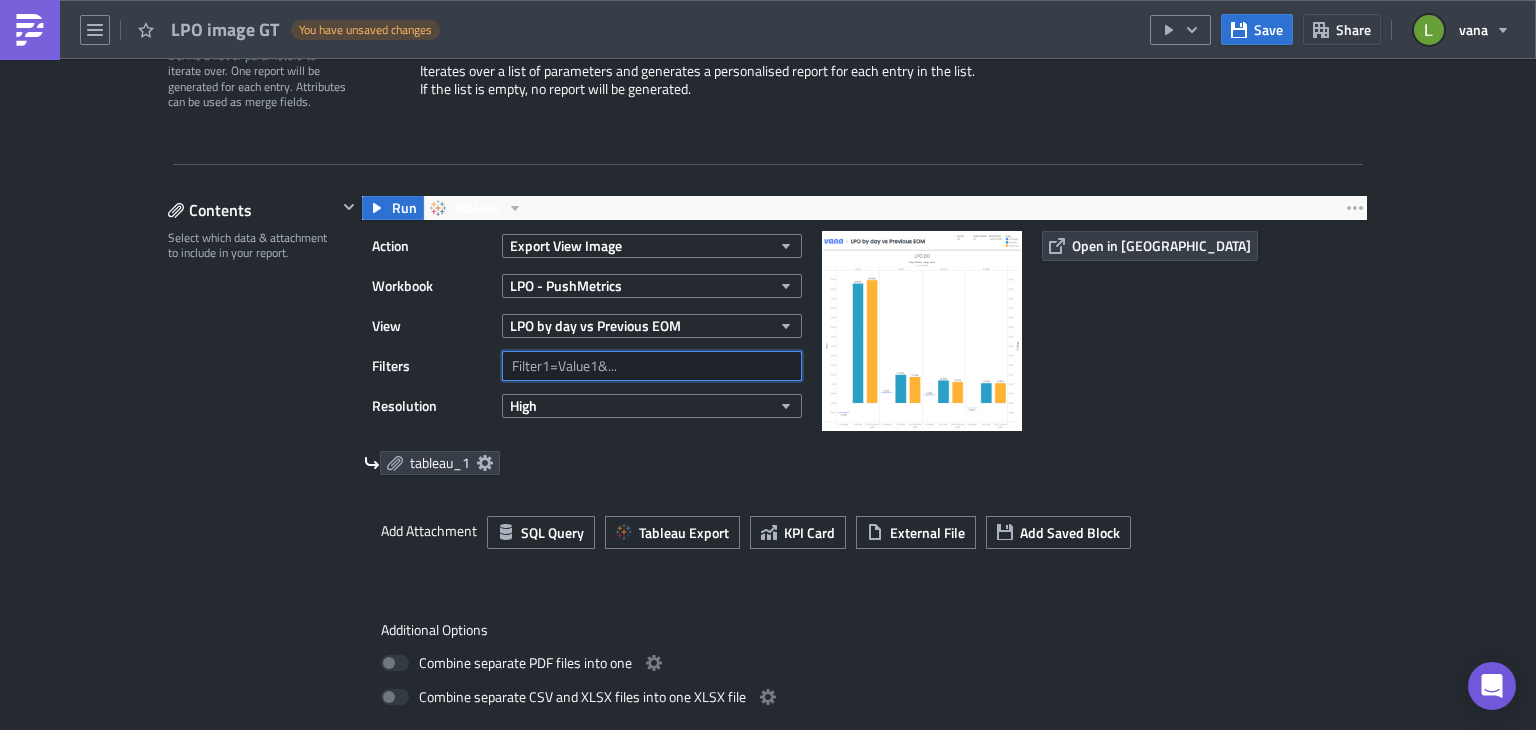 click at bounding box center [652, 366] 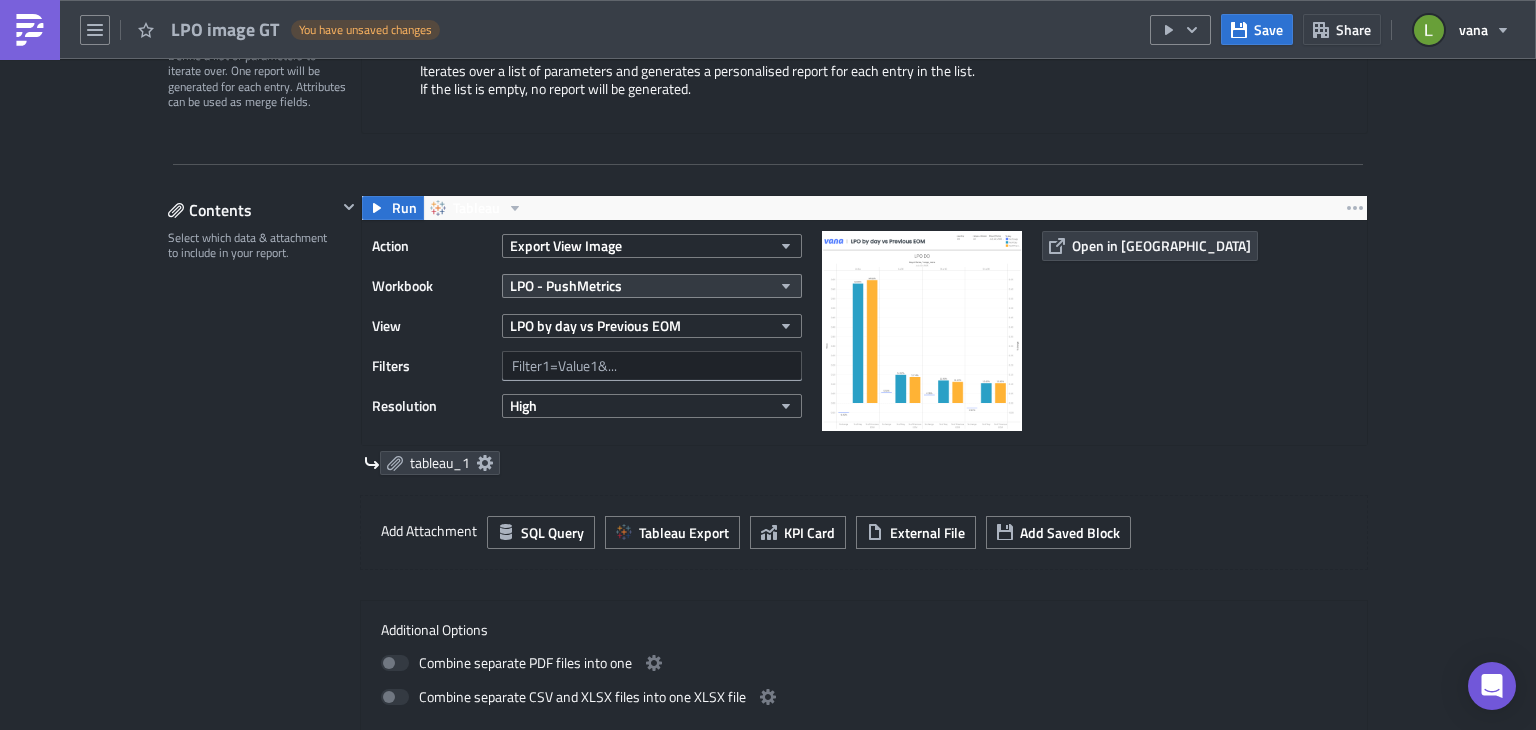 click on "LPO - PushMetrics" at bounding box center [652, 286] 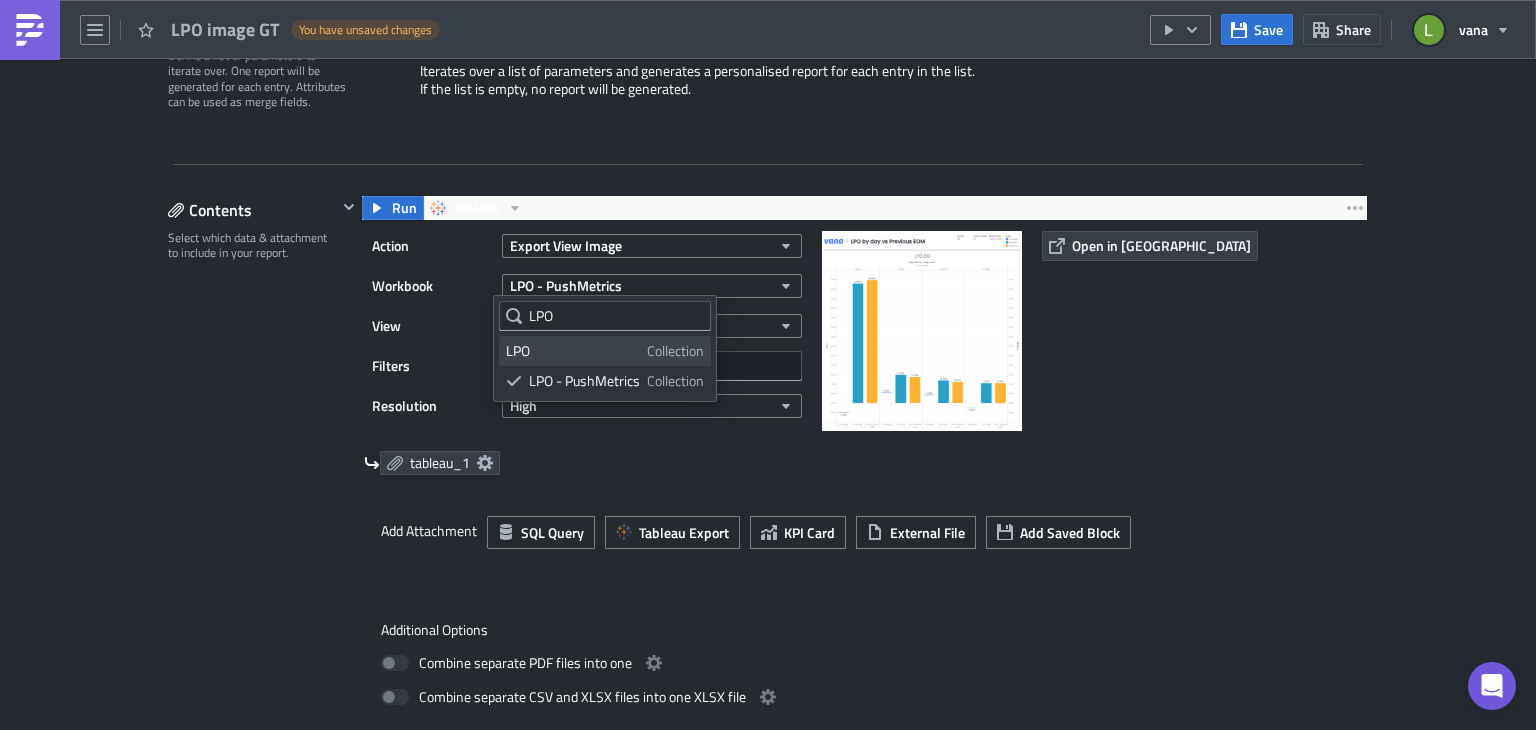 click on "LPO" at bounding box center (573, 351) 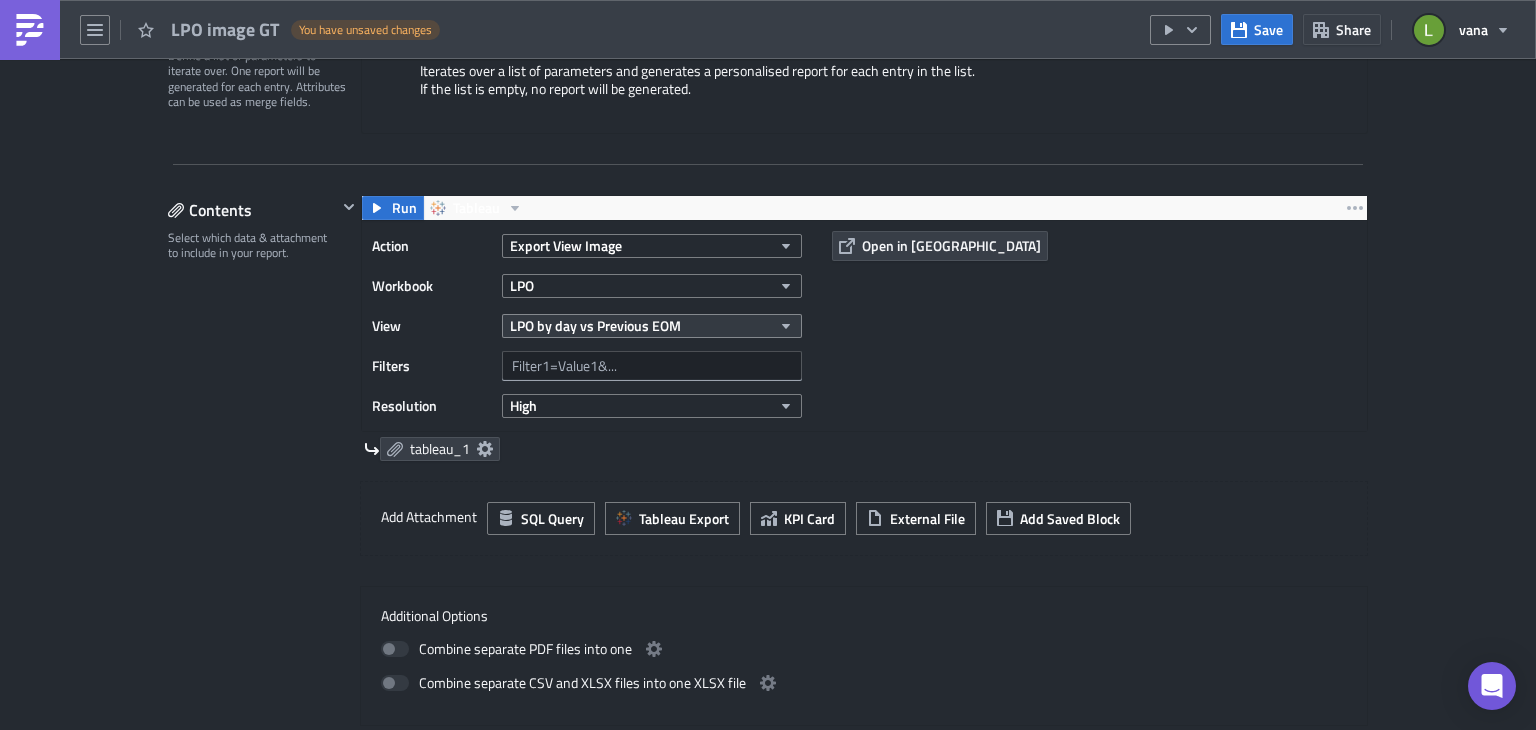 click on "LPO by day vs Previous EOM" at bounding box center [595, 325] 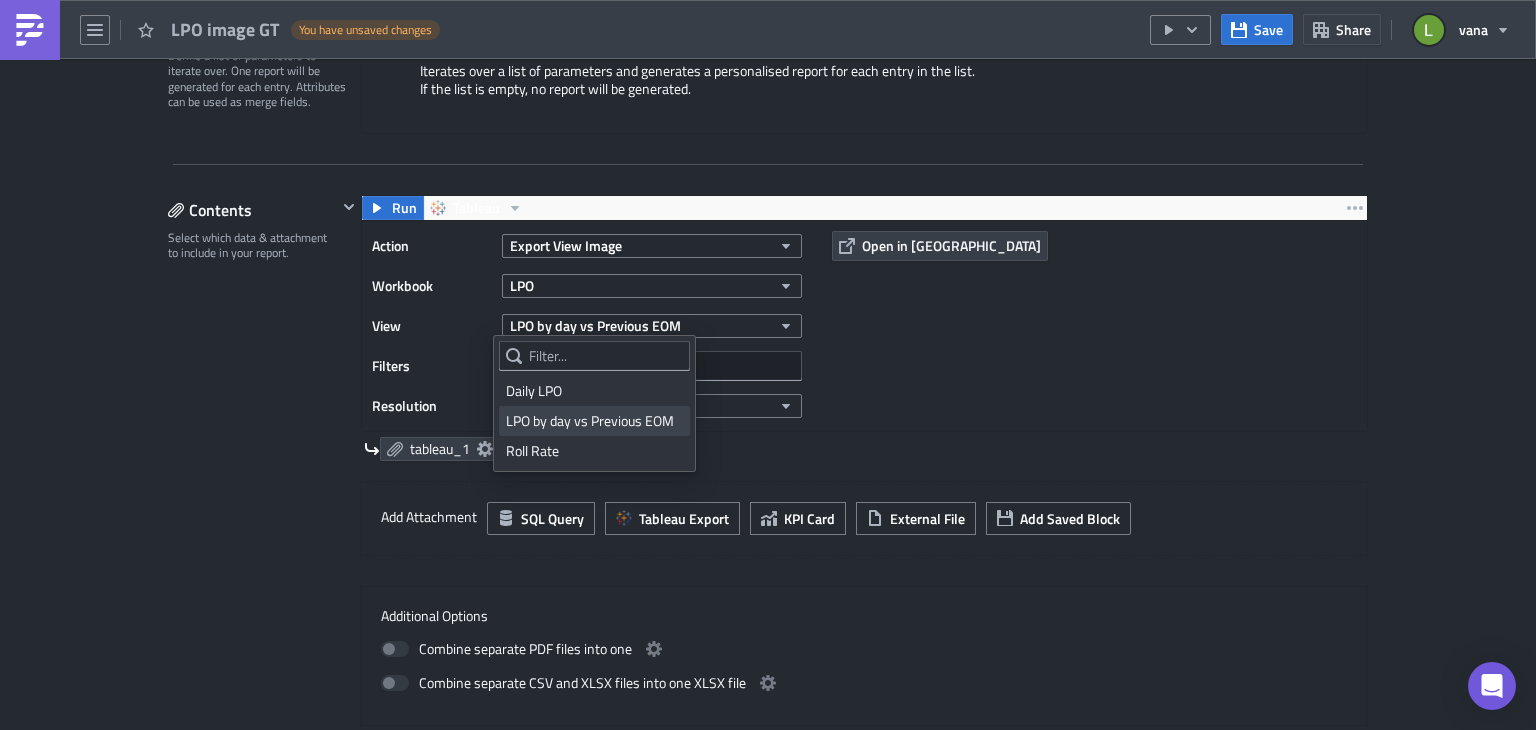 click on "LPO by day vs Previous EOM" at bounding box center [594, 421] 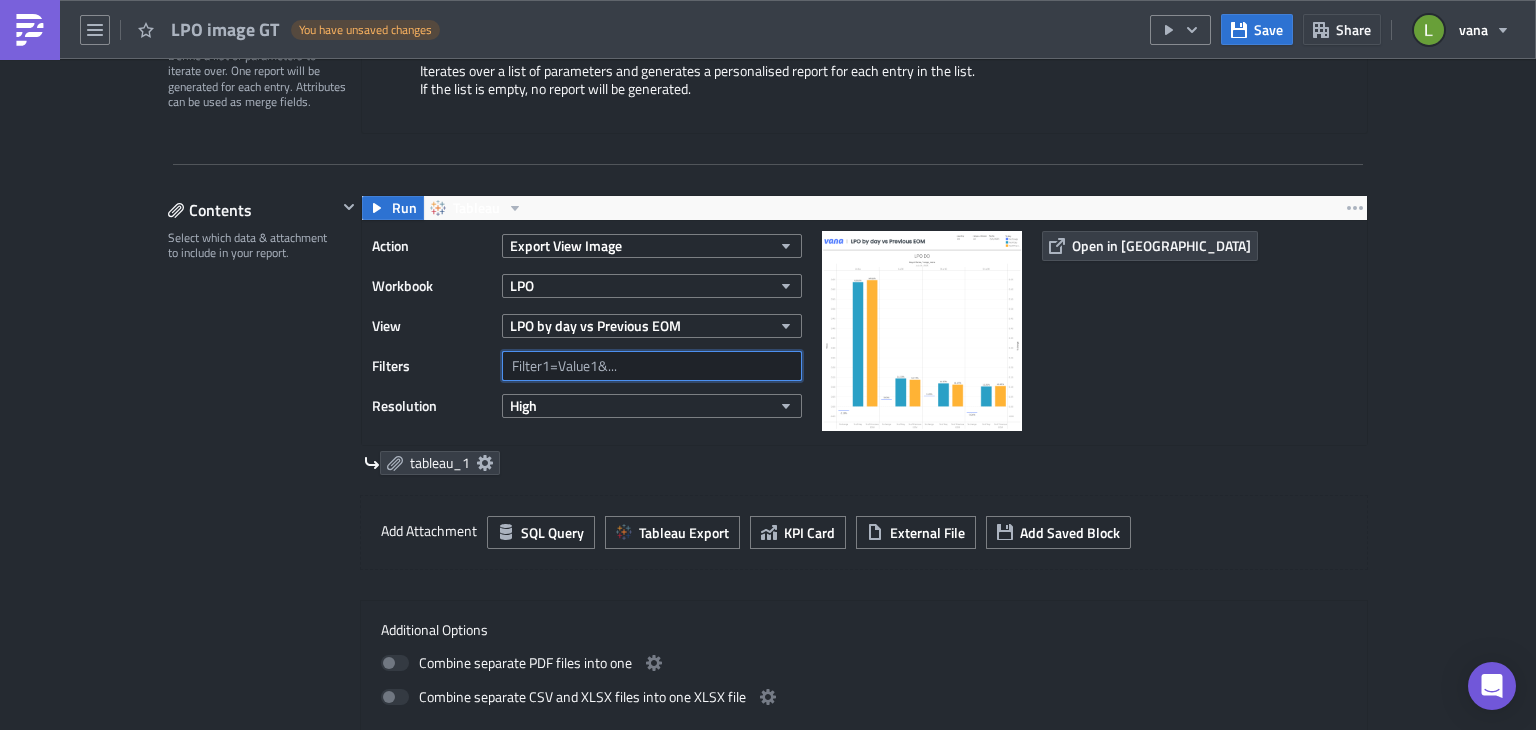 click at bounding box center [652, 366] 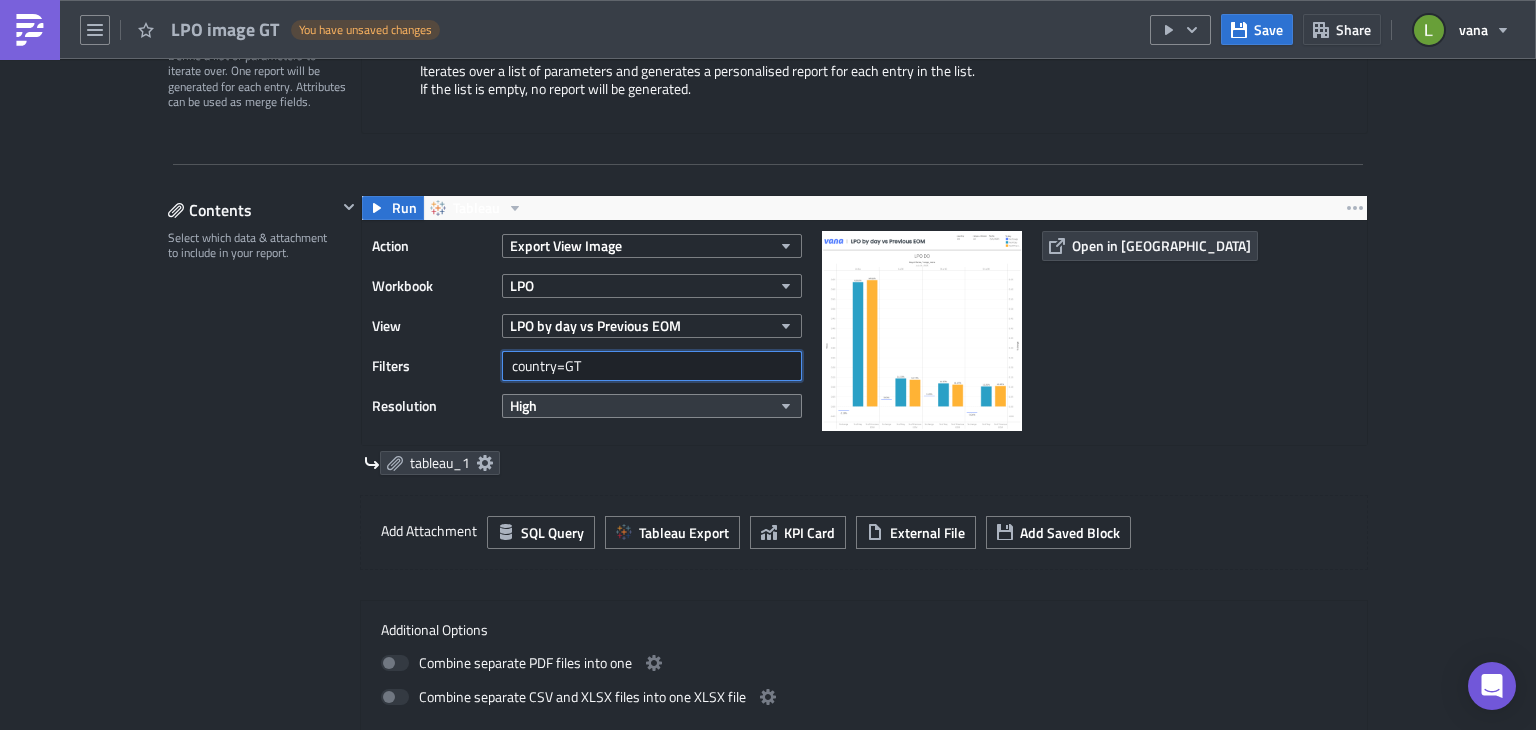 type on "country=GT" 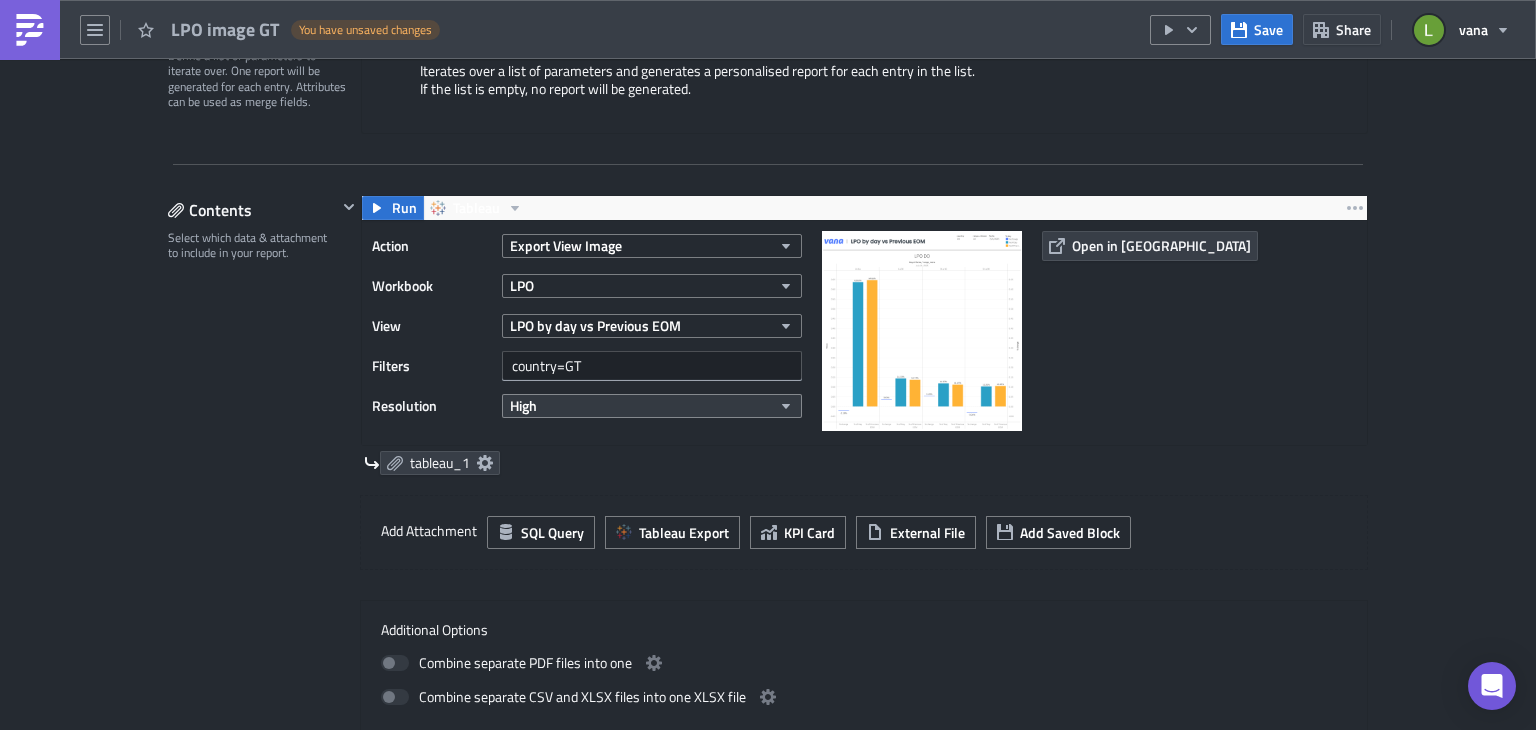 click on "High" at bounding box center [652, 406] 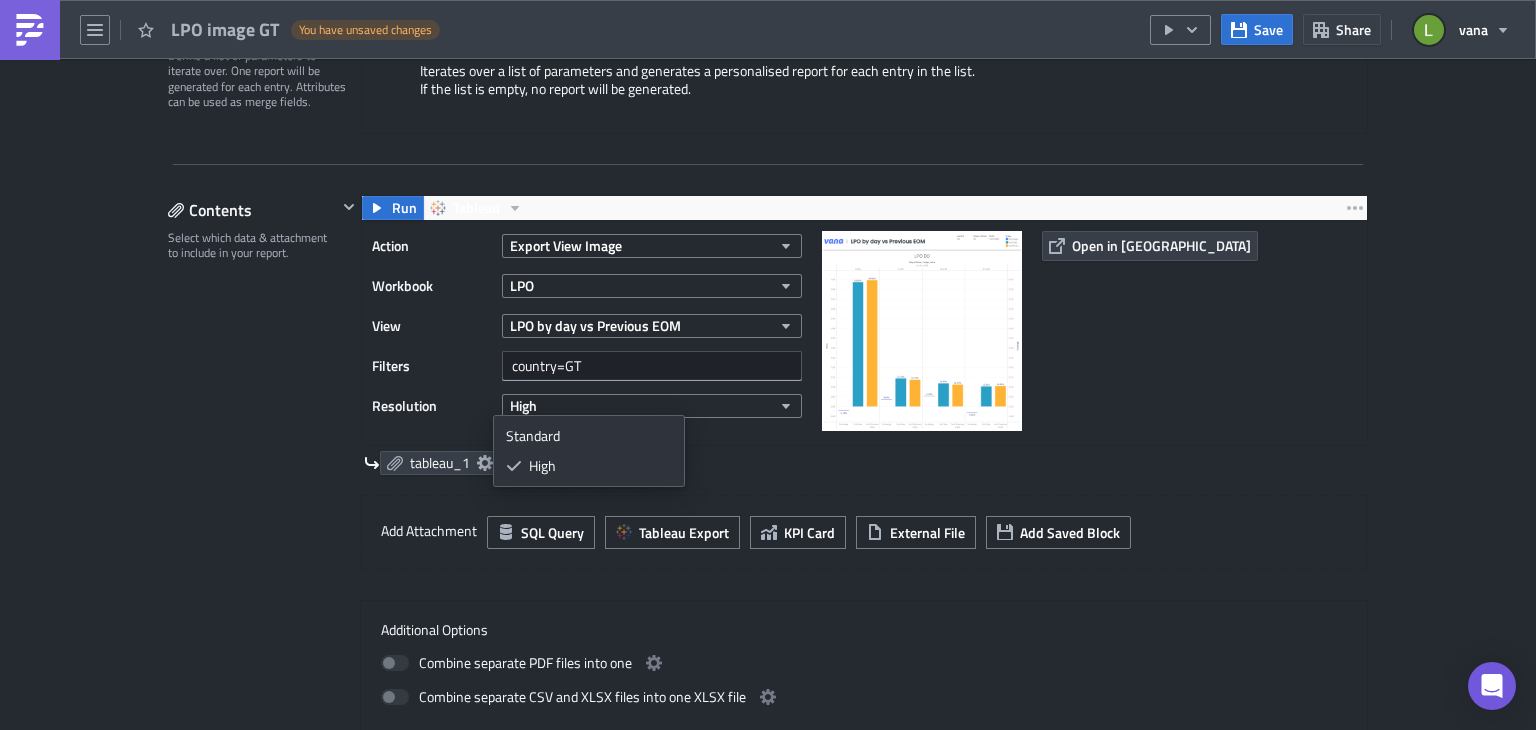click on "Action   Export View Image Workbook   LPO View   LPO by day vs Previous EOM Filters   country=GT Resolution   High Open in Tableau" at bounding box center [864, 333] 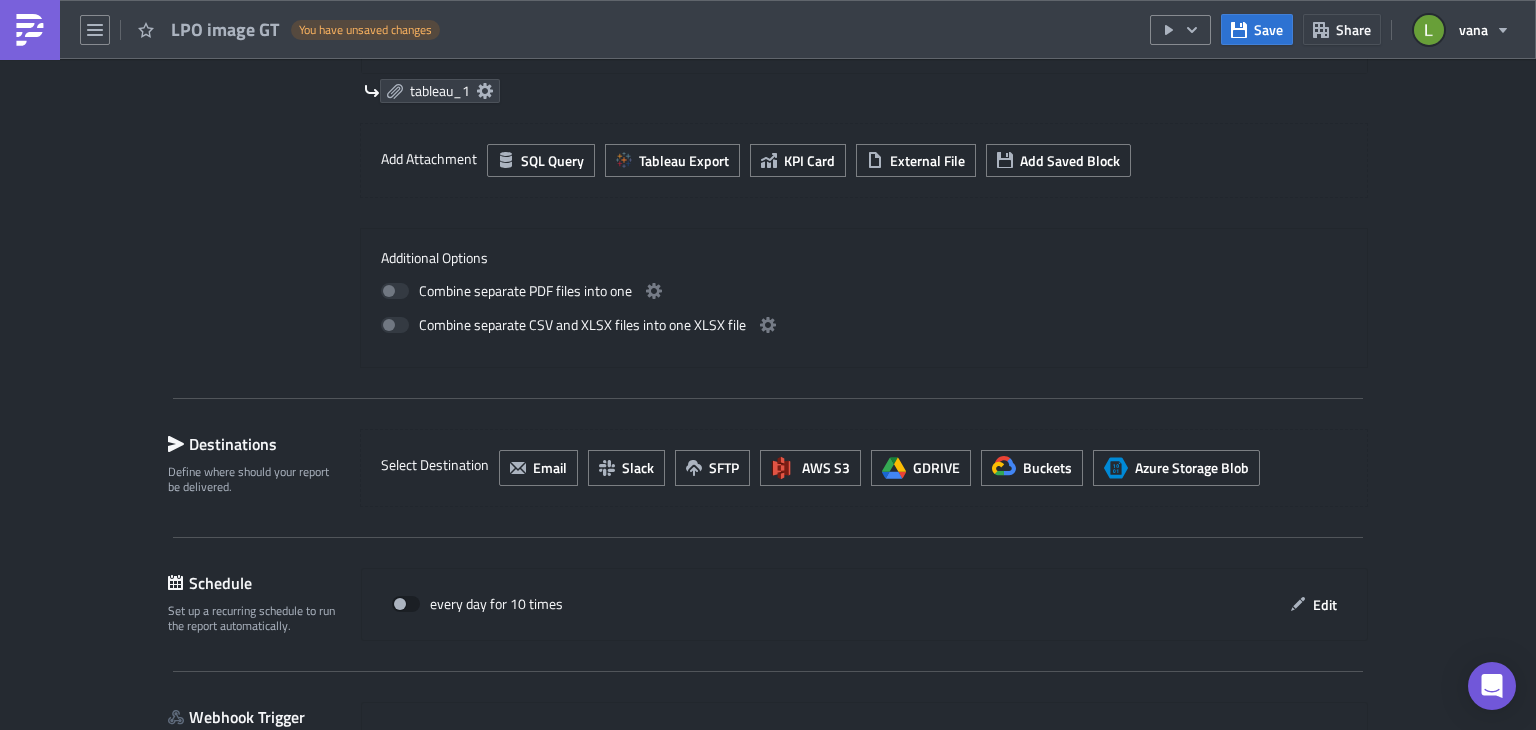 scroll, scrollTop: 1023, scrollLeft: 0, axis: vertical 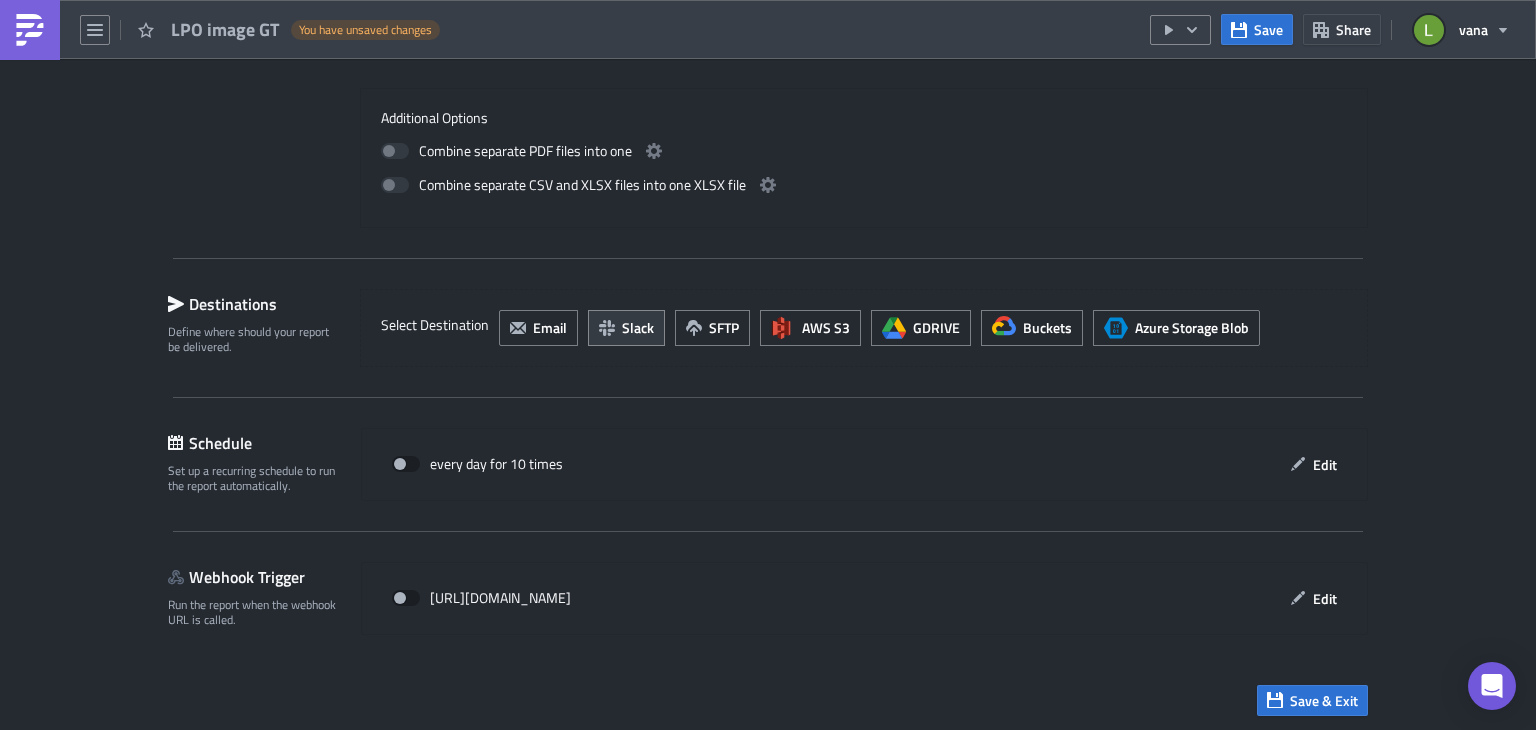 click on "Slack" at bounding box center (638, 327) 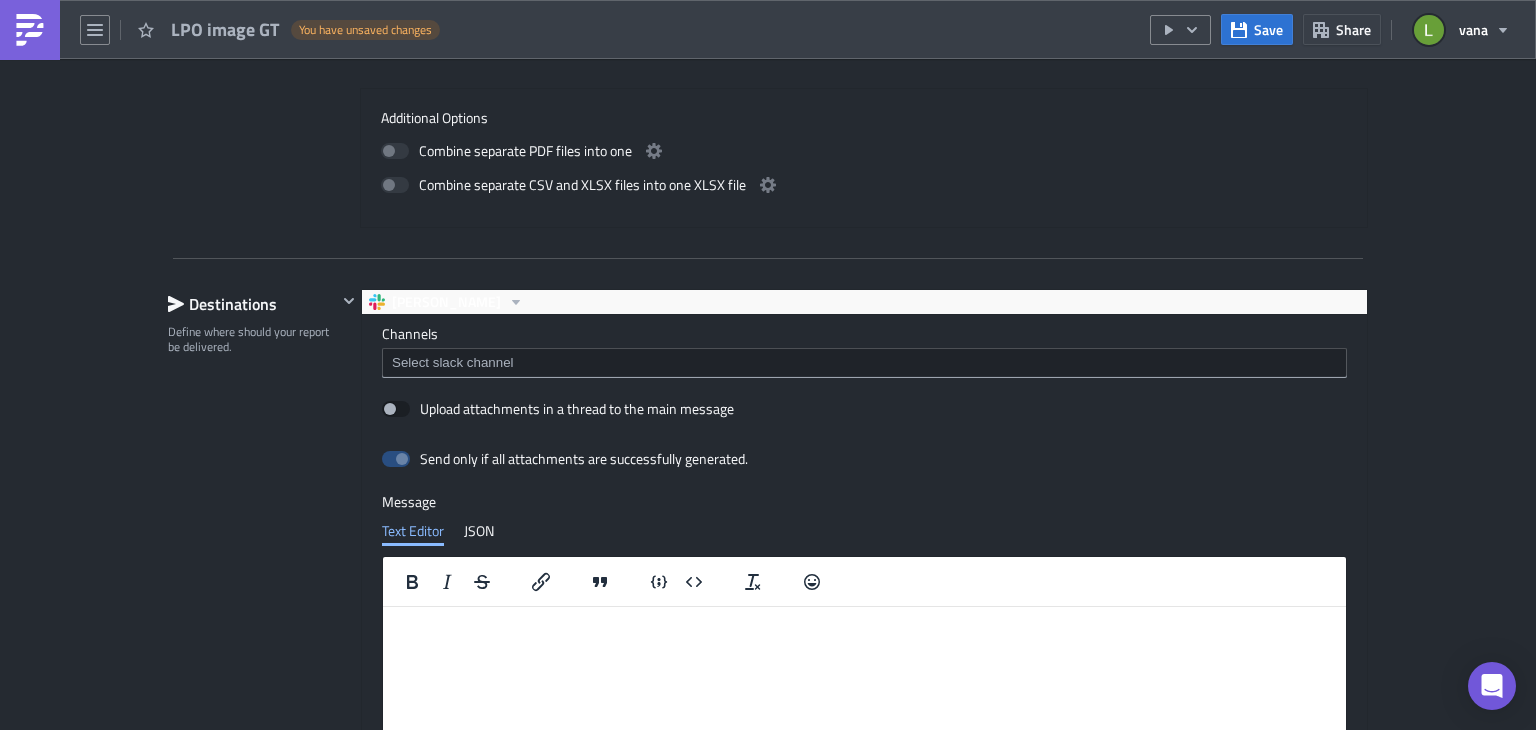 scroll, scrollTop: 0, scrollLeft: 0, axis: both 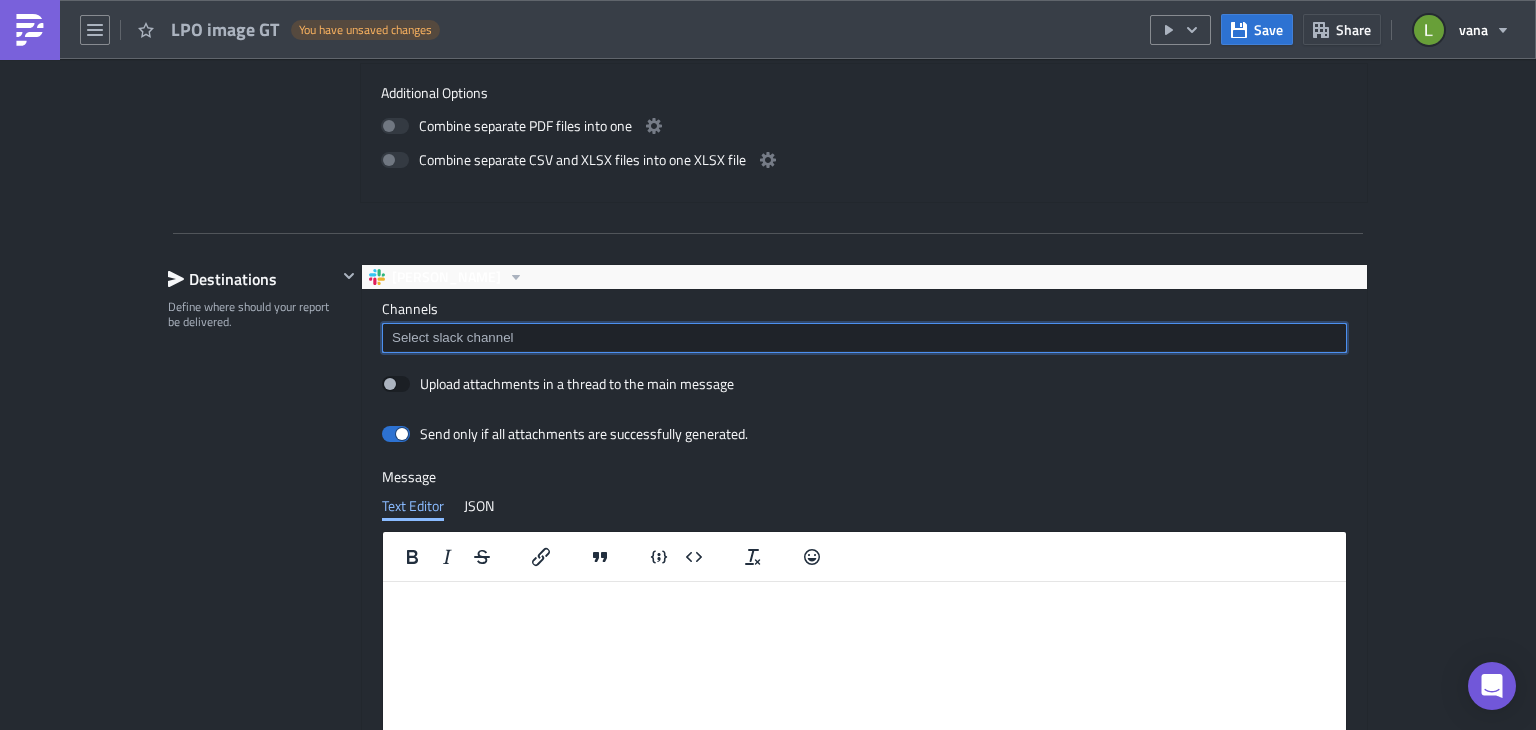 click at bounding box center [863, 338] 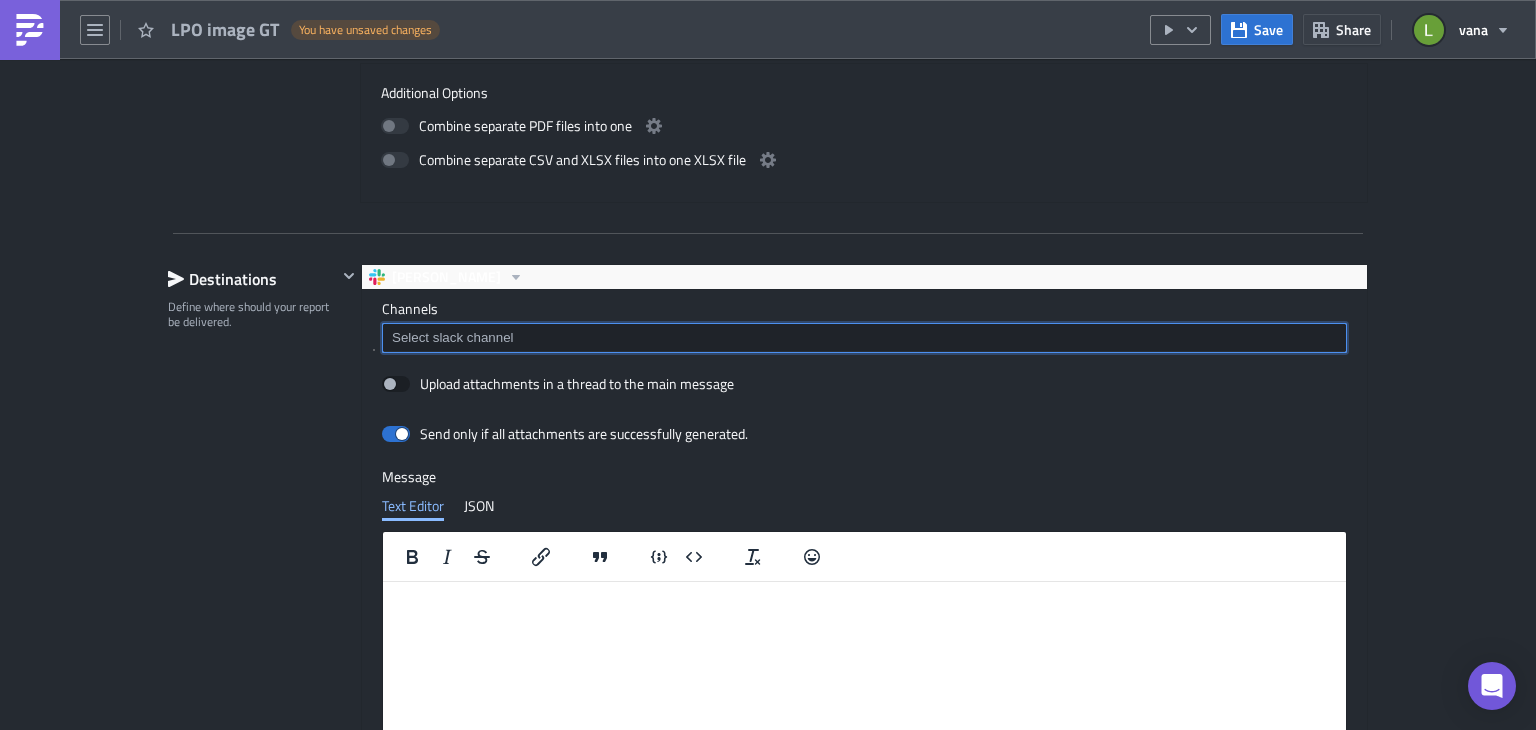 paste on "U06MQ6YMK6H" 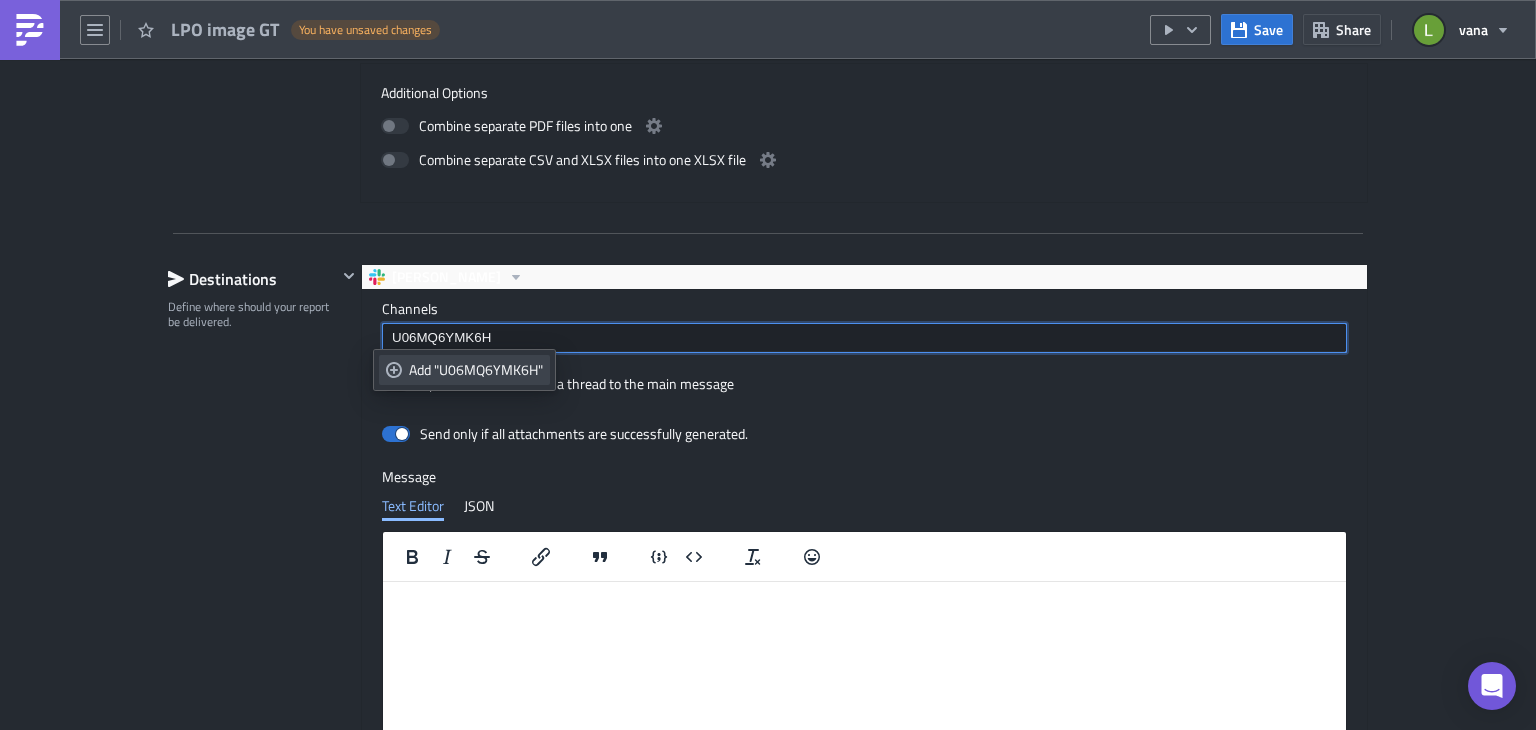type on "U06MQ6YMK6H" 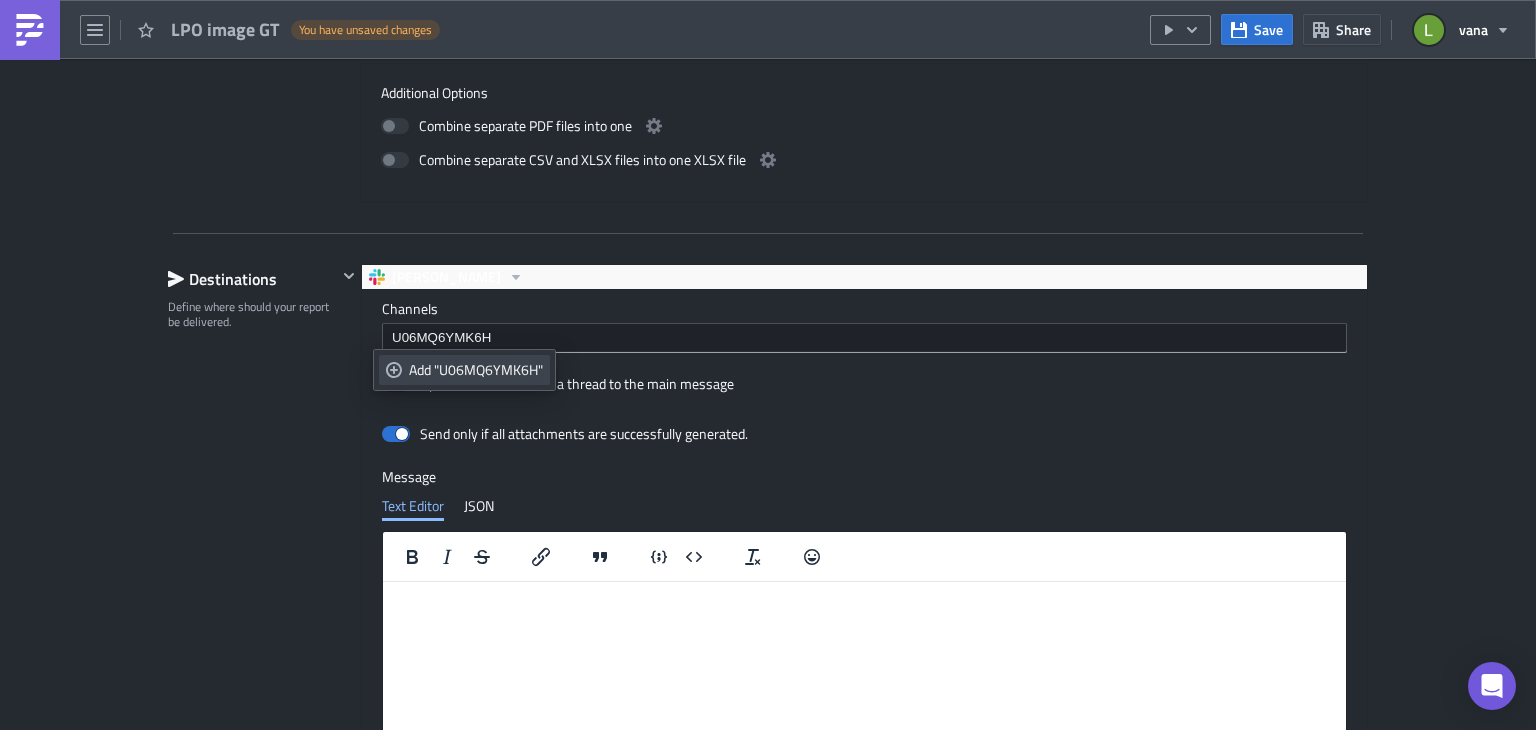 click on "Add "U06MQ6YMK6H"" at bounding box center [476, 370] 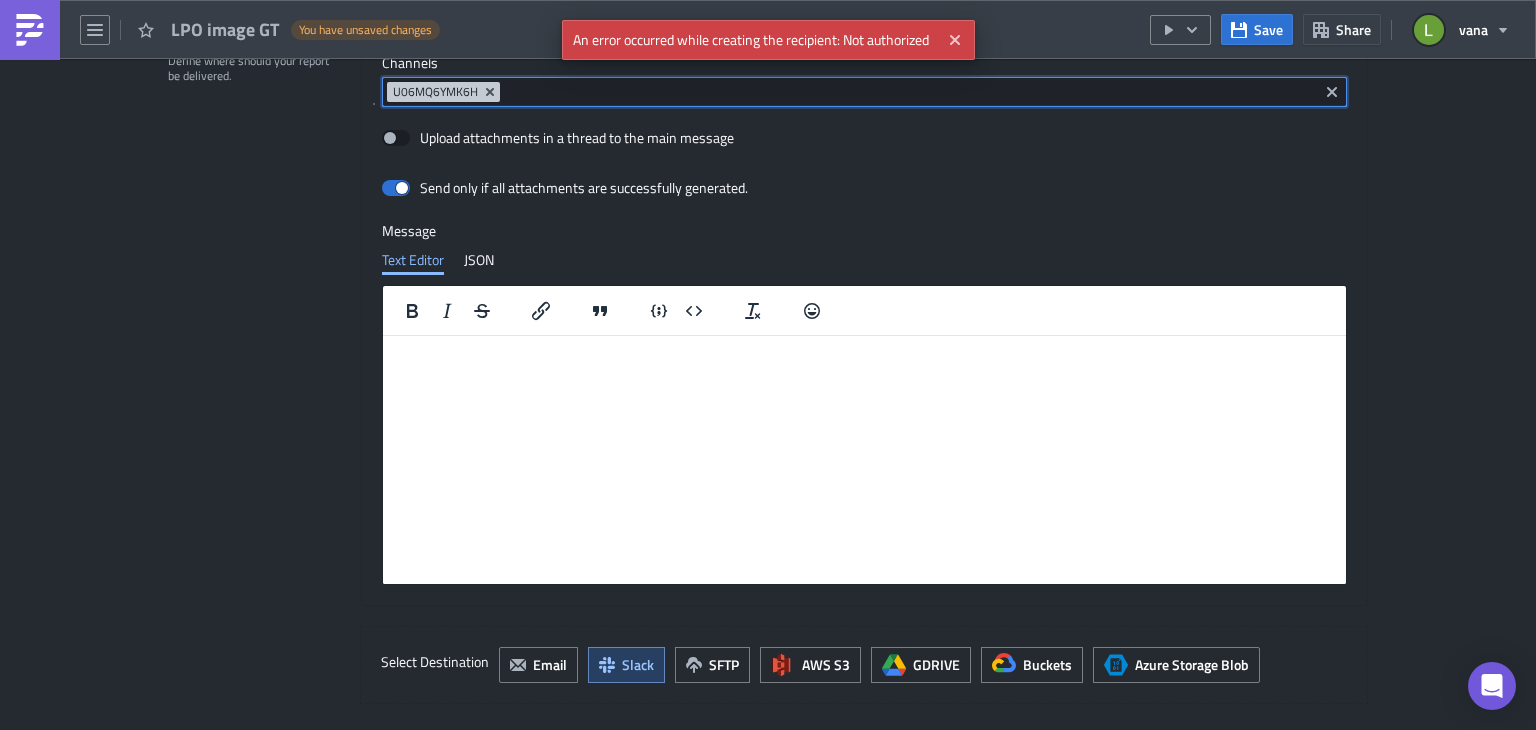 scroll, scrollTop: 1295, scrollLeft: 0, axis: vertical 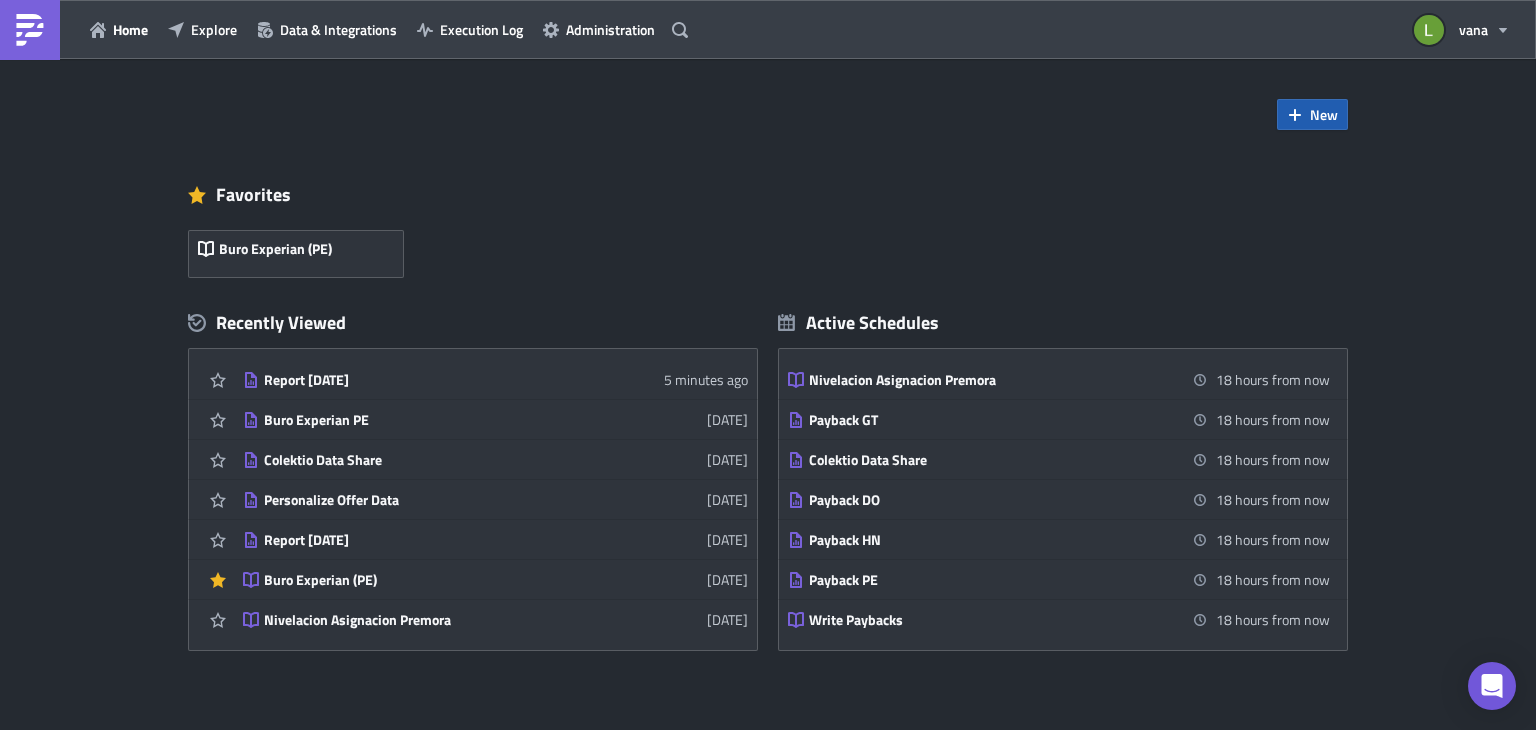 click on "New" at bounding box center (1324, 114) 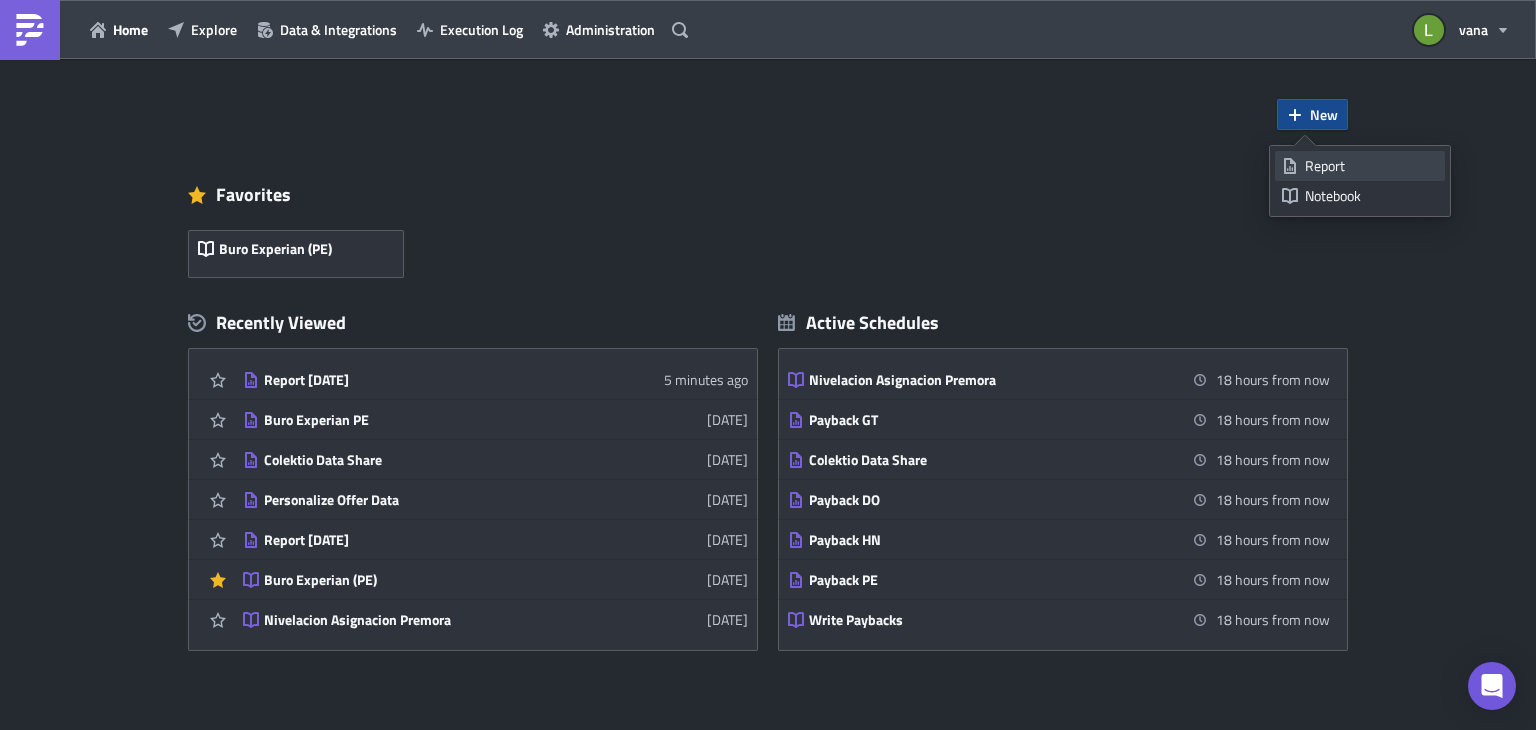 click on "Report" at bounding box center [1371, 166] 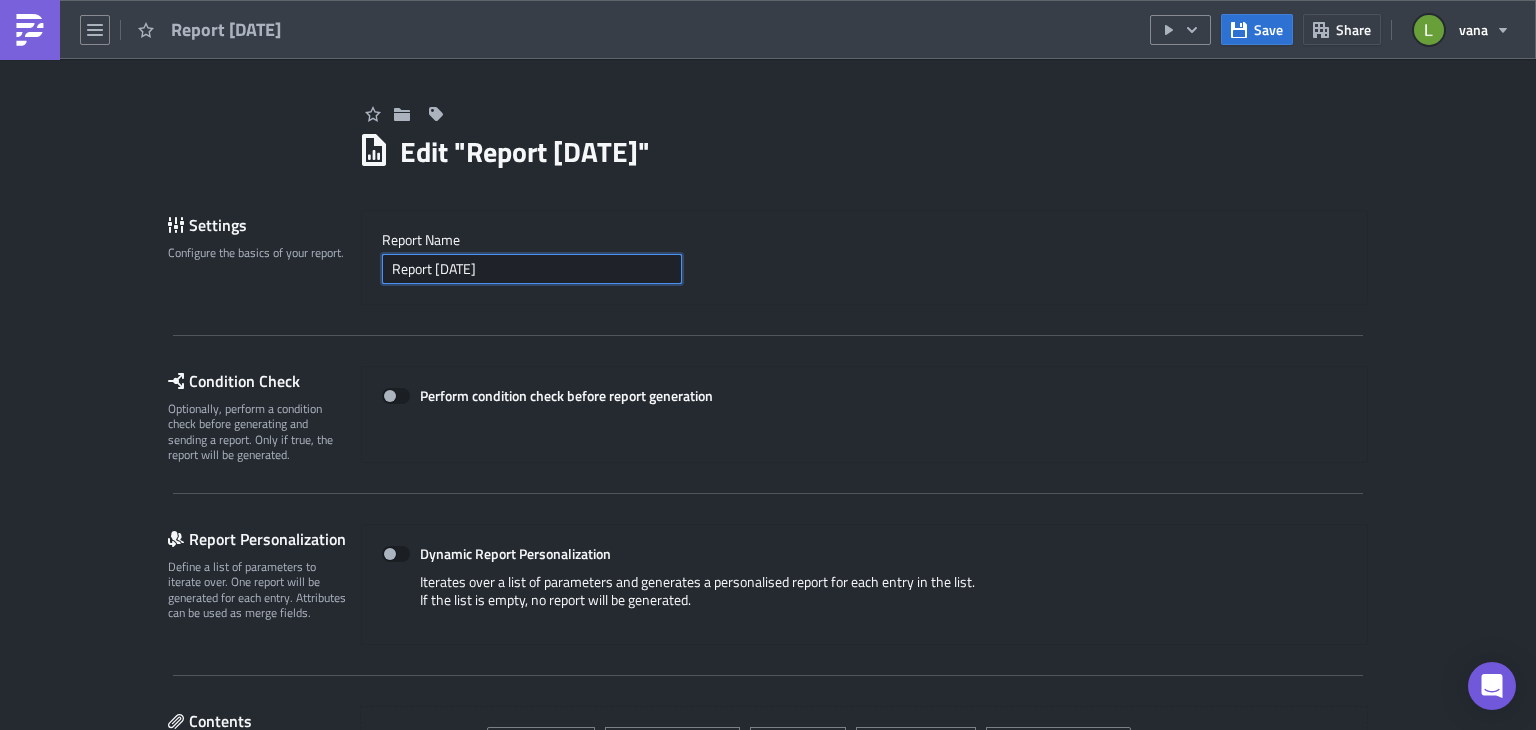 click on "Report [DATE]" at bounding box center [532, 269] 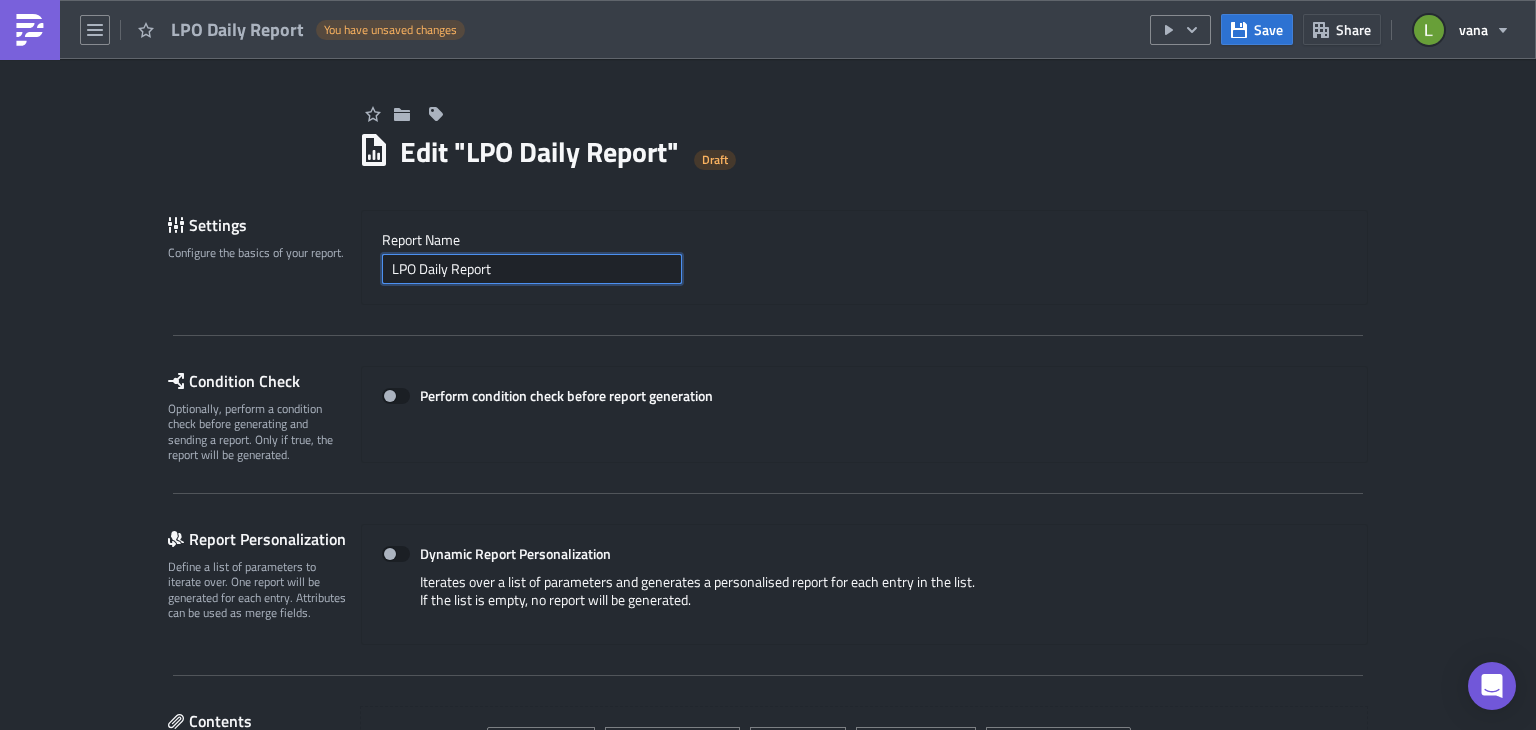 type on "LPO Daily Report" 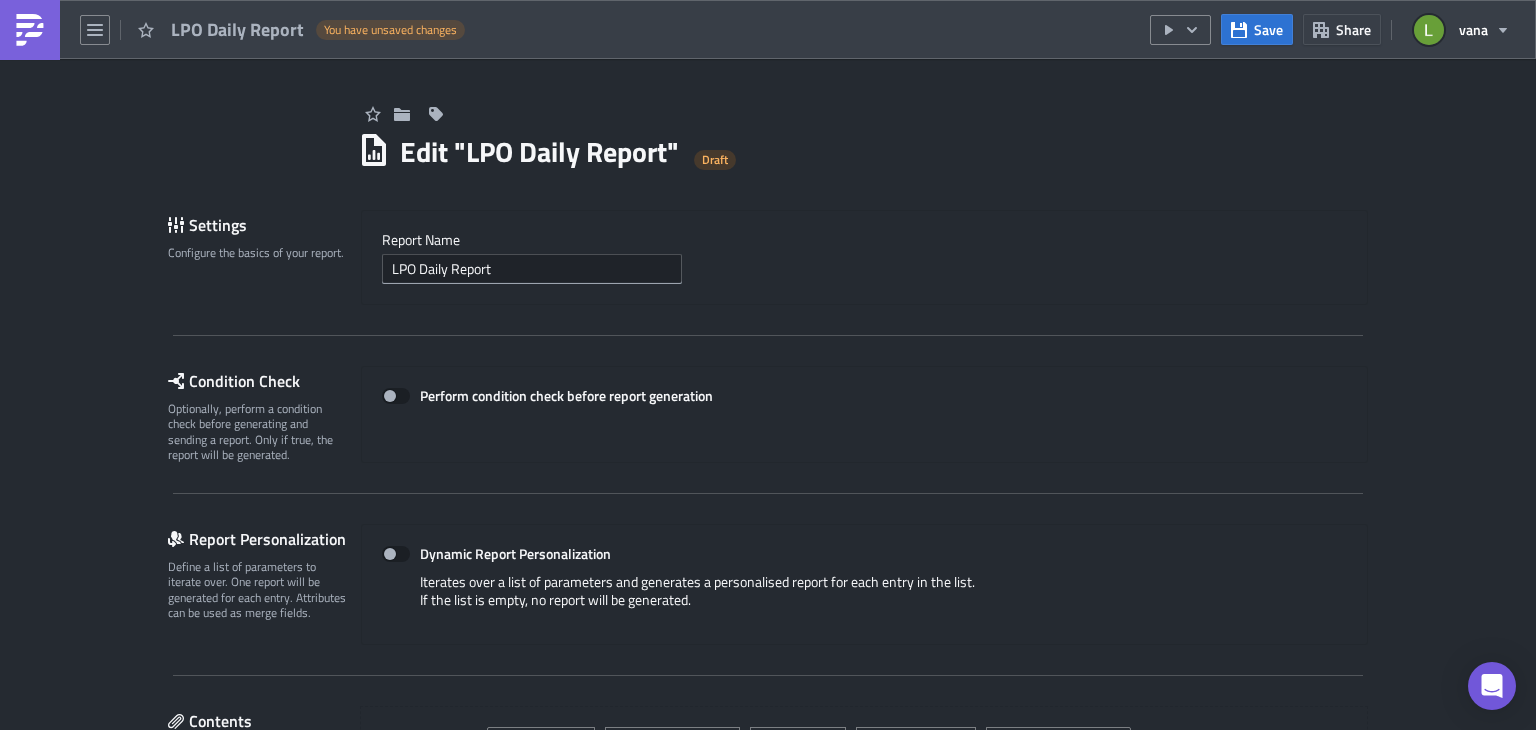click on "LPO Daily Report" at bounding box center (864, 269) 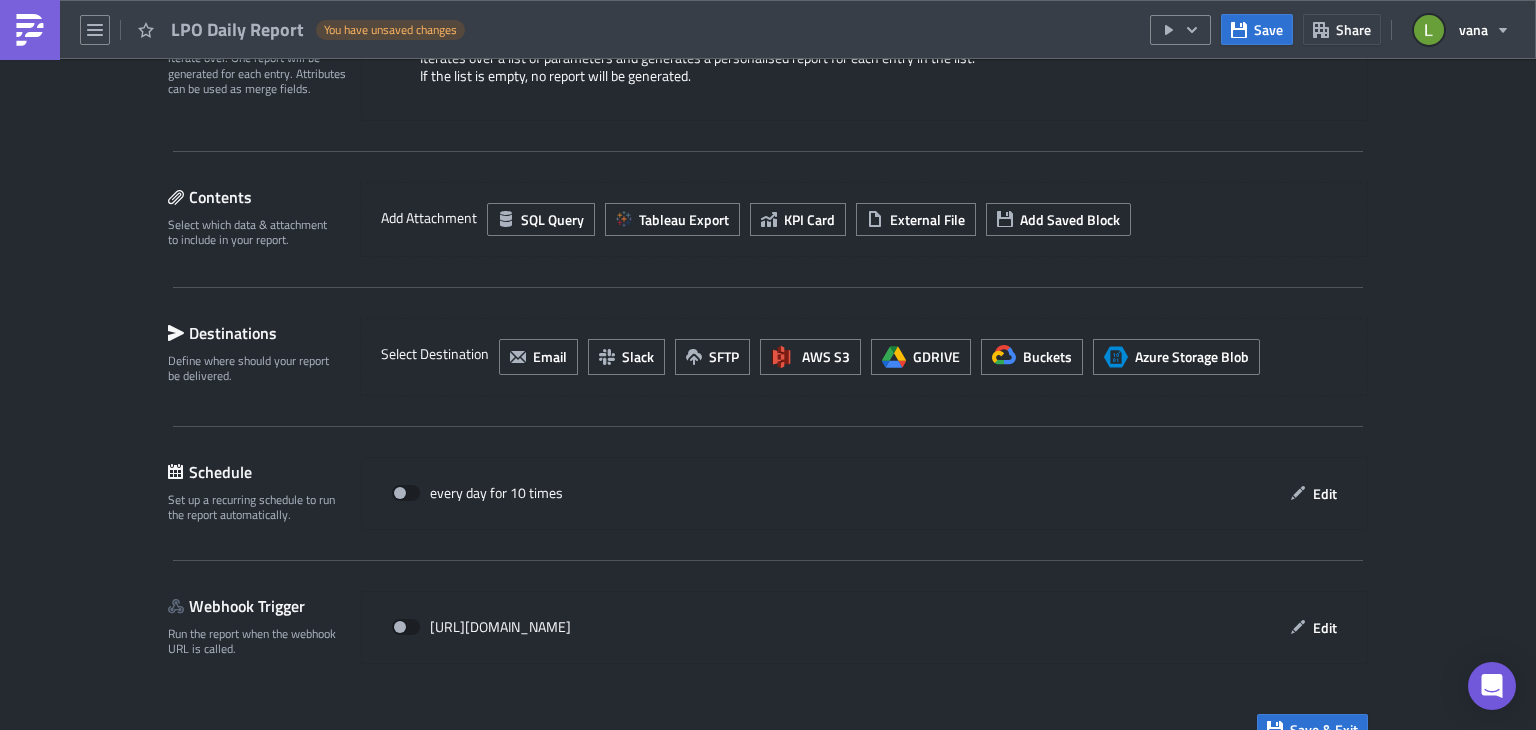 scroll, scrollTop: 531, scrollLeft: 0, axis: vertical 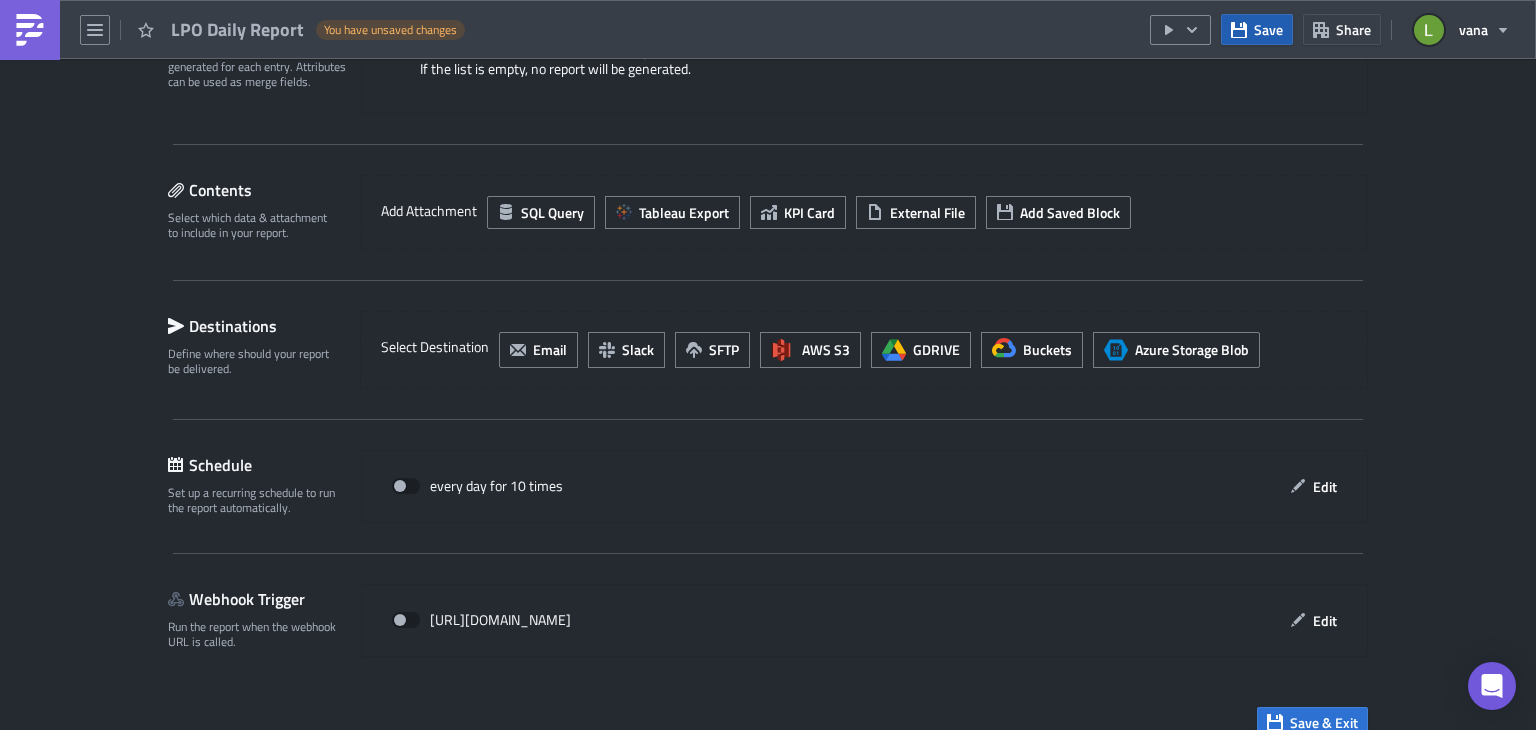 click on "Save" at bounding box center [1257, 29] 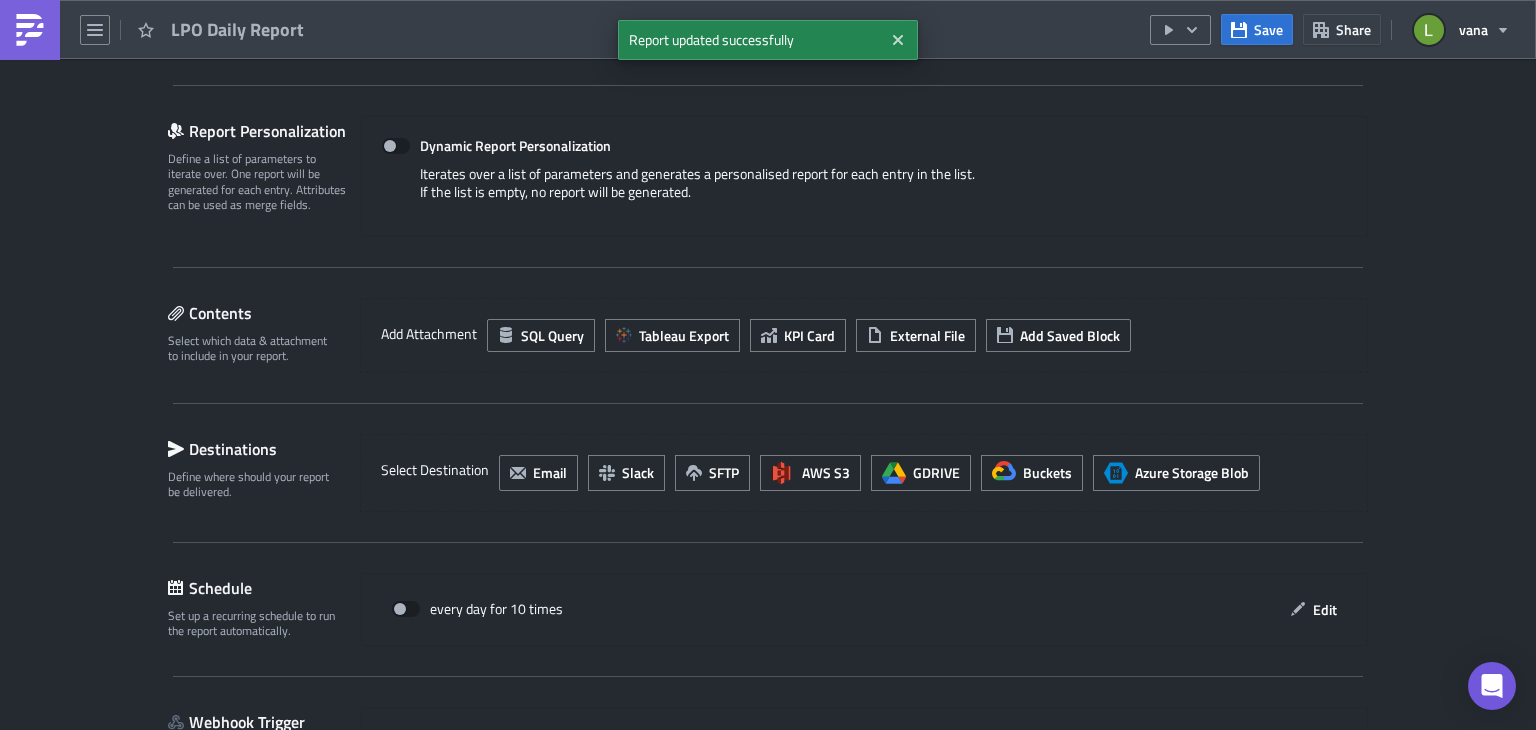 scroll, scrollTop: 411, scrollLeft: 0, axis: vertical 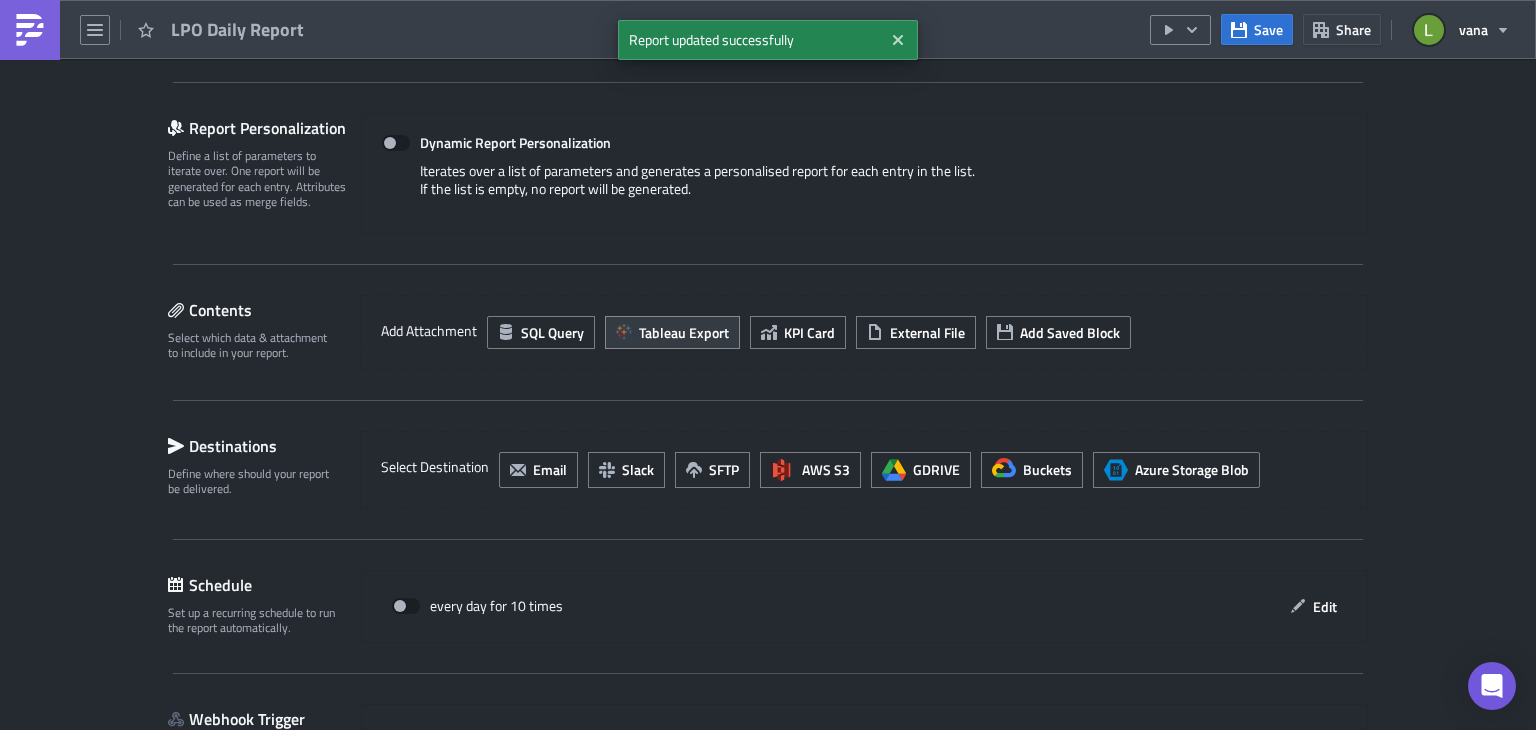 click on "Tableau Export" at bounding box center (684, 332) 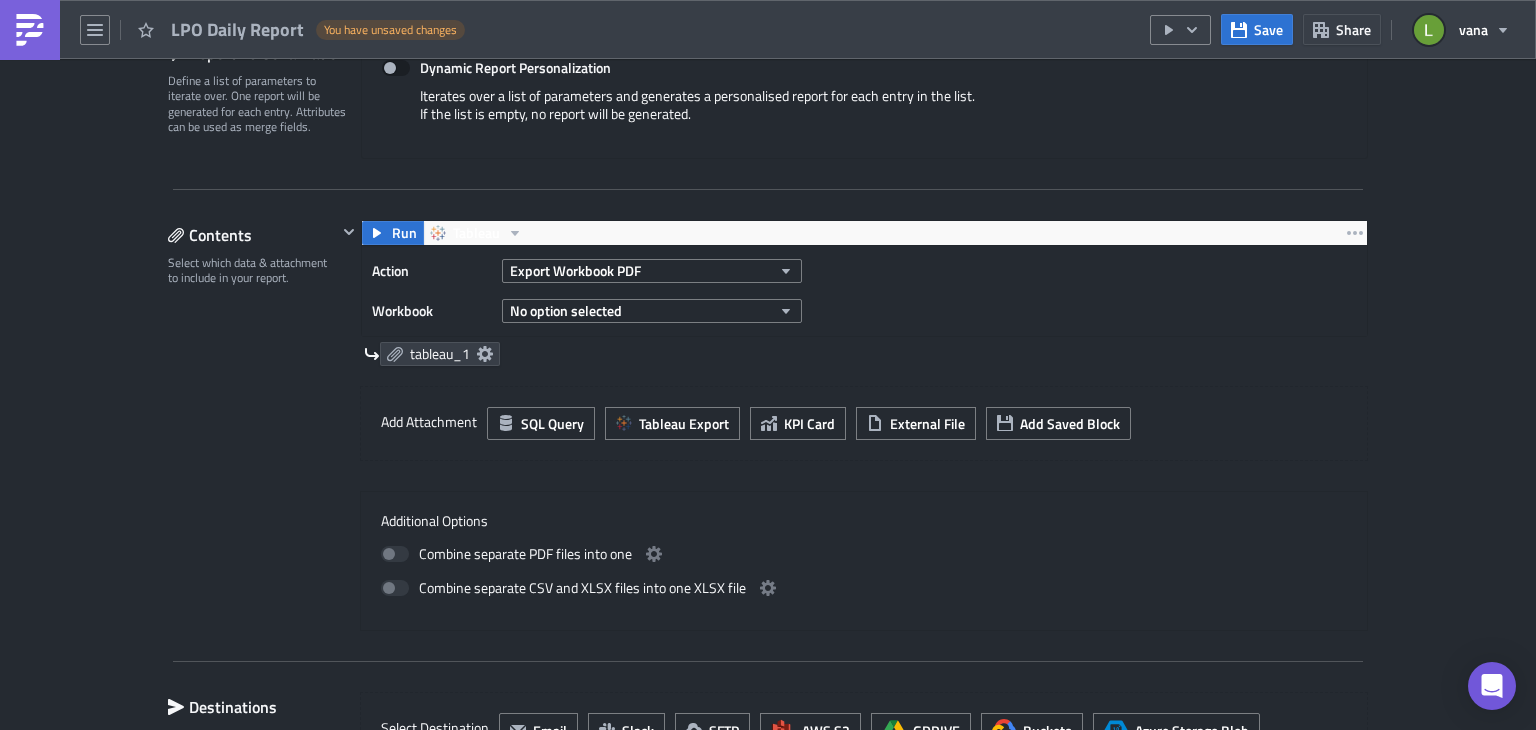 scroll, scrollTop: 498, scrollLeft: 0, axis: vertical 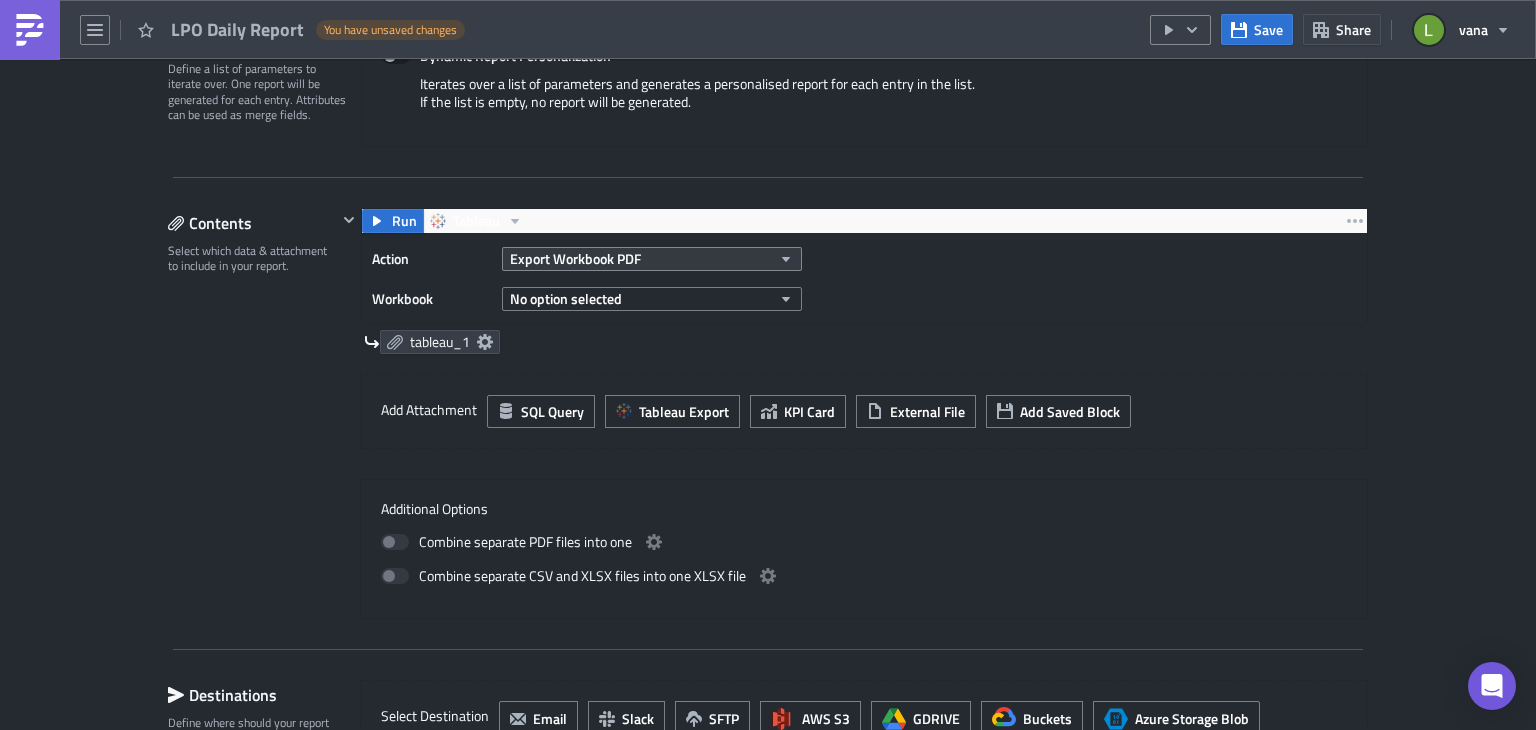 click on "Export Workbook PDF" at bounding box center [652, 259] 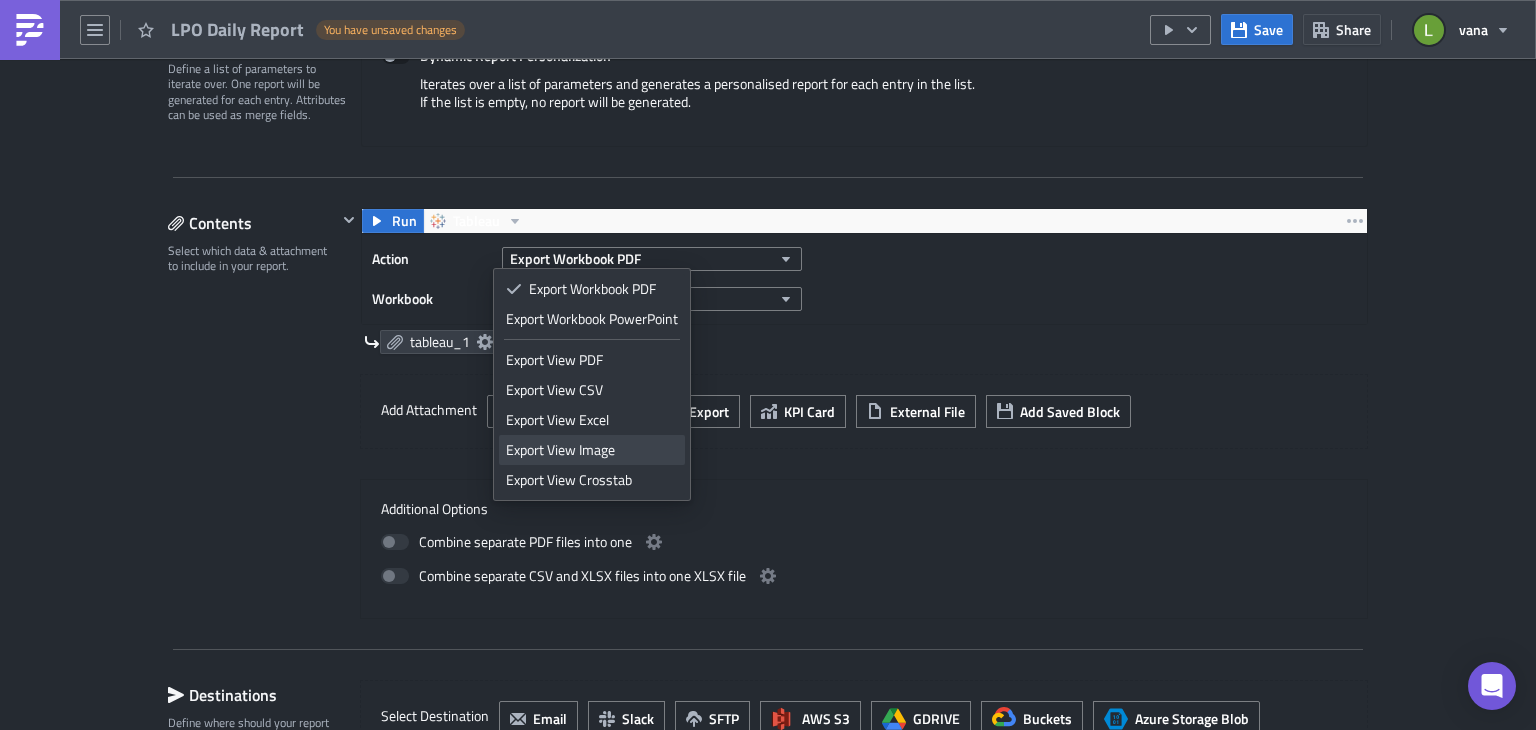 click on "Export View Image" at bounding box center [592, 450] 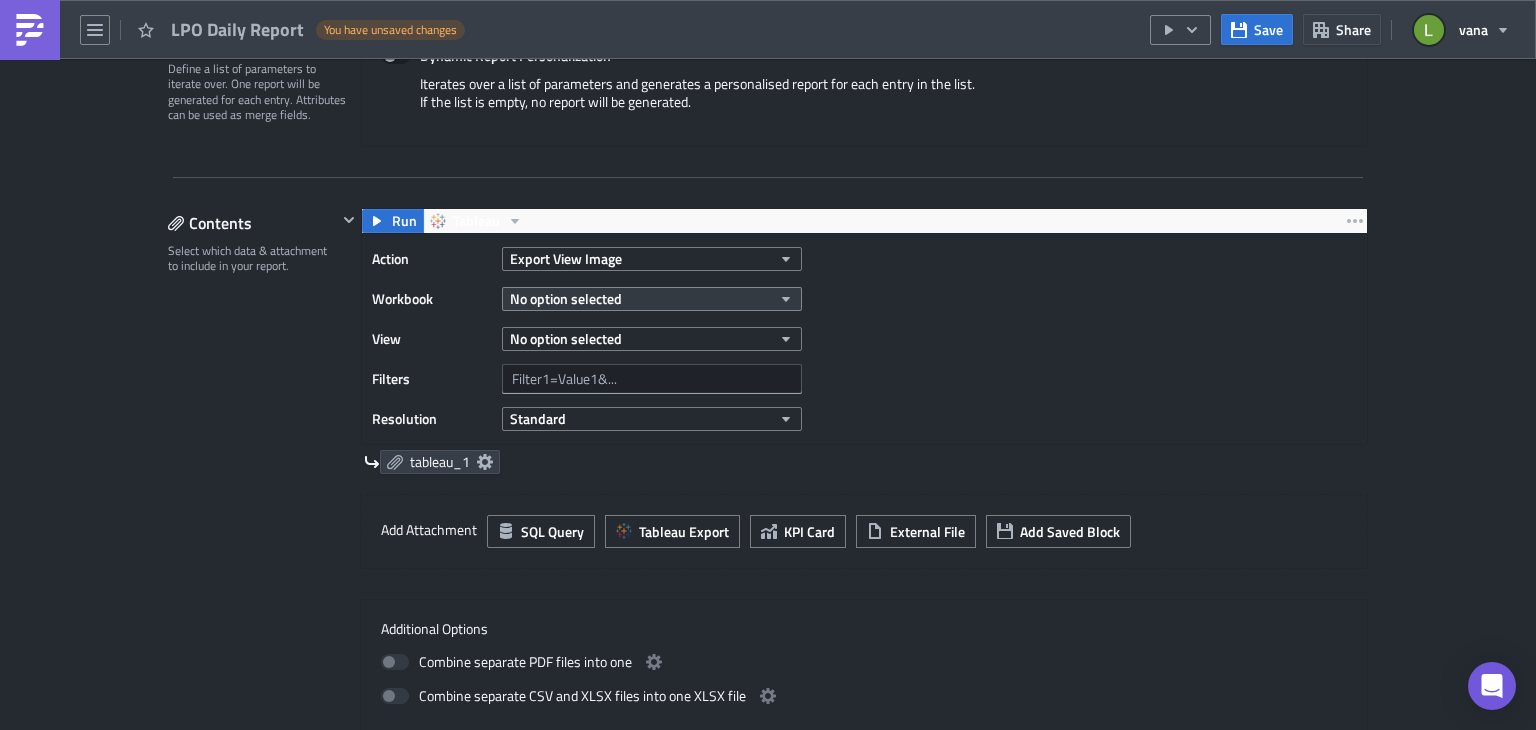 click on "No option selected" at bounding box center [652, 299] 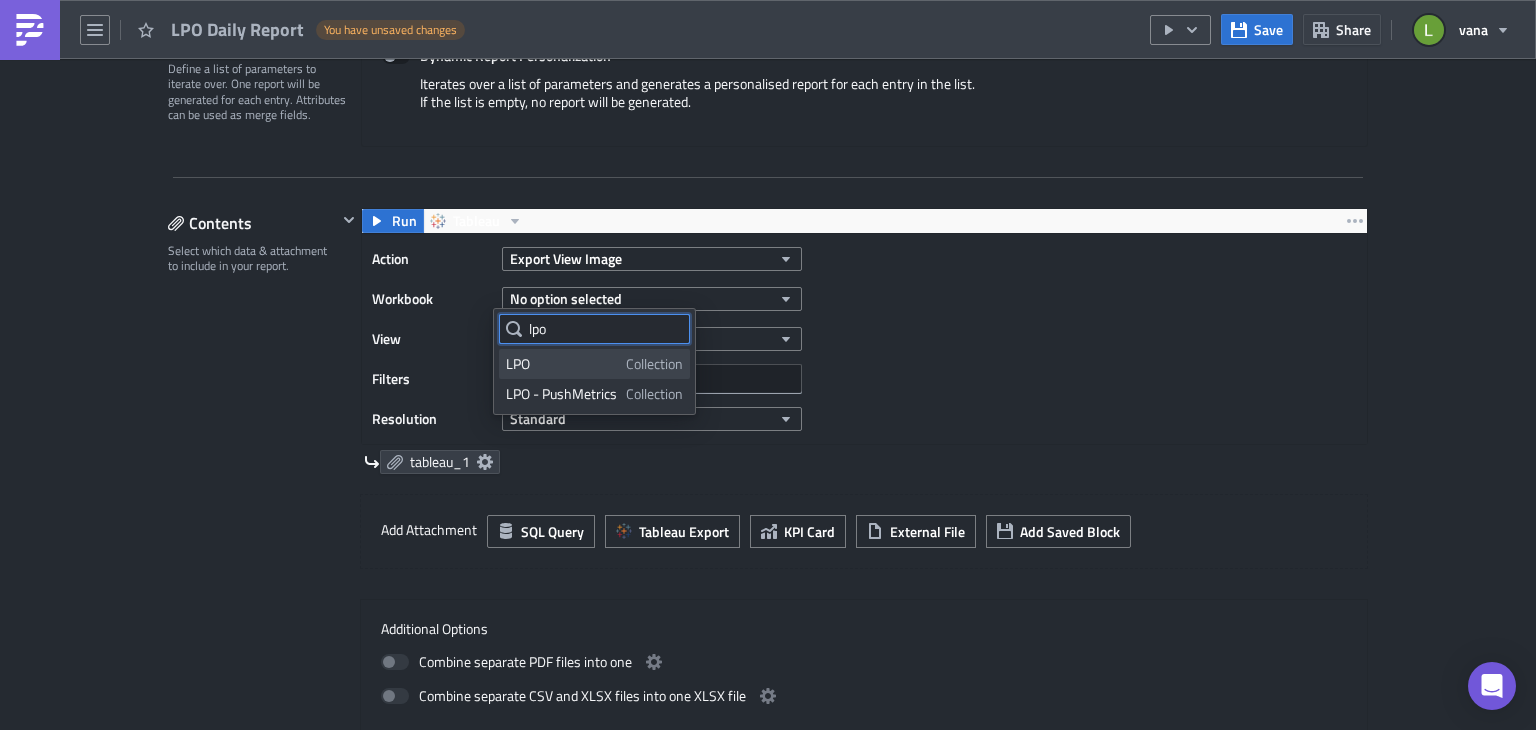 type on "lpo" 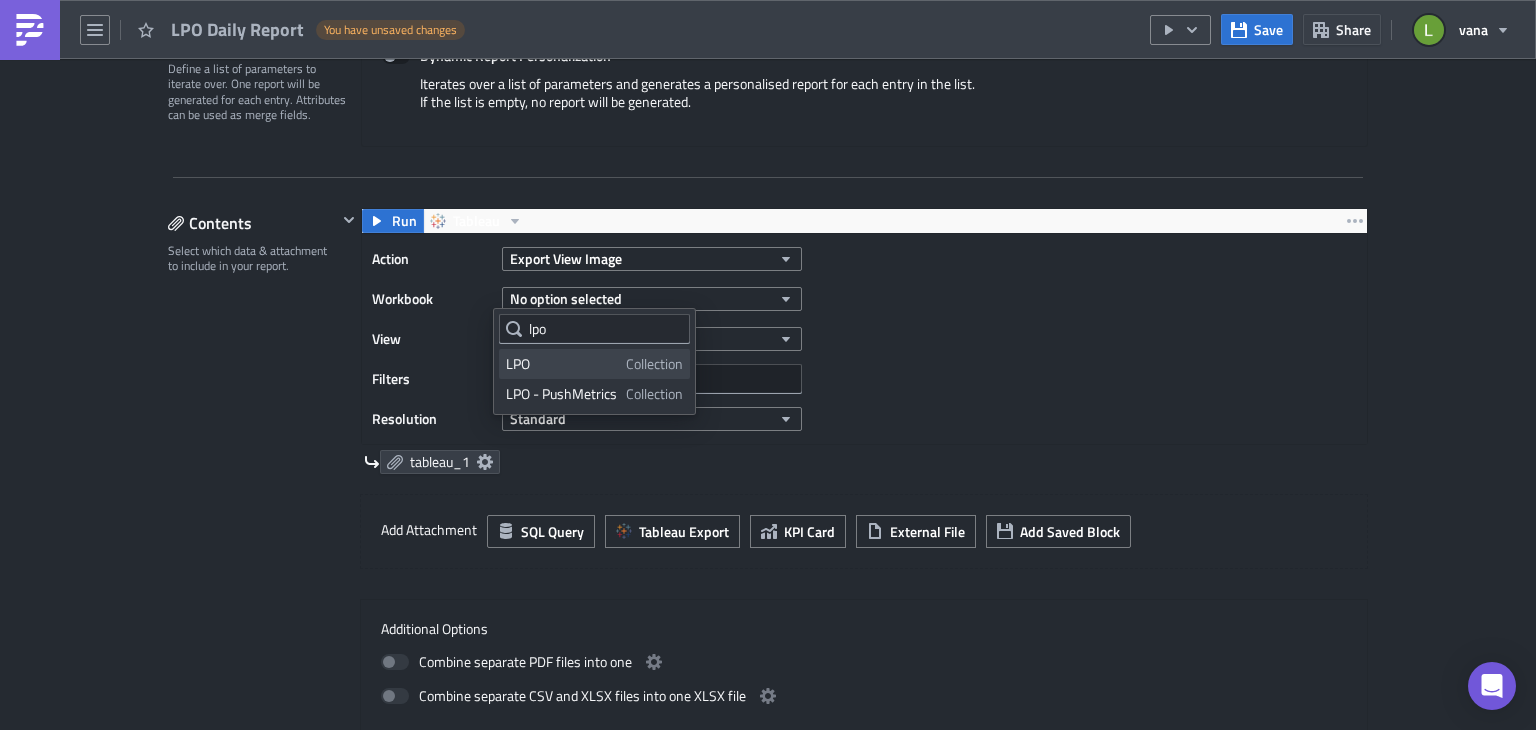 click on "LPO" at bounding box center (562, 364) 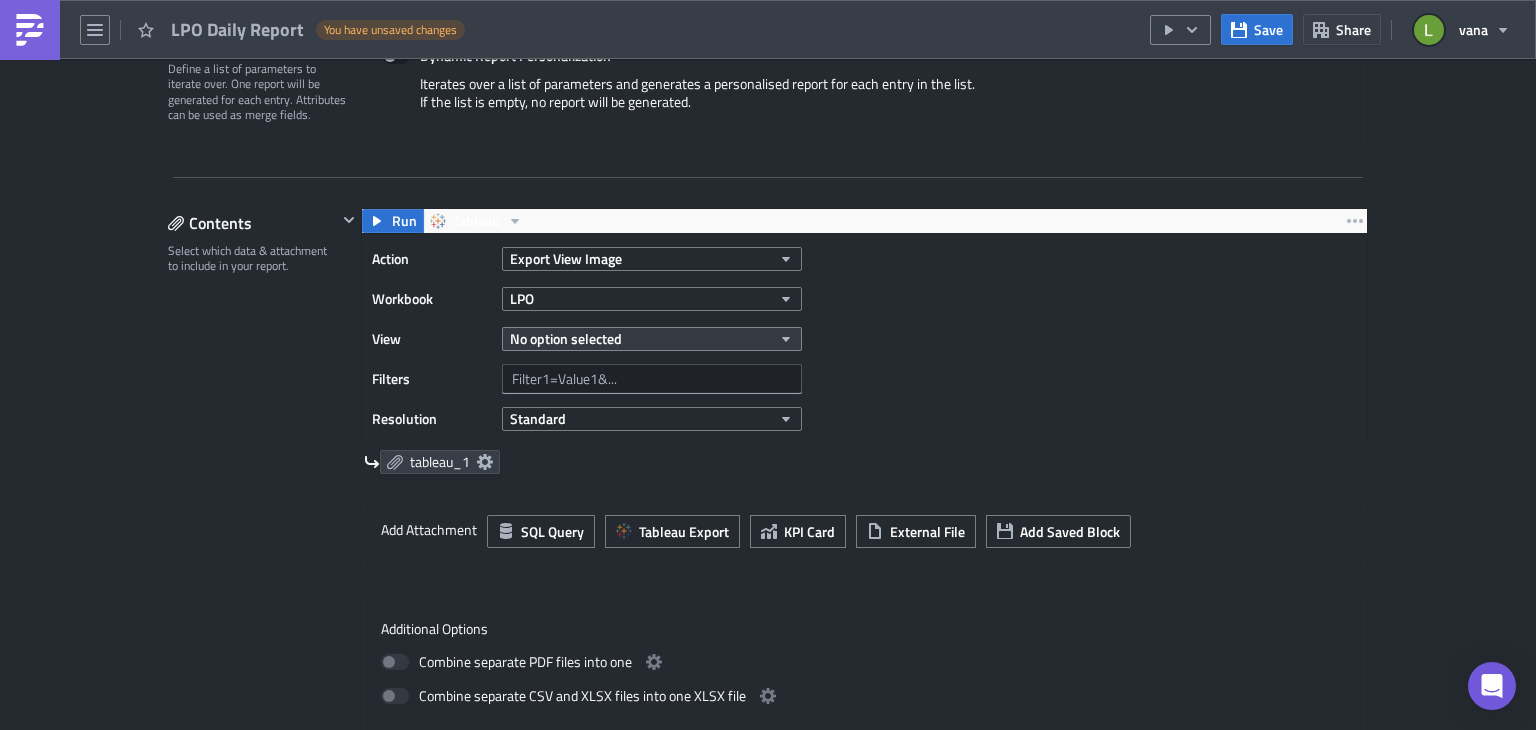 click on "No option selected" at bounding box center (566, 338) 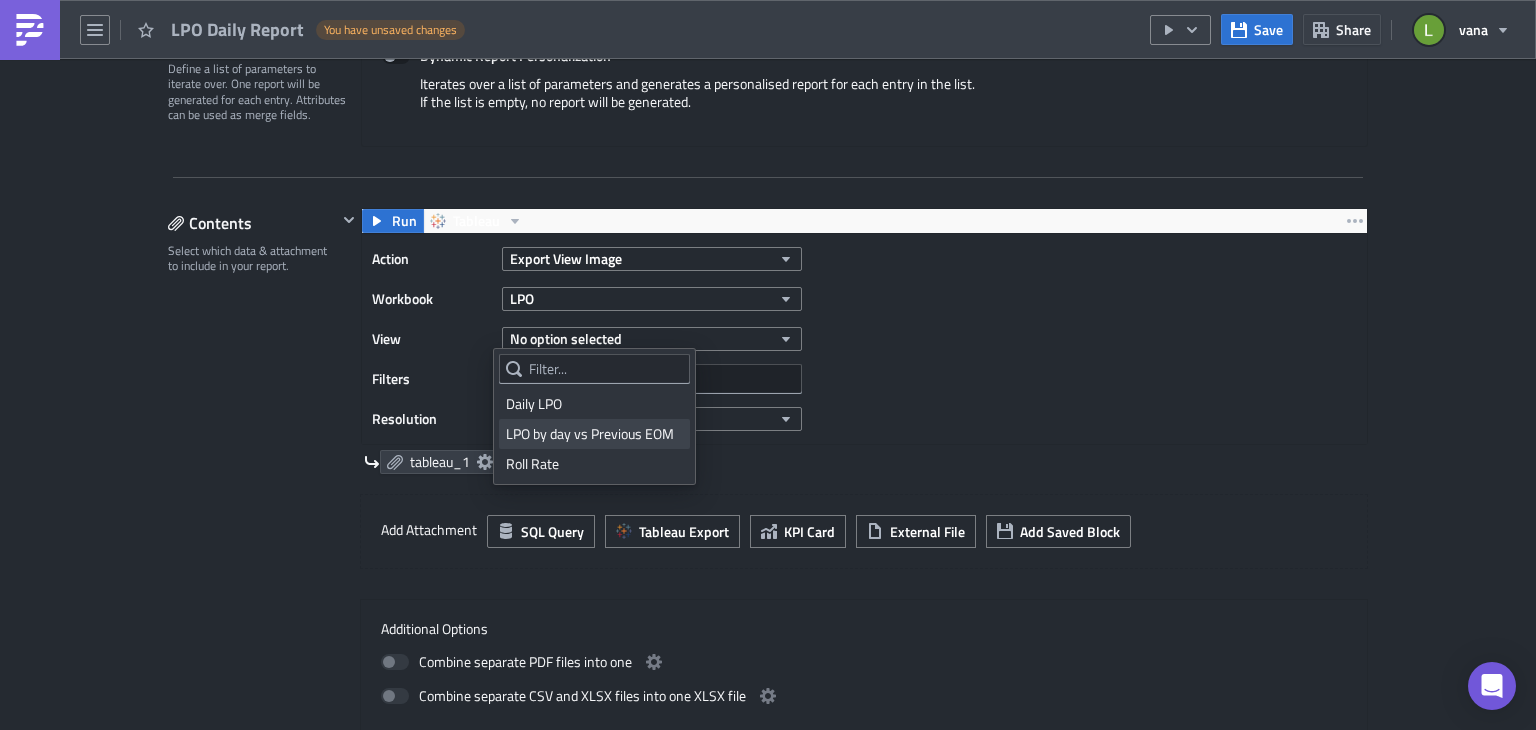 click on "LPO by day vs Previous EOM" at bounding box center (594, 434) 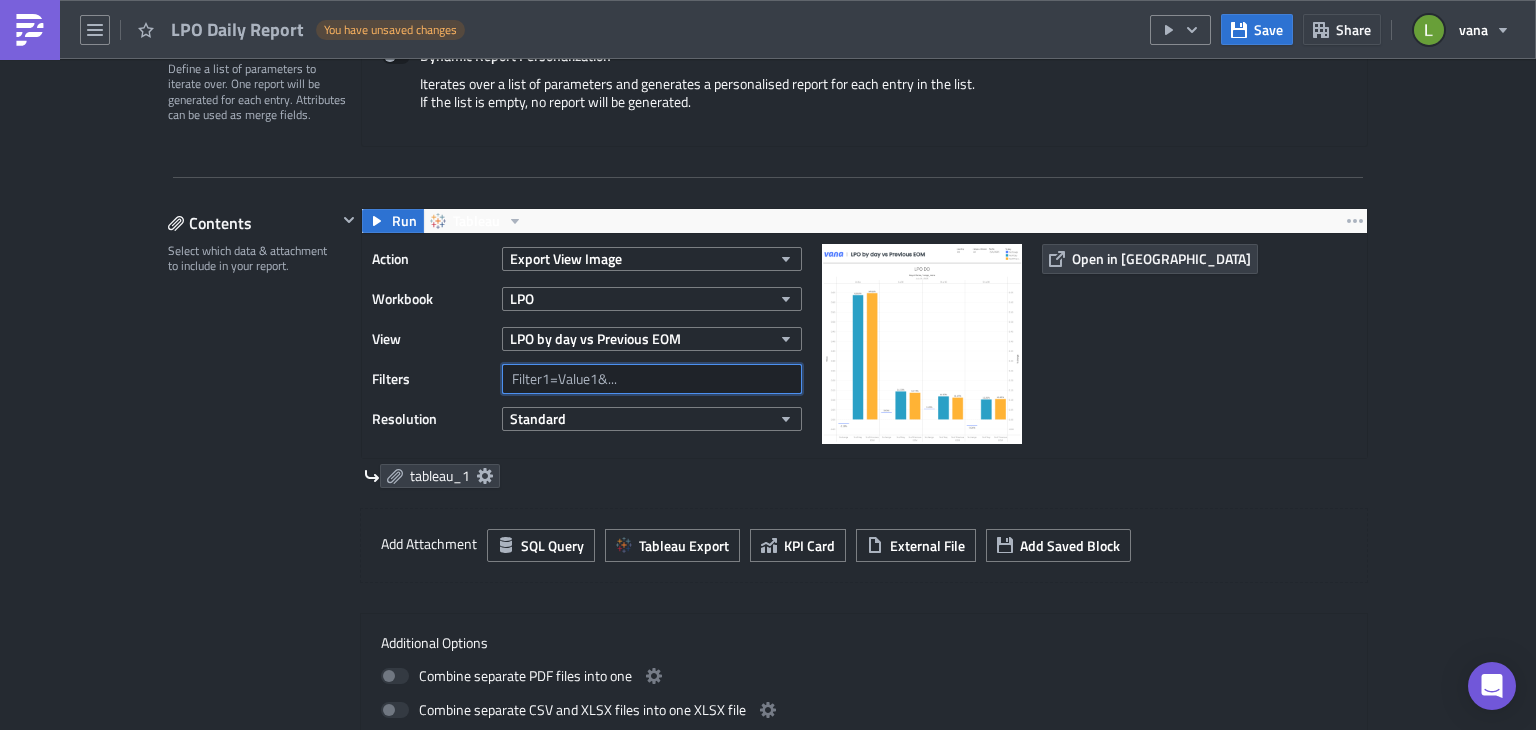 click at bounding box center (652, 379) 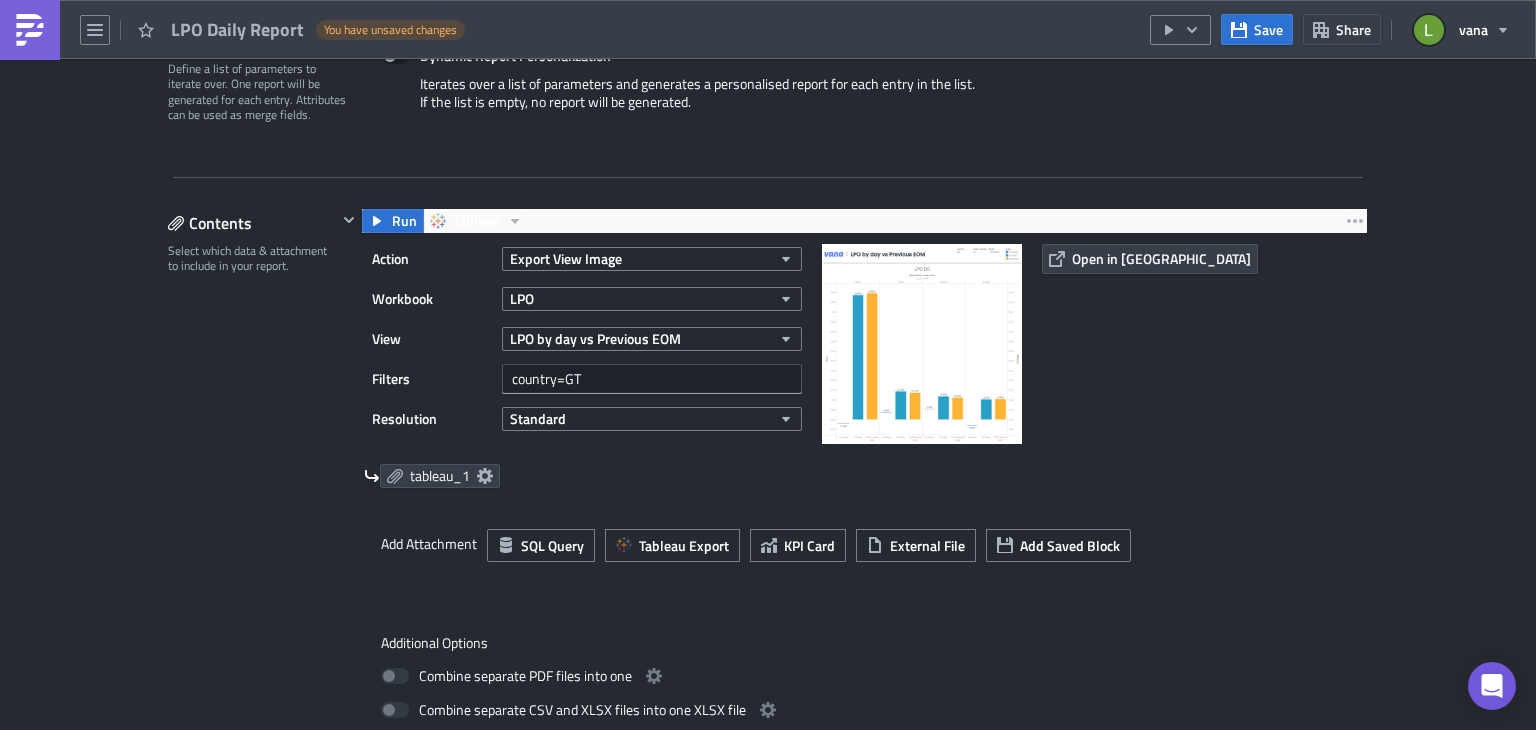 click on "Action   Export View Image Workbook   LPO View   LPO by day vs Previous EOM Filters   country=GT Resolution   Standard Open in Tableau" at bounding box center [864, 346] 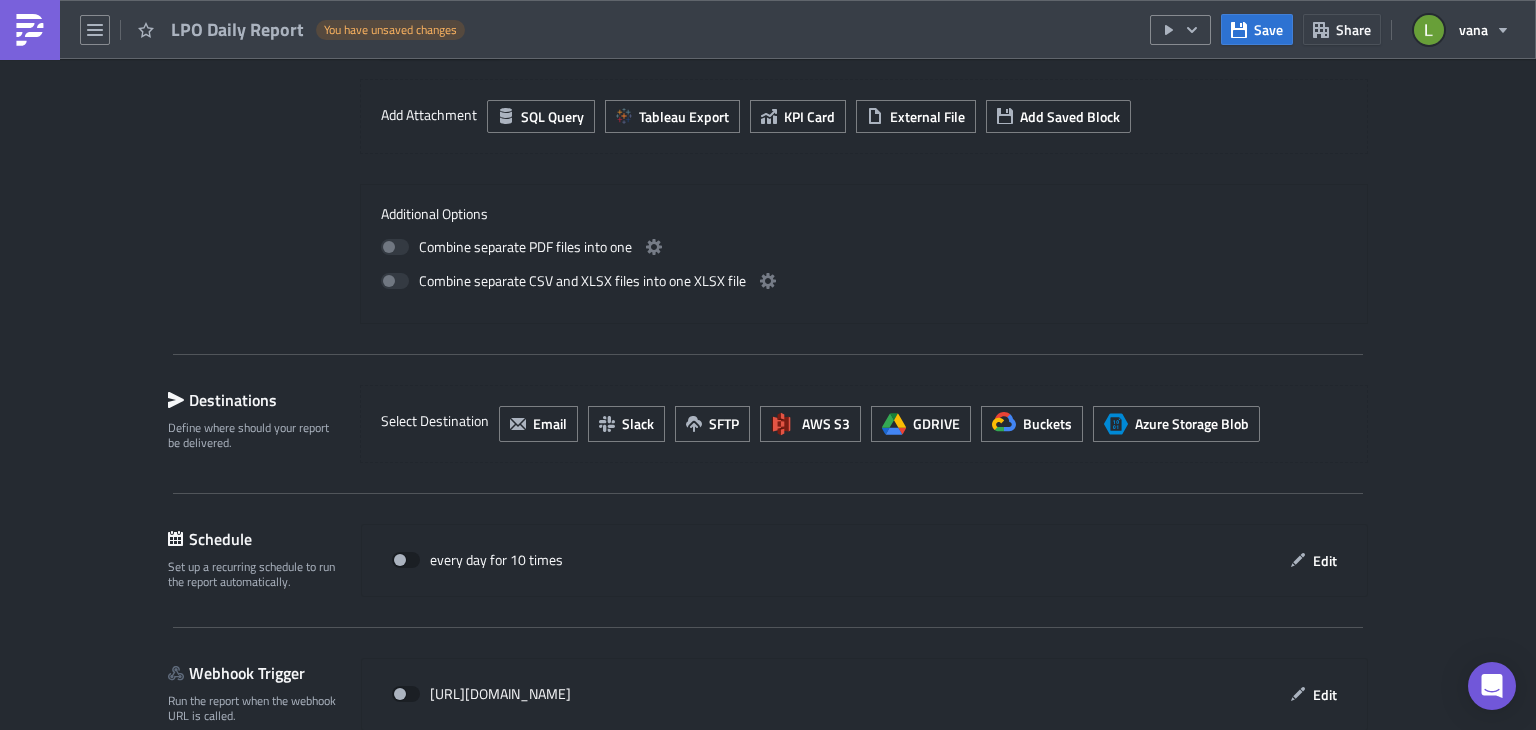 scroll, scrollTop: 908, scrollLeft: 0, axis: vertical 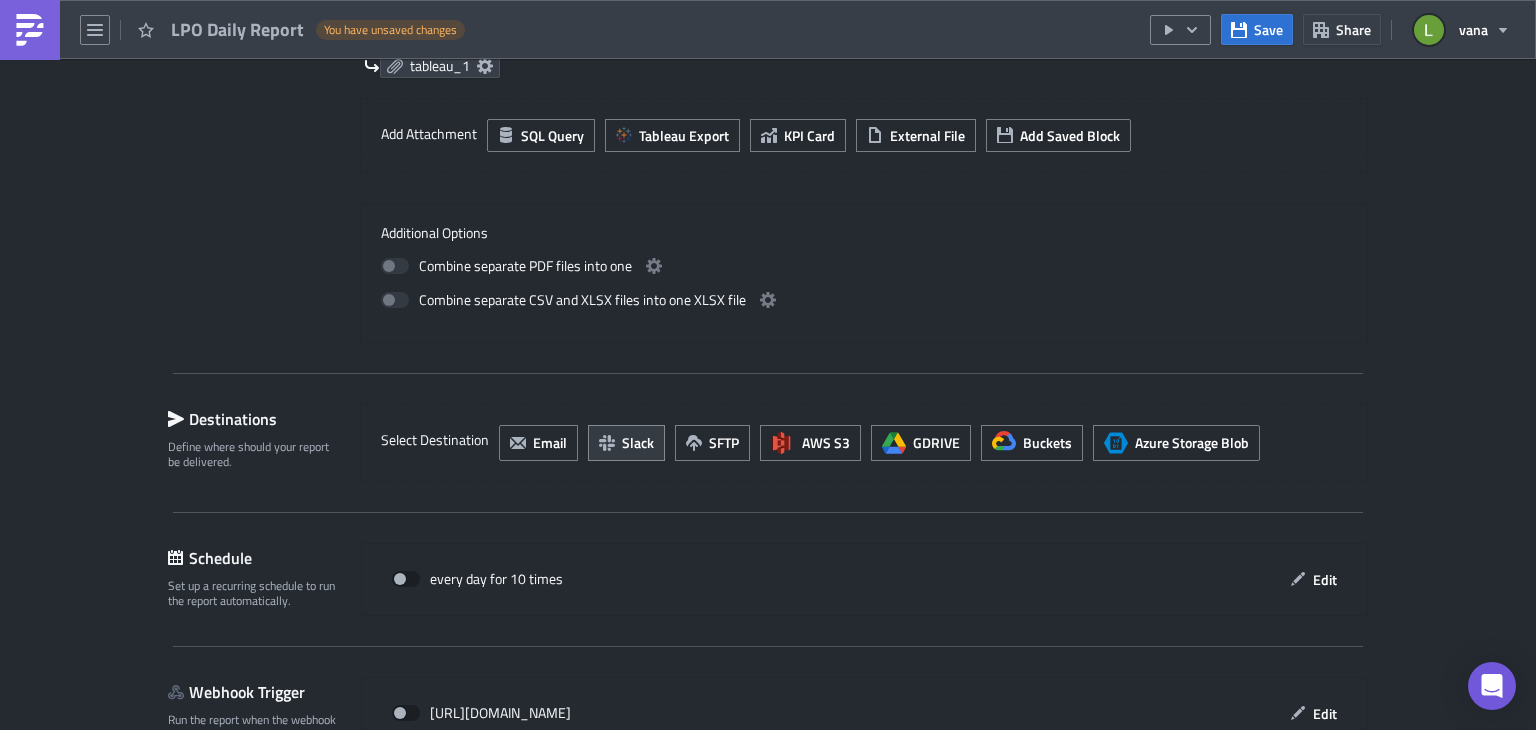 click on "Slack" at bounding box center [638, 442] 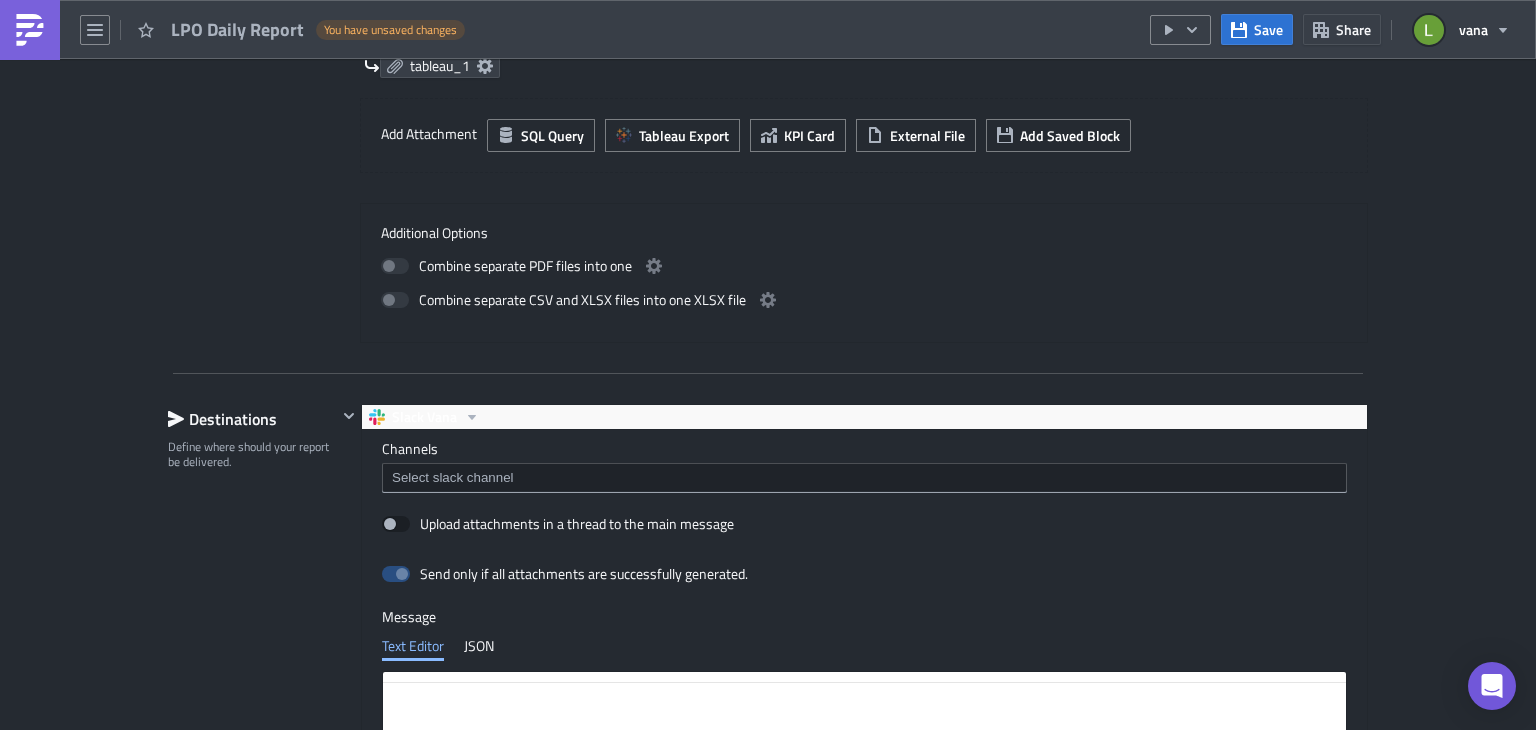 scroll, scrollTop: 1056, scrollLeft: 0, axis: vertical 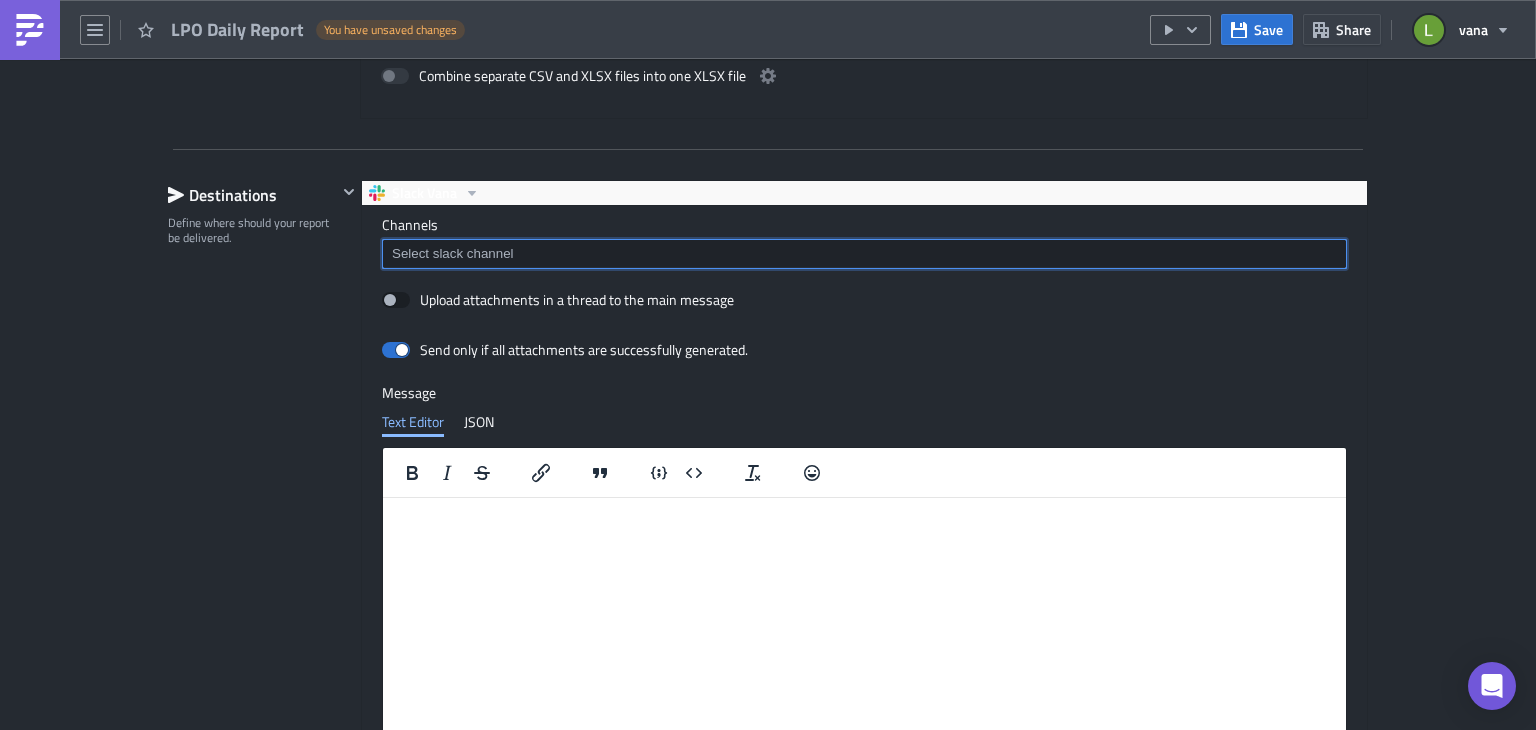 click at bounding box center (863, 254) 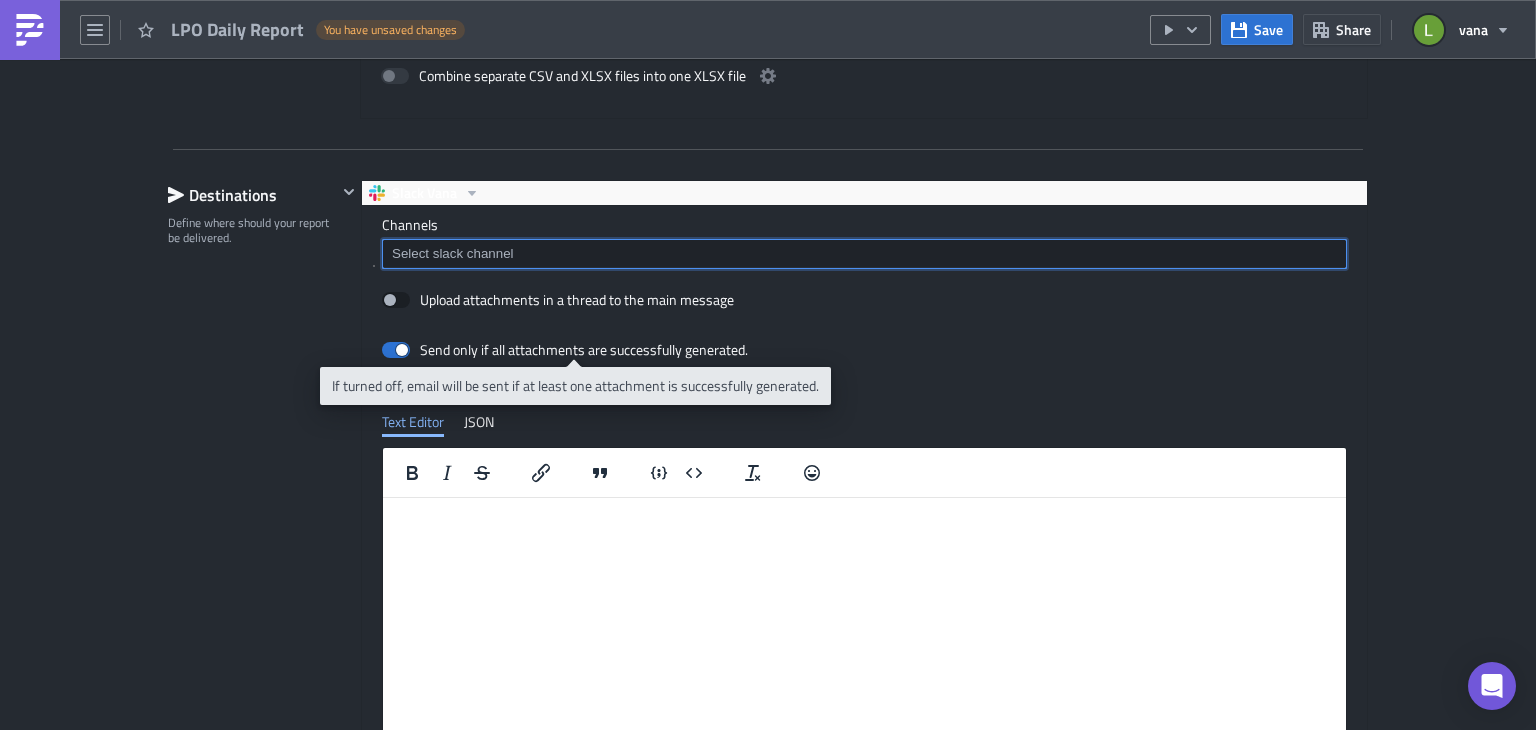 scroll, scrollTop: 1107, scrollLeft: 0, axis: vertical 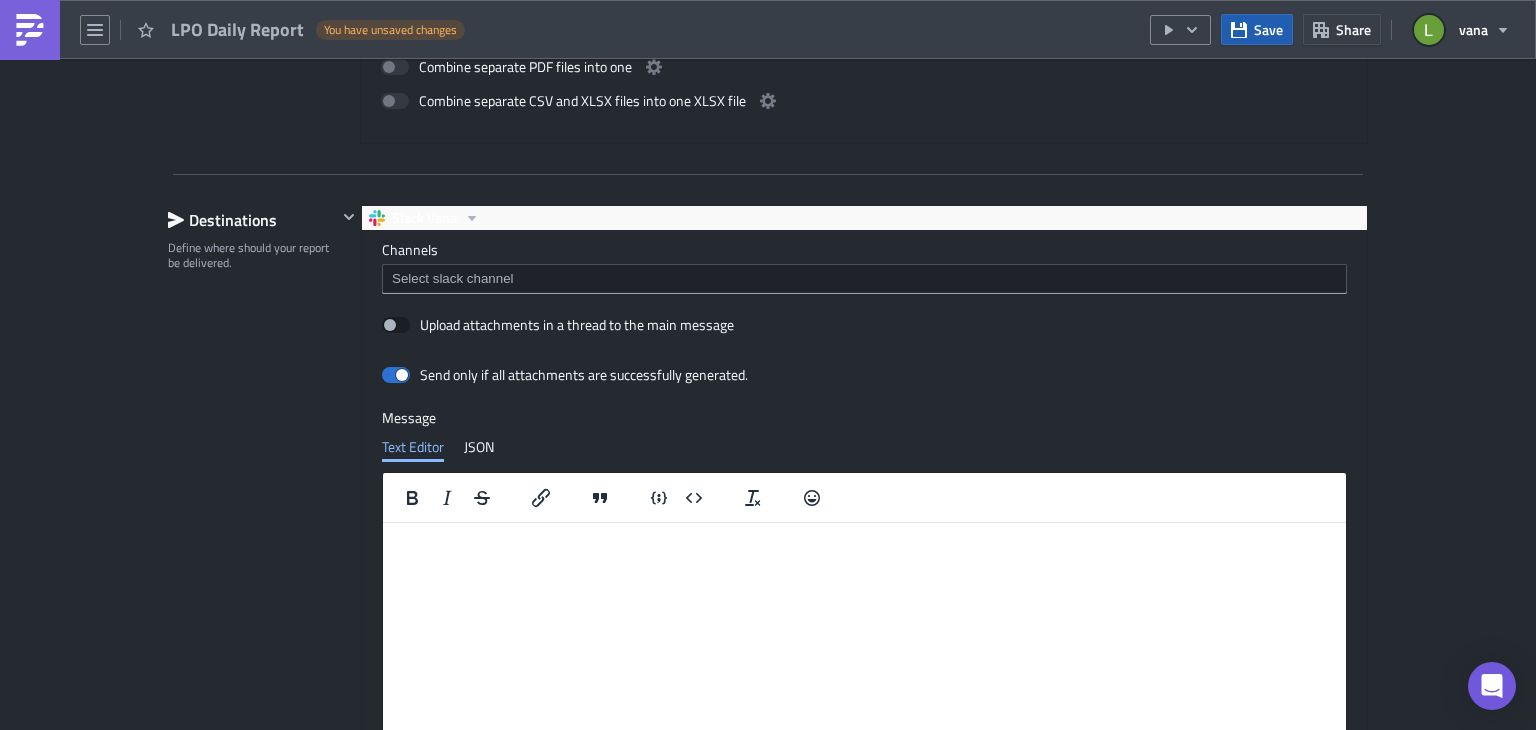 click on "Save" at bounding box center [1268, 29] 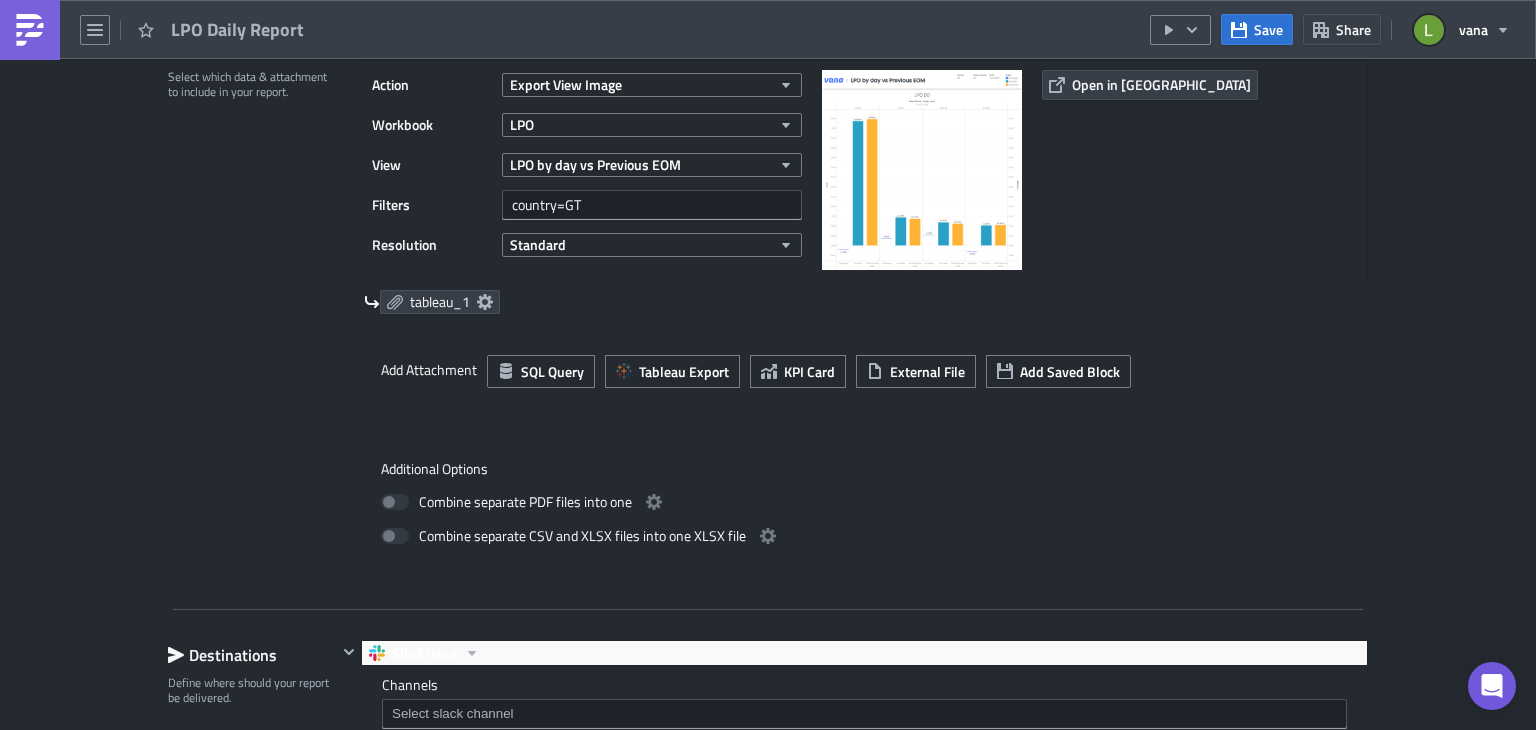 scroll, scrollTop: 560, scrollLeft: 0, axis: vertical 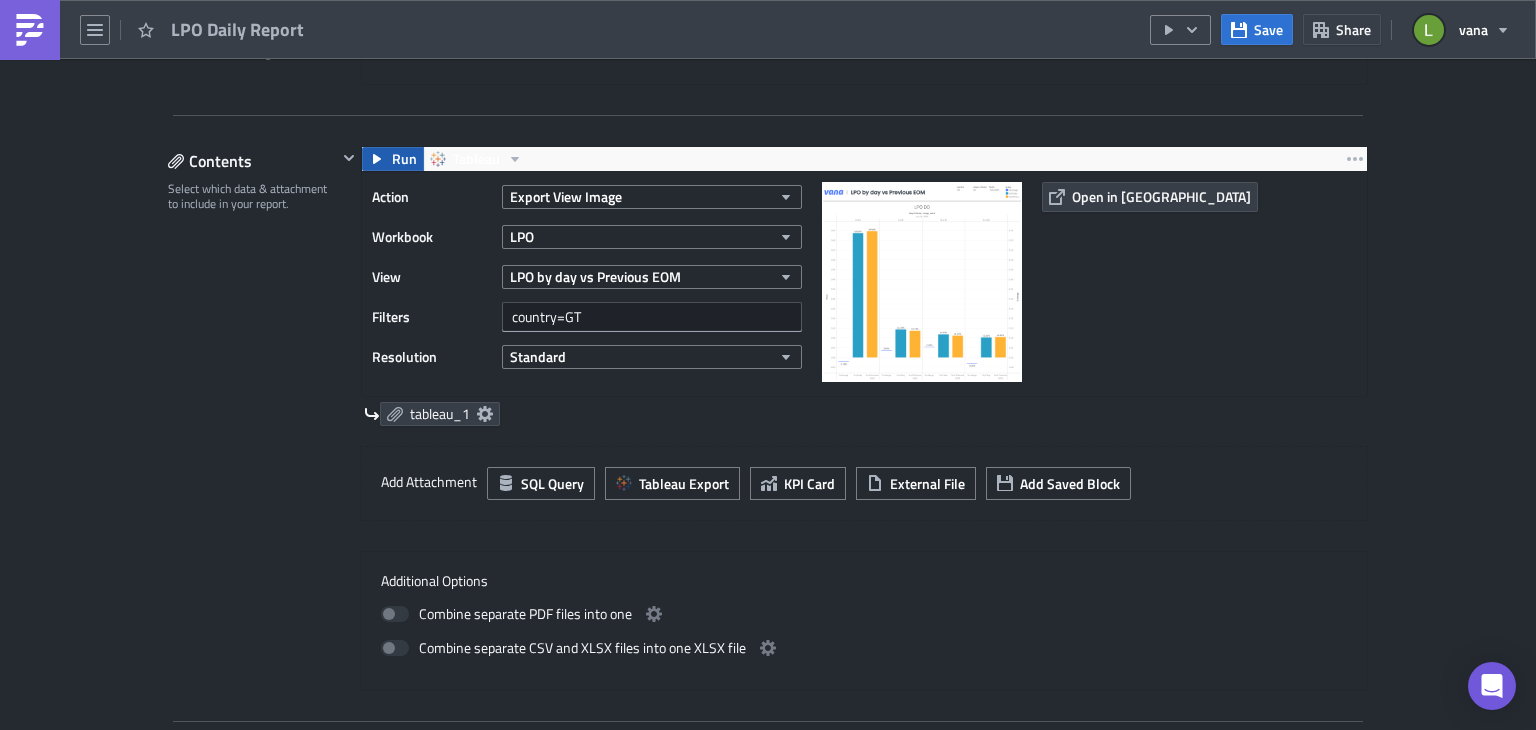 click 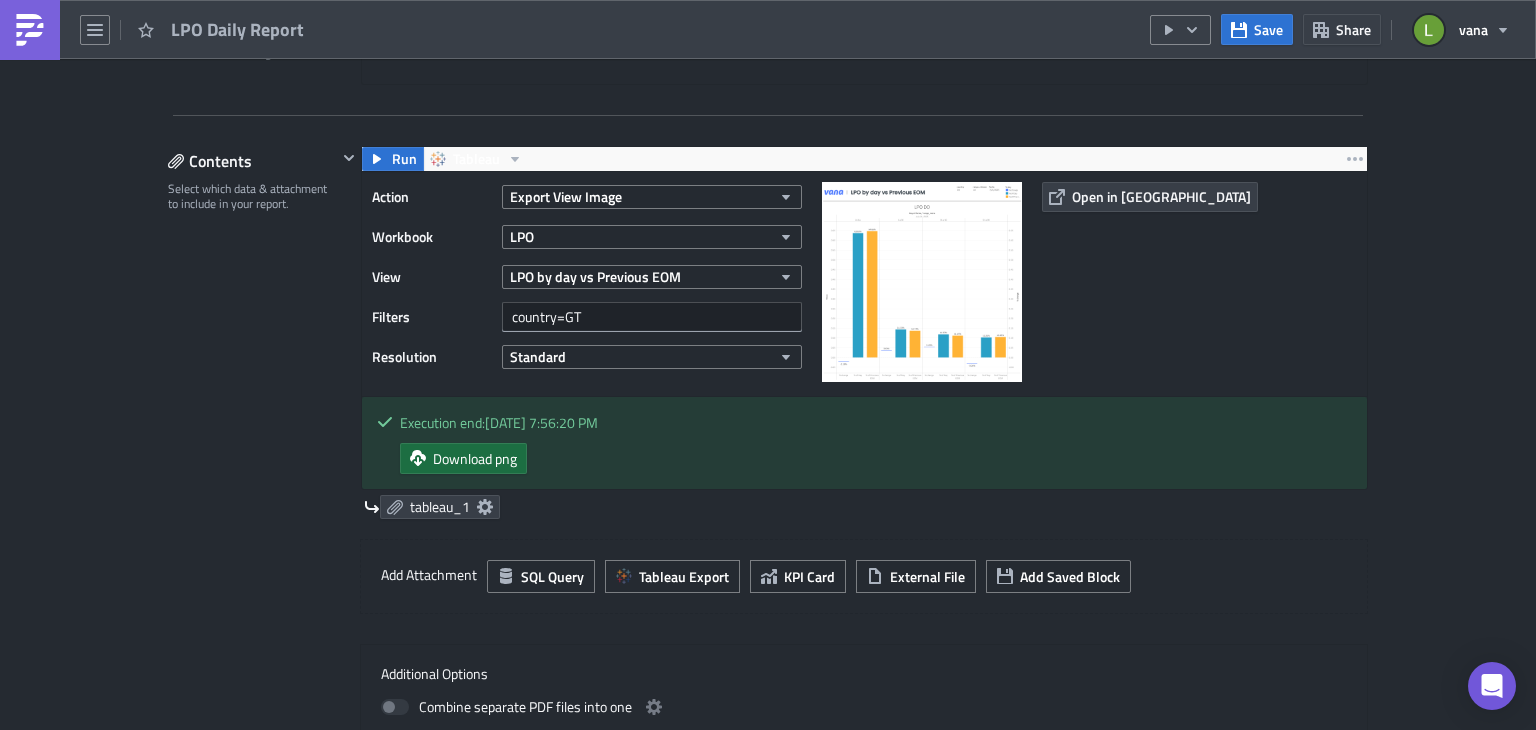 drag, startPoint x: 464, startPoint y: 460, endPoint x: 452, endPoint y: 457, distance: 12.369317 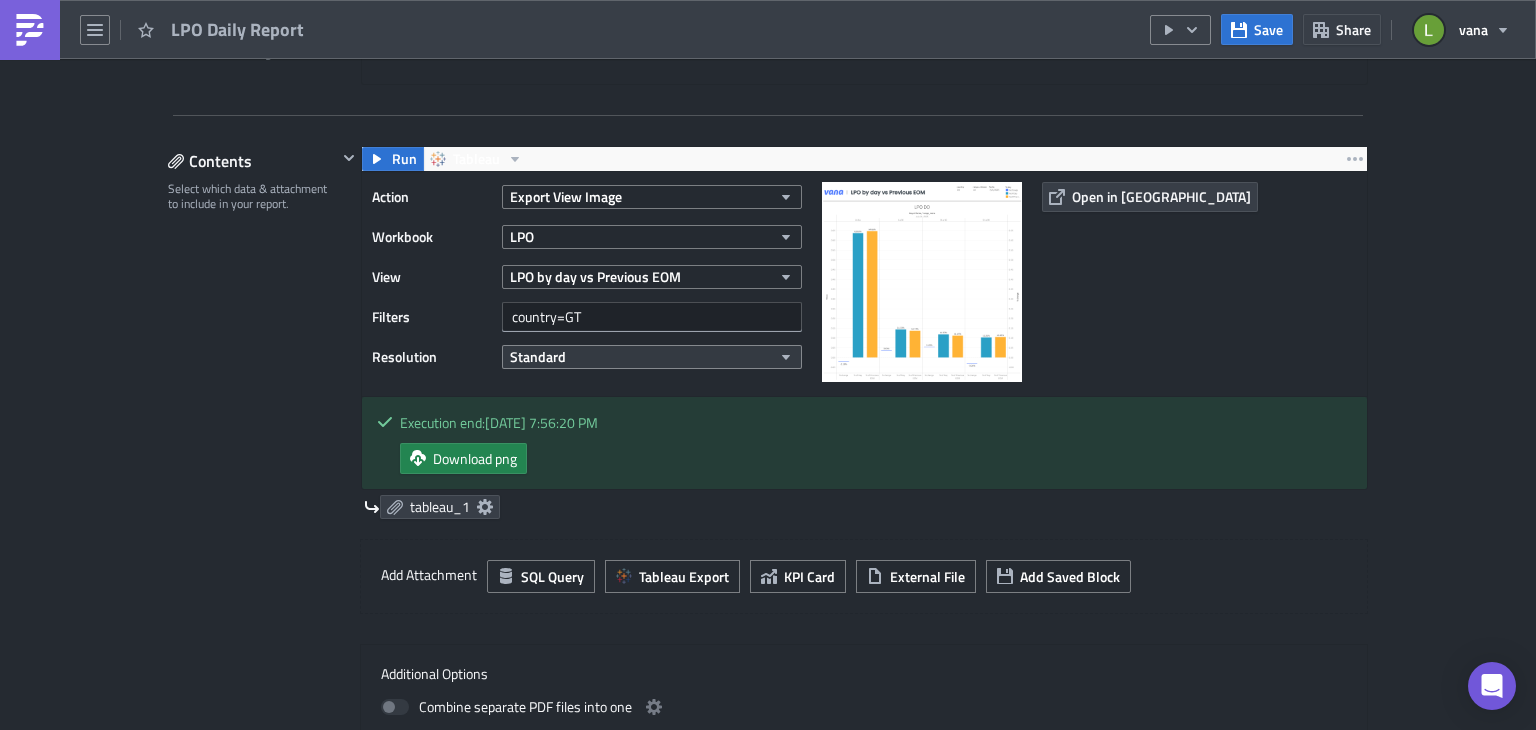 click on "Standard" at bounding box center (652, 357) 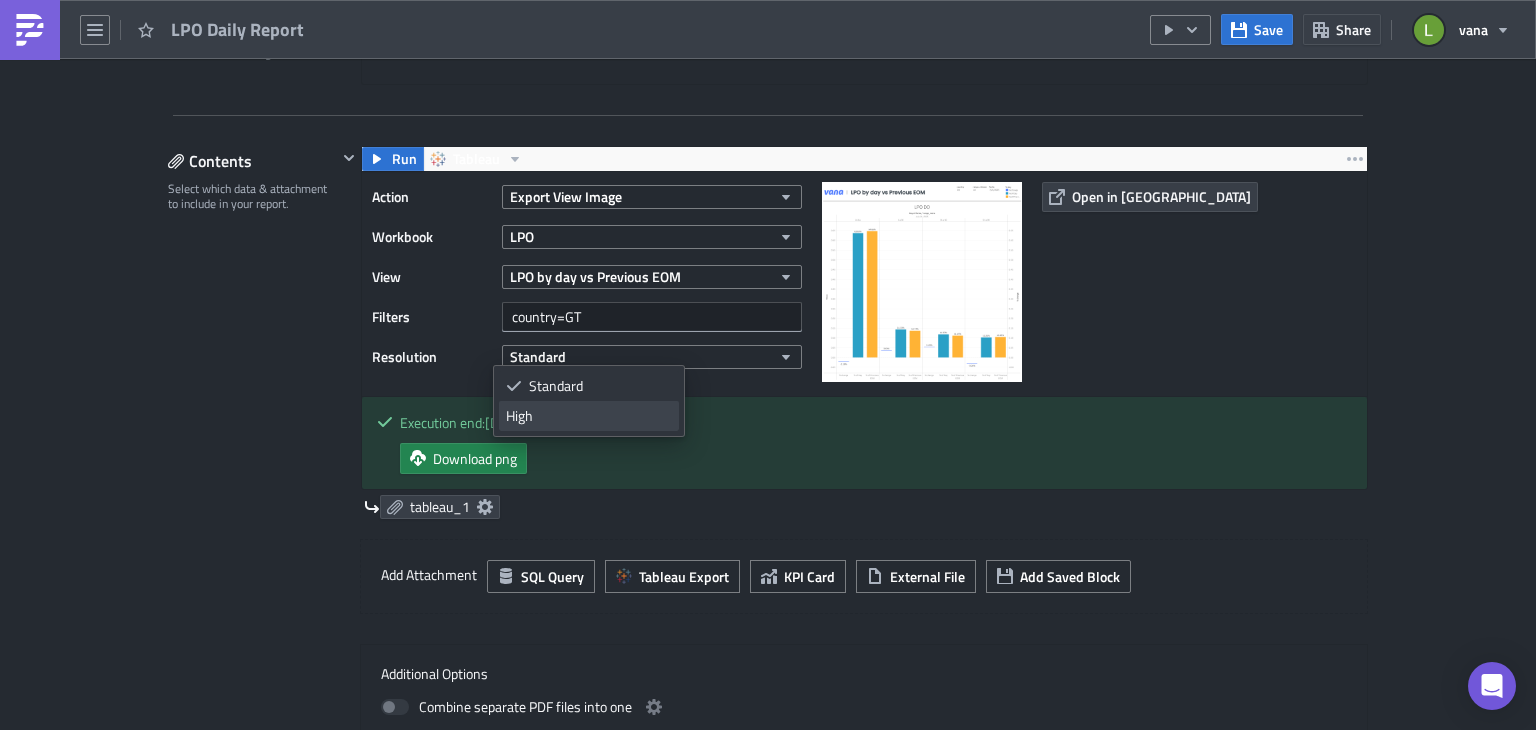 click on "High" at bounding box center (589, 416) 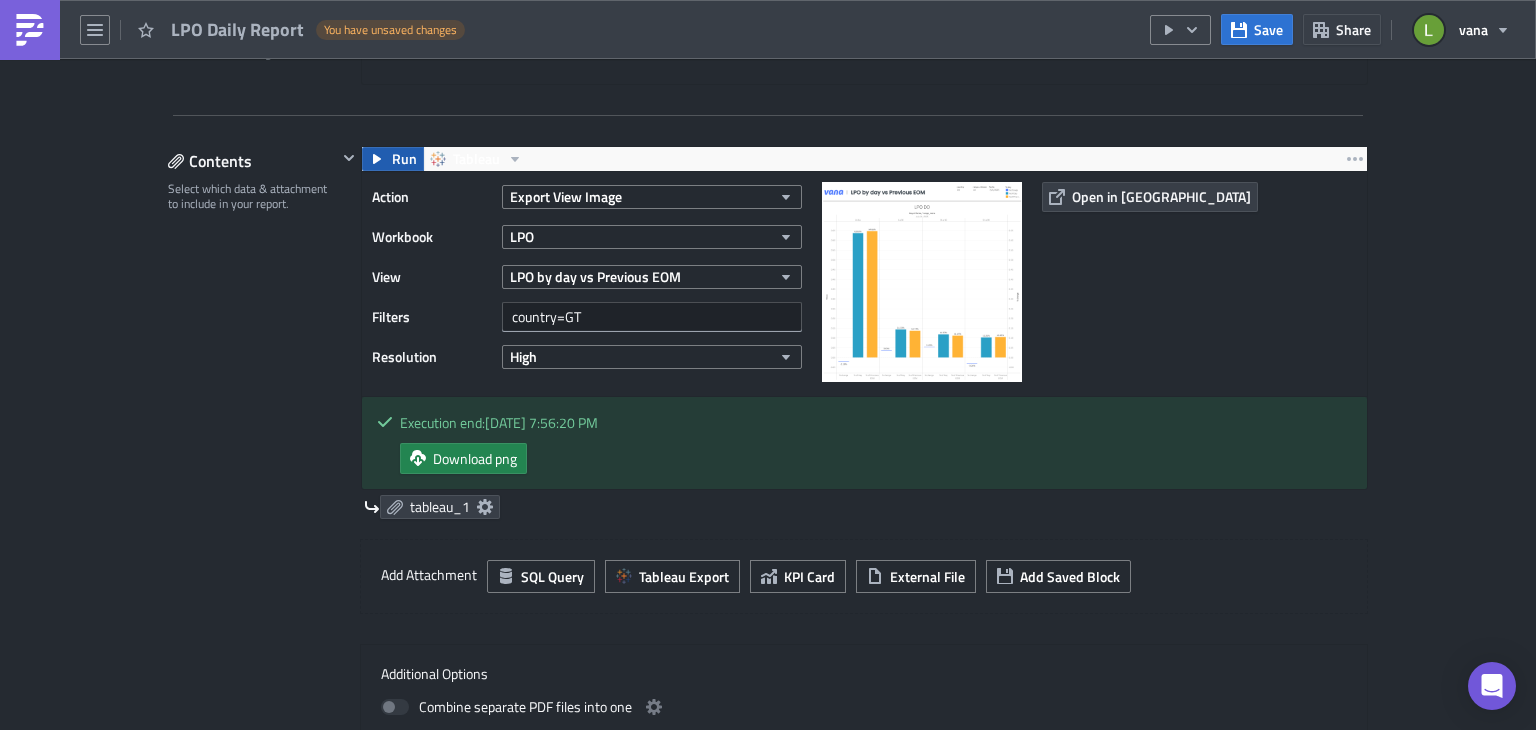 click on "Run" at bounding box center (404, 159) 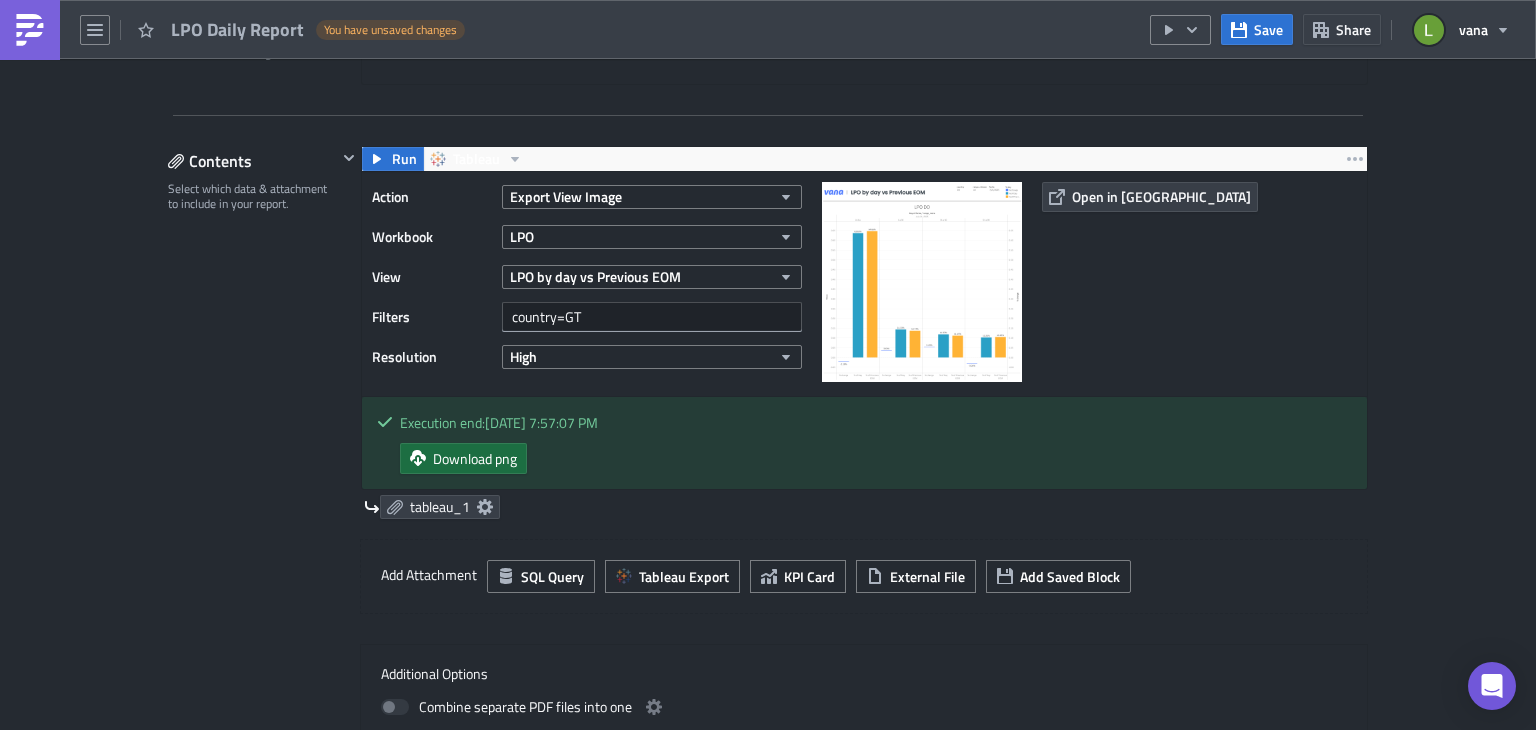 click on "Download png" at bounding box center [475, 458] 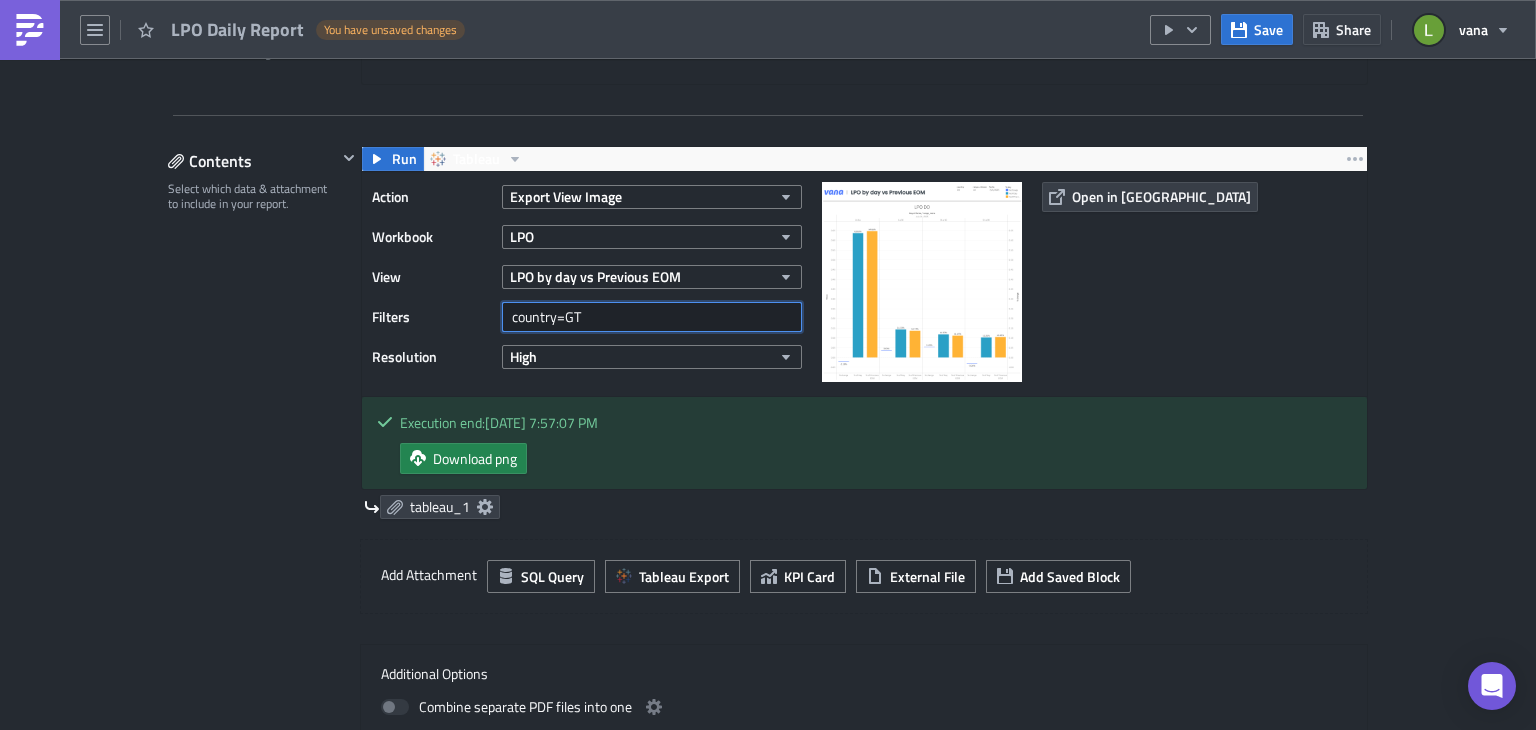 click on "country=GT" at bounding box center (652, 317) 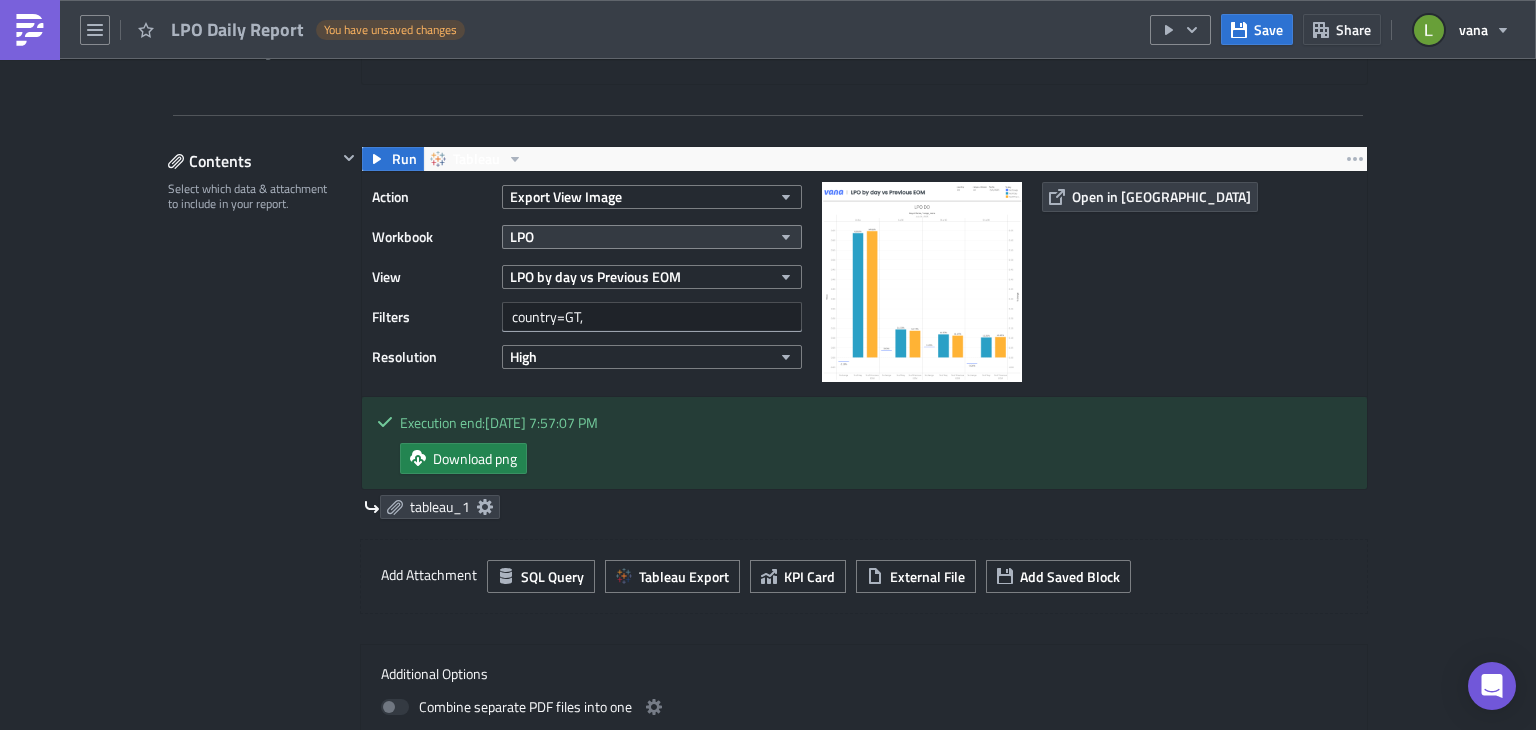 click on "LPO" at bounding box center (652, 237) 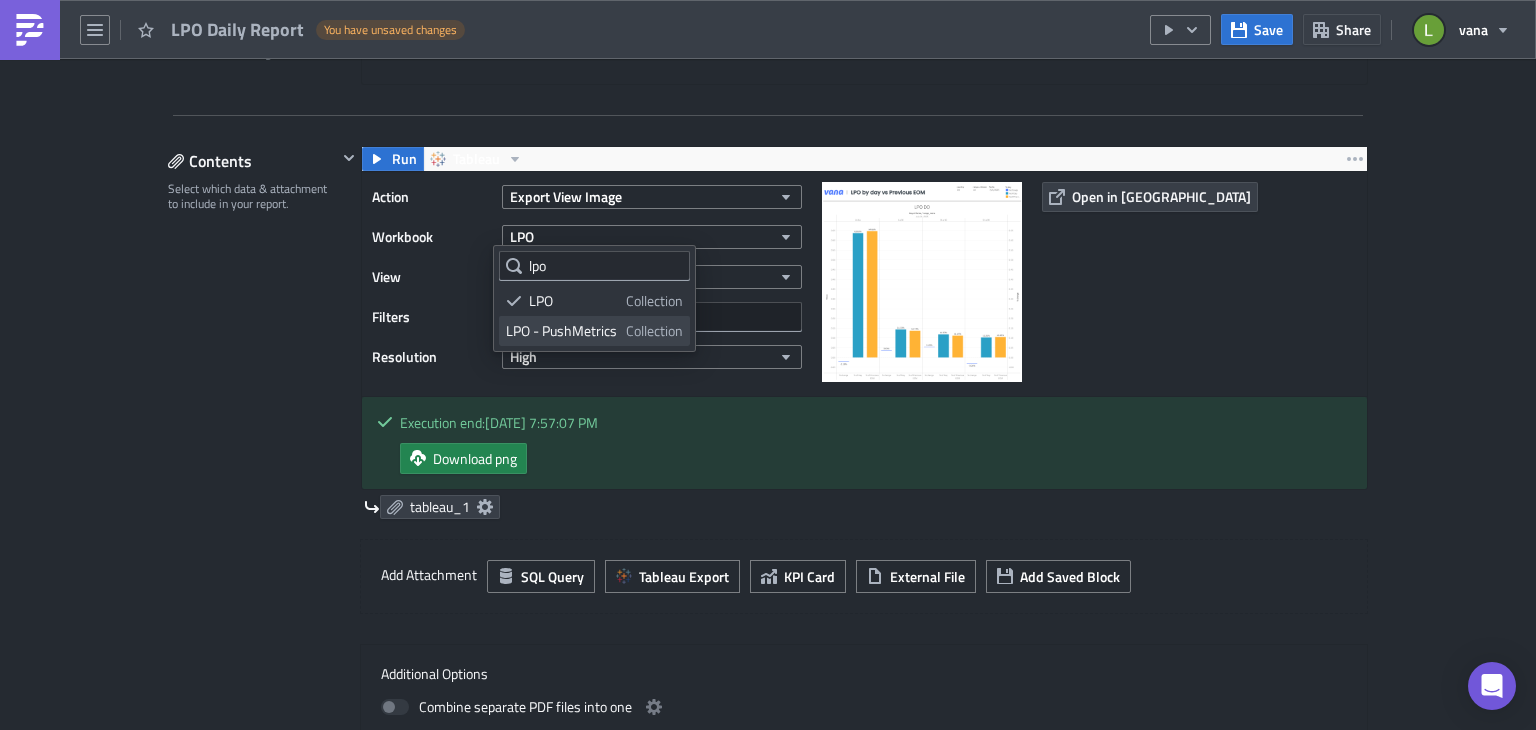 click on "LPO - PushMetrics" at bounding box center (562, 331) 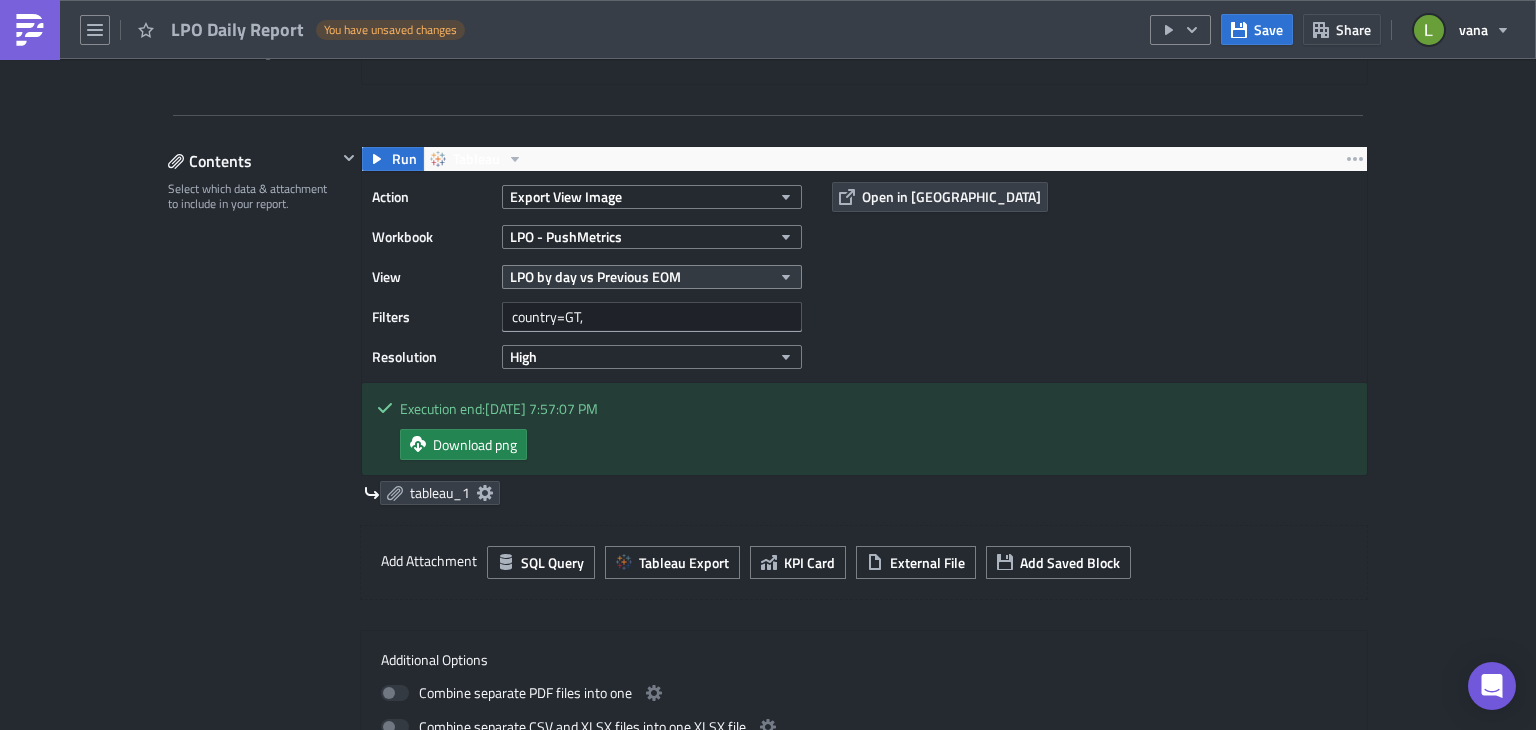 click on "LPO by day vs Previous EOM" at bounding box center [595, 276] 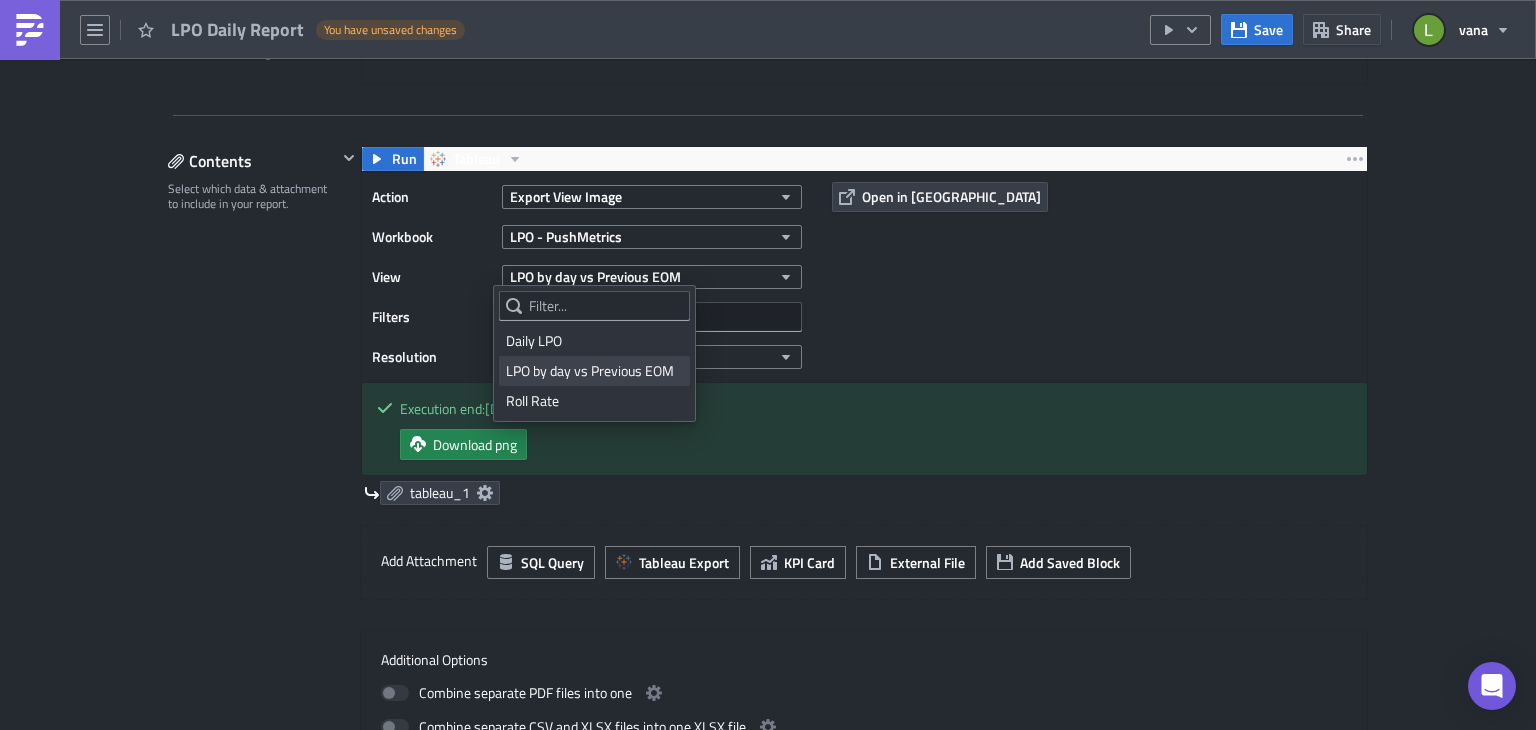 click on "LPO by day vs Previous EOM" at bounding box center [594, 371] 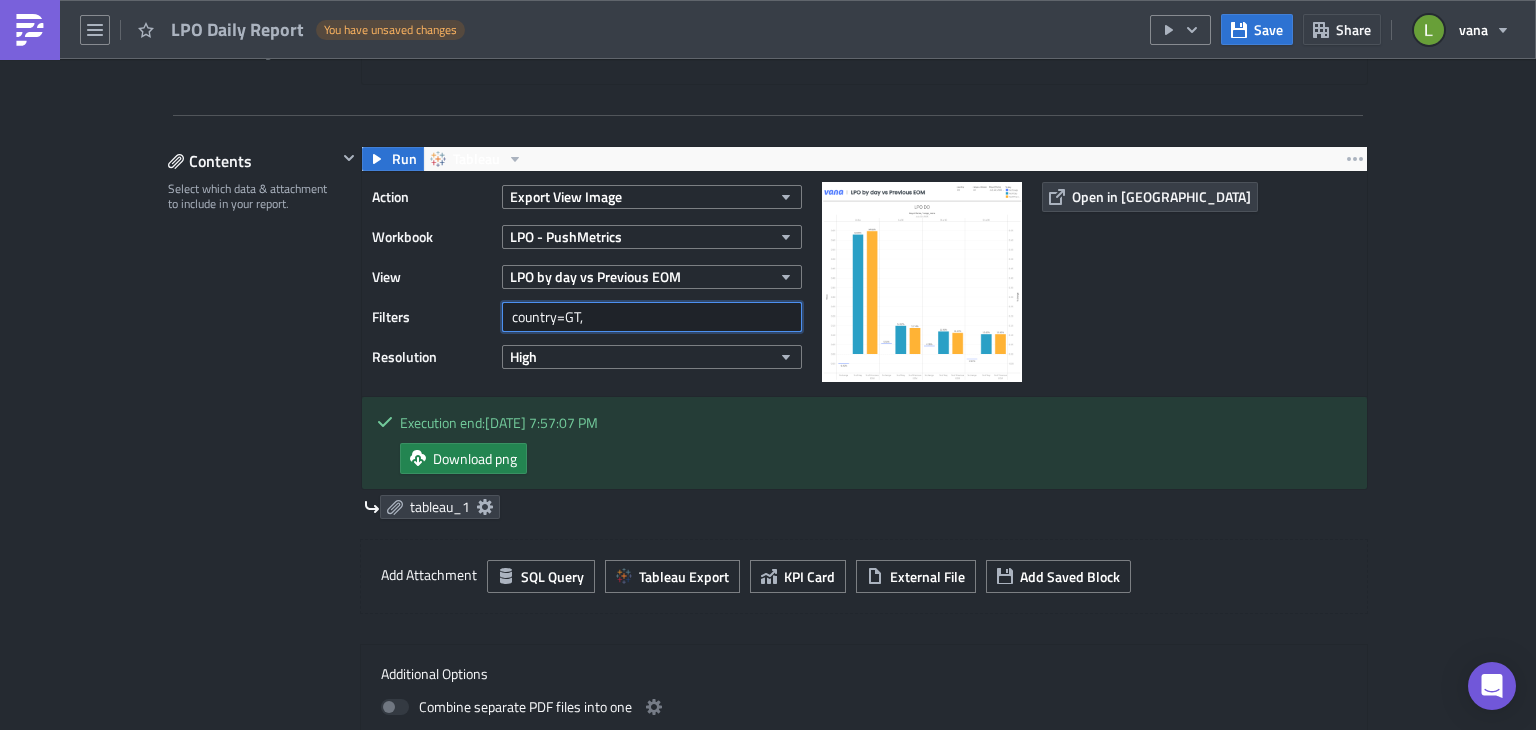 click on "country=GT," at bounding box center (652, 317) 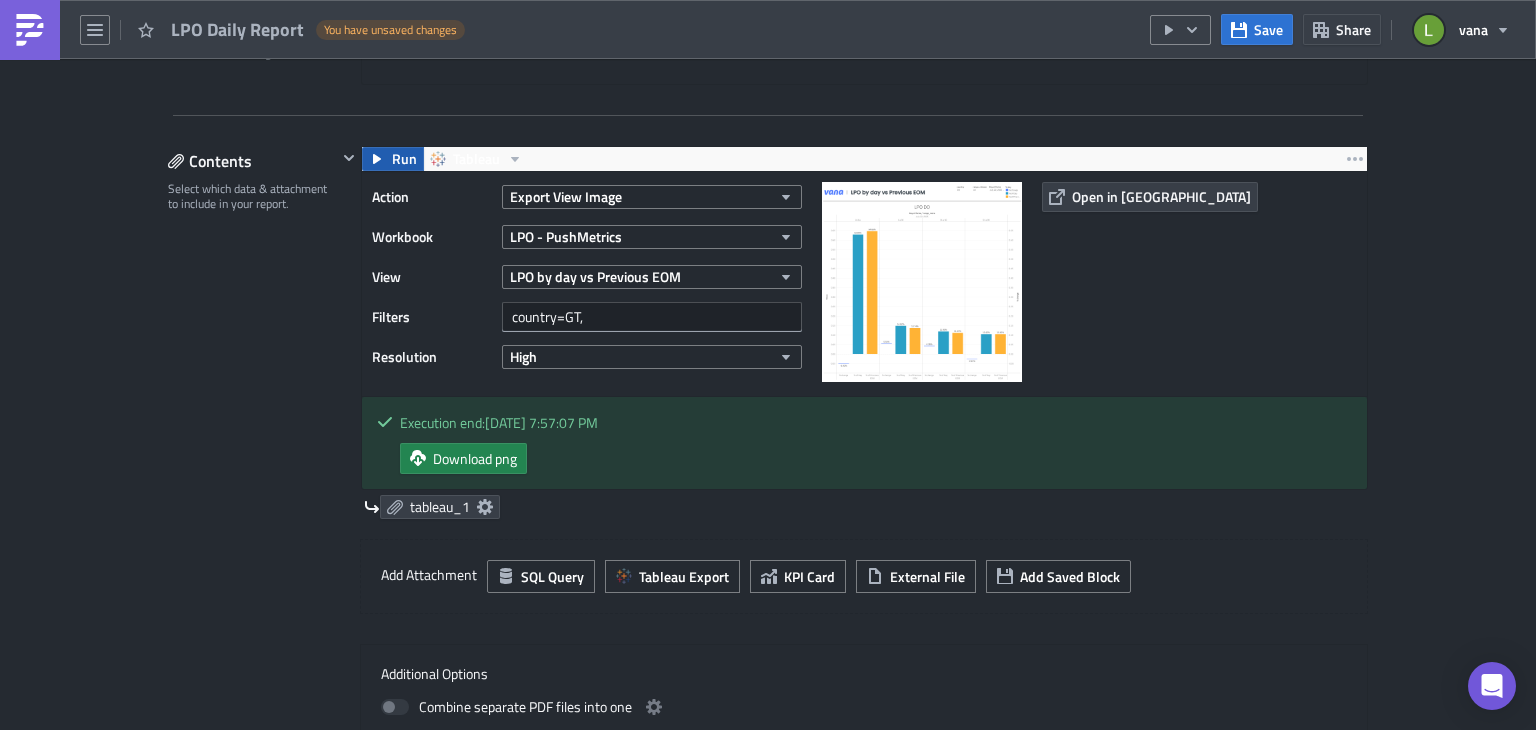 click on "Run" at bounding box center [393, 159] 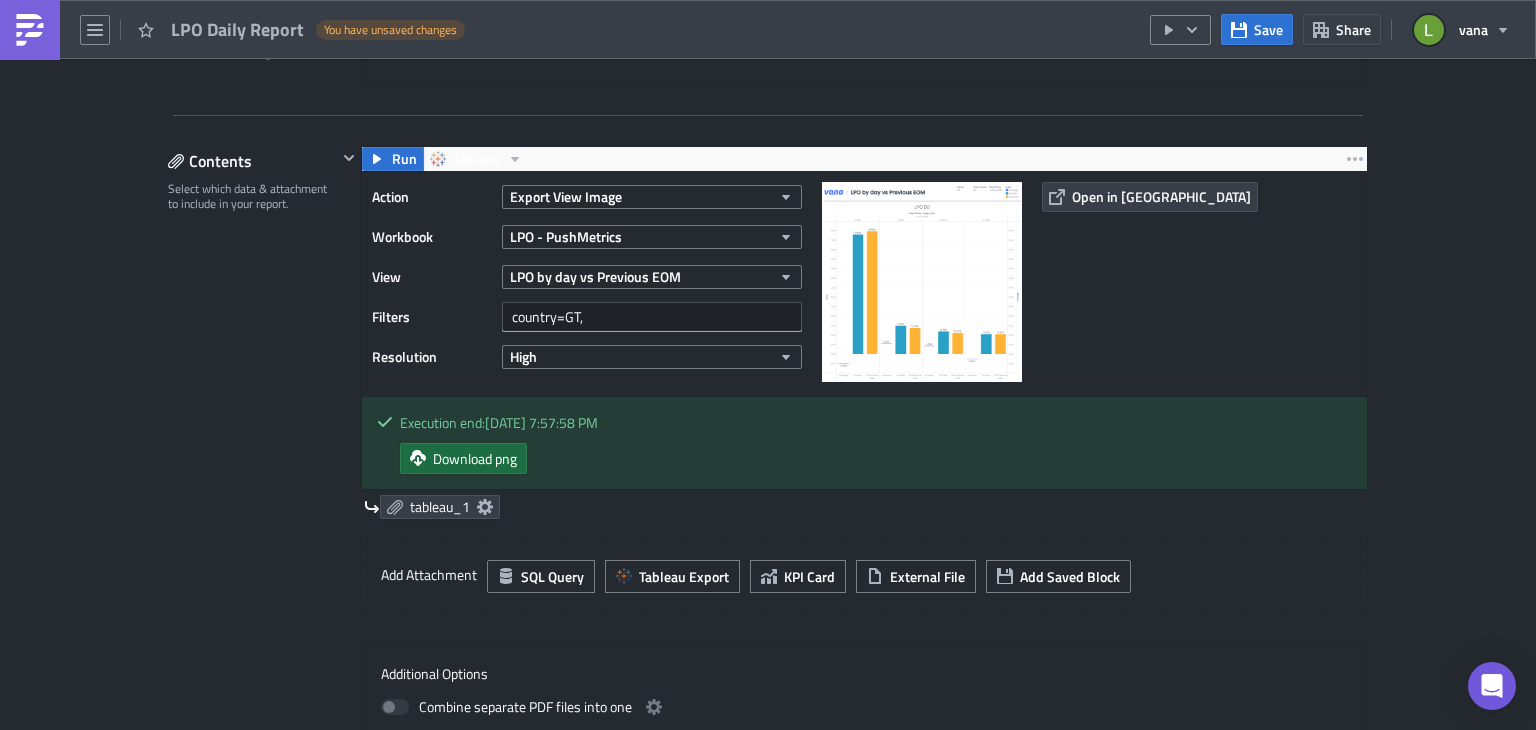 click on "Download png" at bounding box center (475, 458) 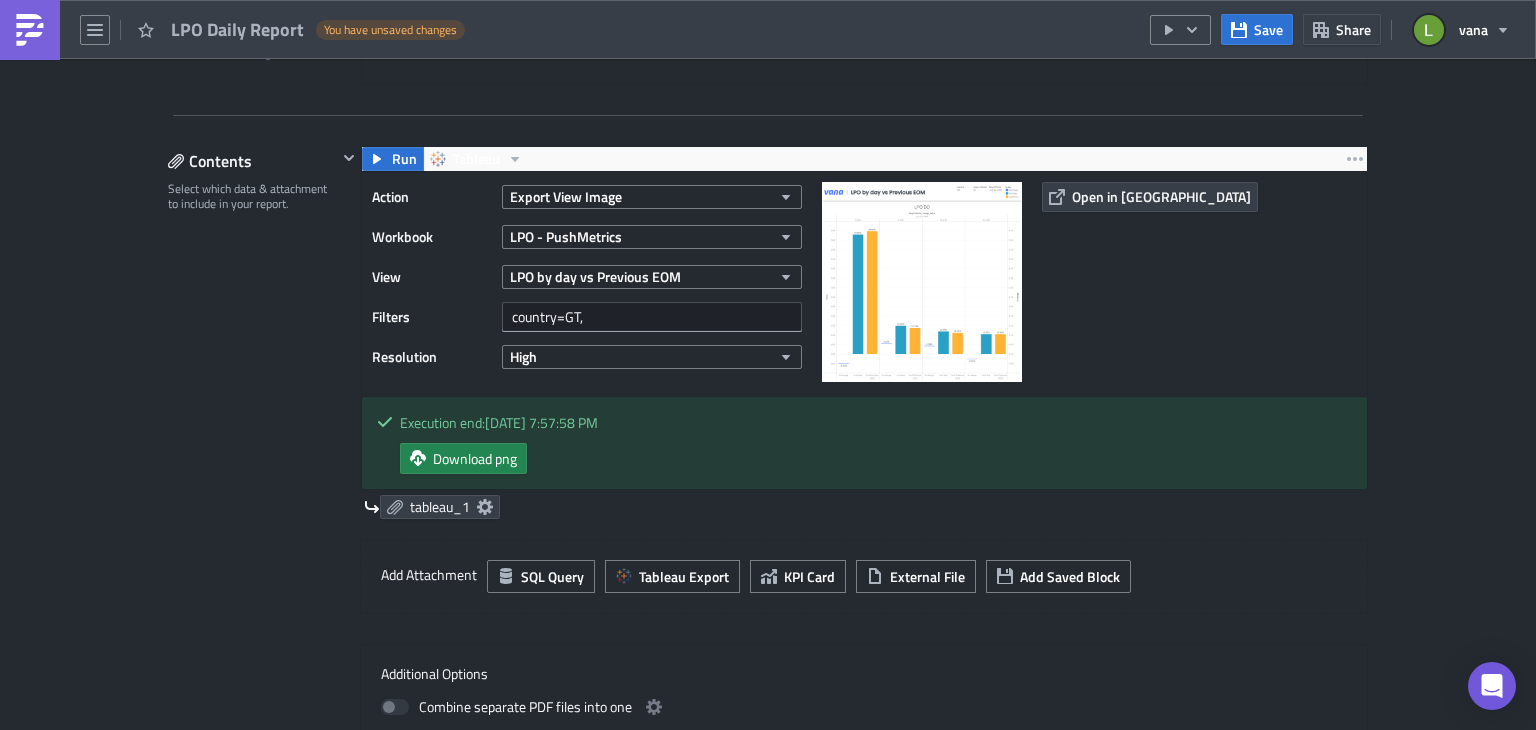 click on "Action   Export View Image Workbook   LPO - PushMetrics View   LPO by day vs Previous EOM Filters   country=GT, Resolution   High Open in Tableau" at bounding box center [864, 284] 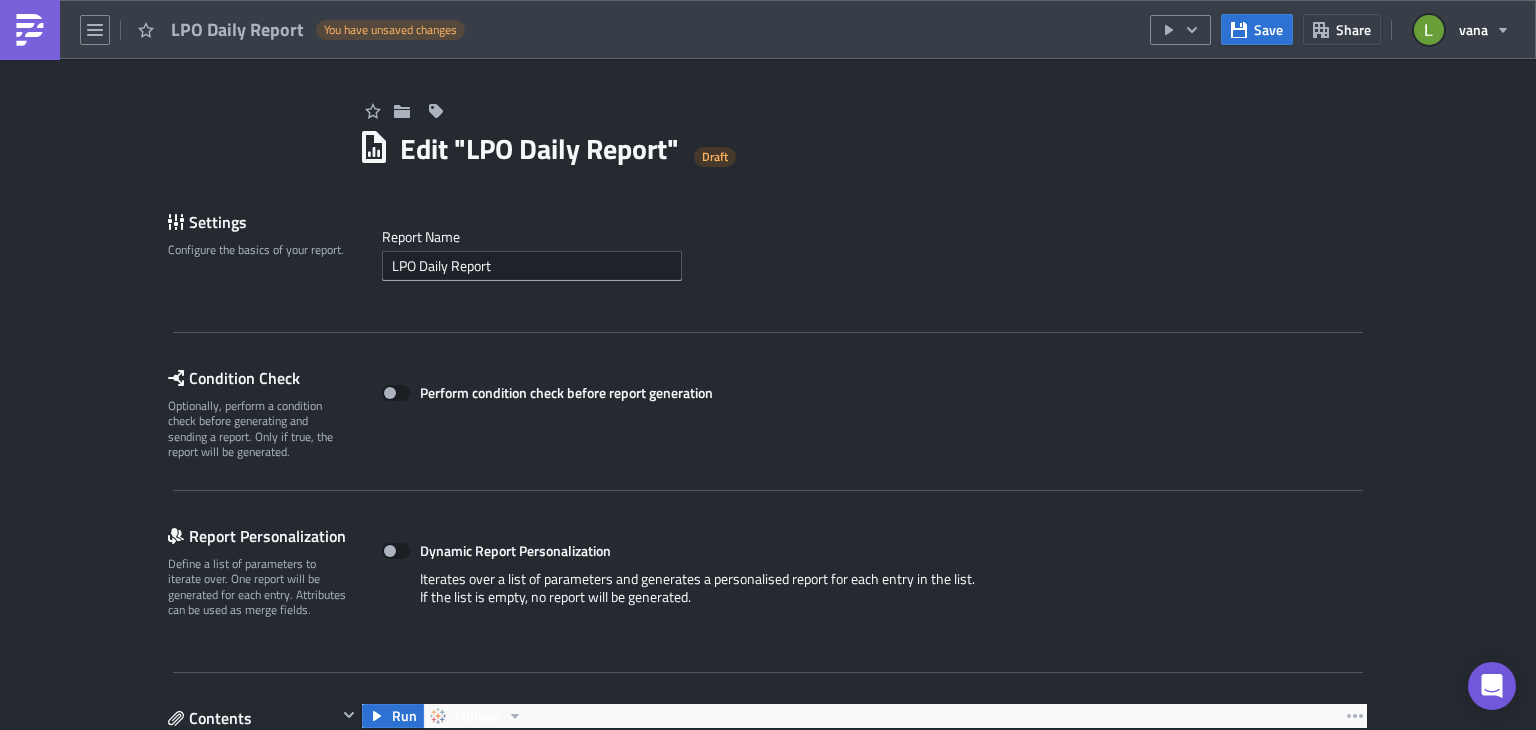 scroll, scrollTop: 0, scrollLeft: 0, axis: both 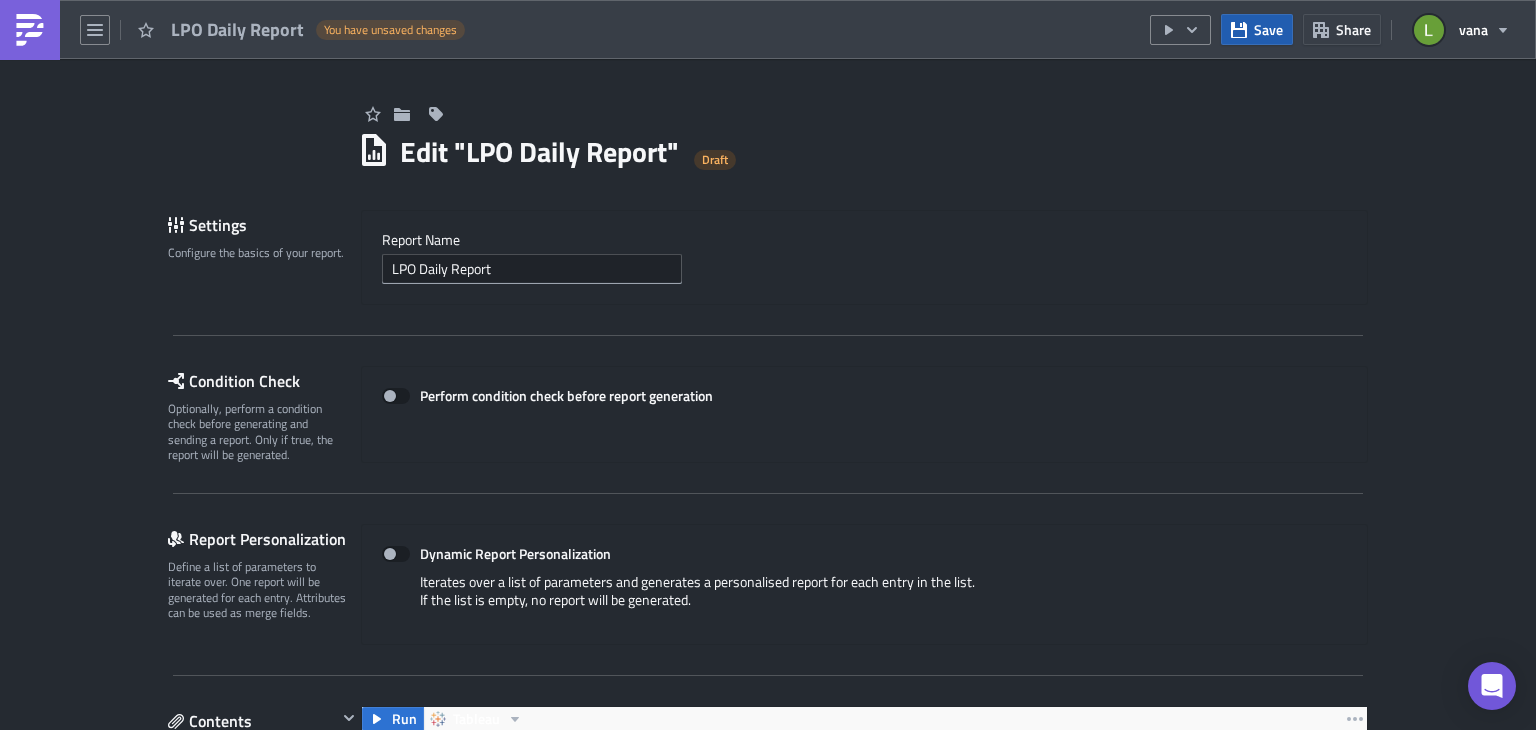 click on "Save Share vana" at bounding box center (1335, 29) 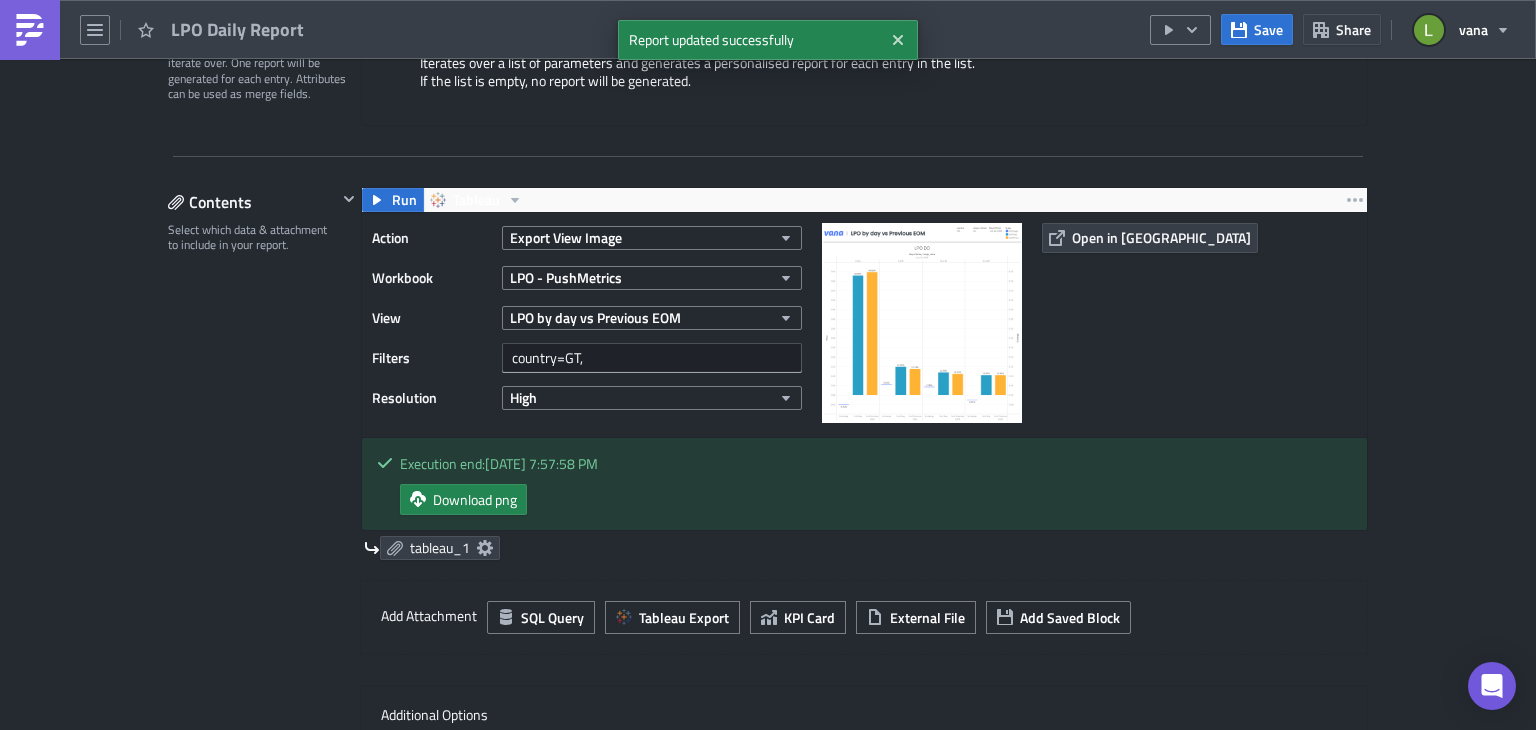 scroll, scrollTop: 520, scrollLeft: 0, axis: vertical 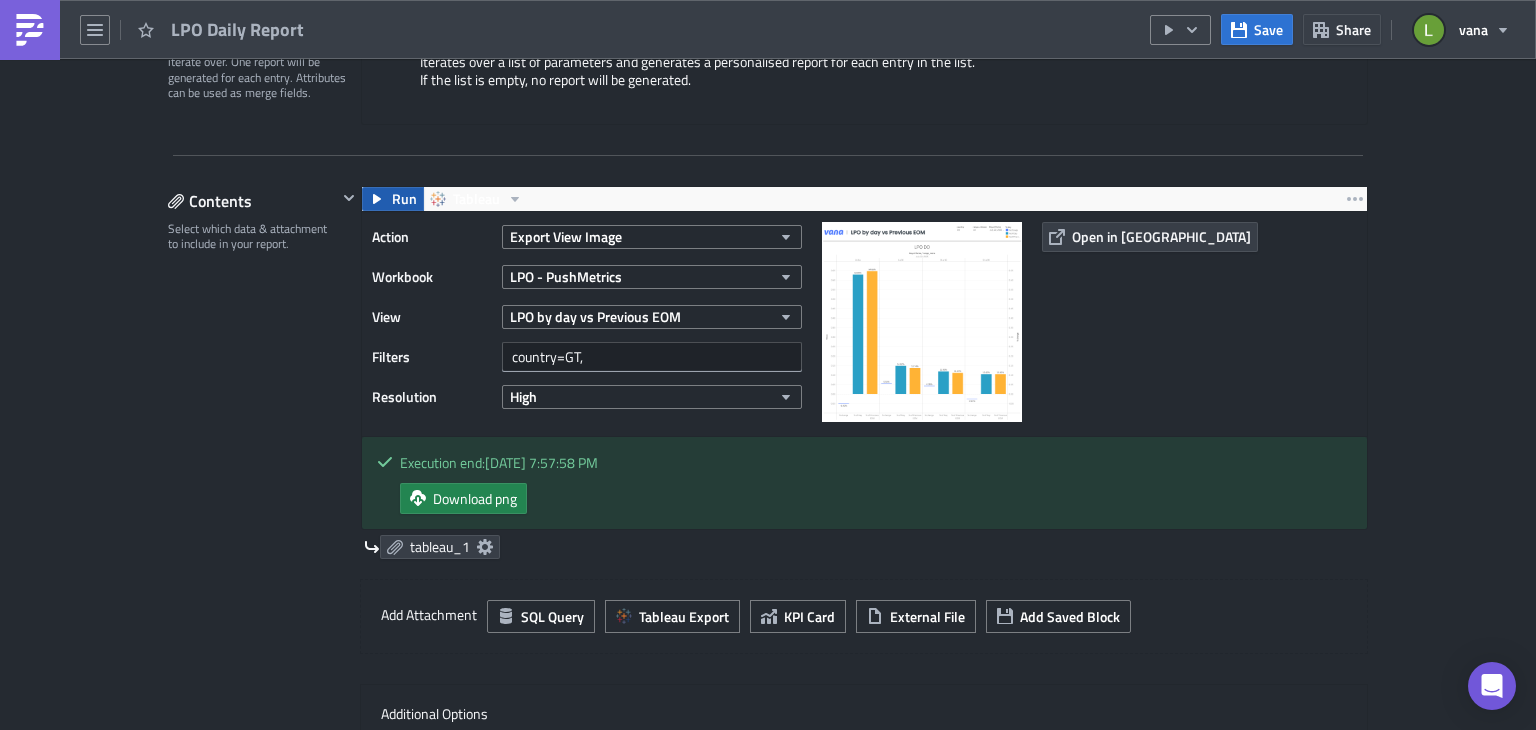 click 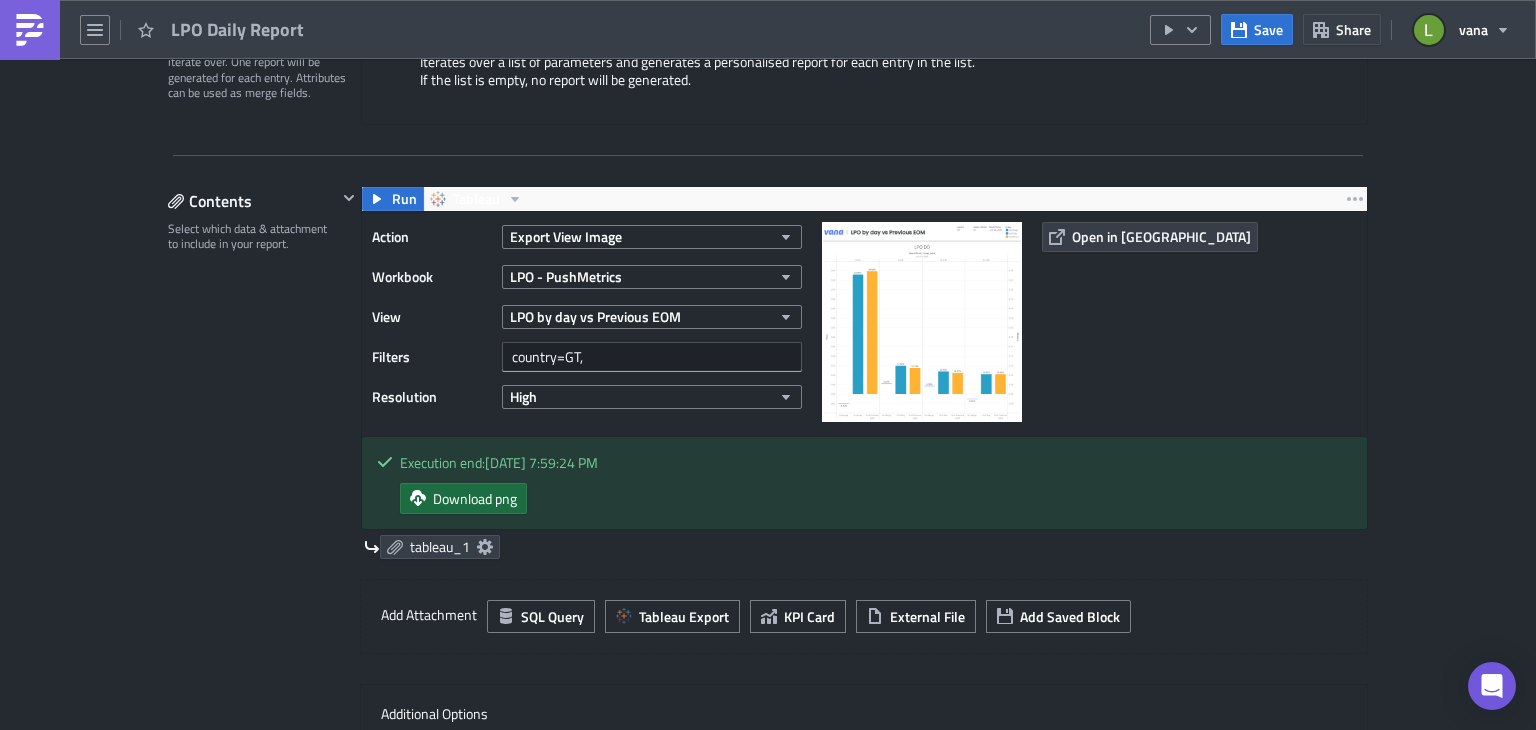 click on "Download png" at bounding box center (475, 498) 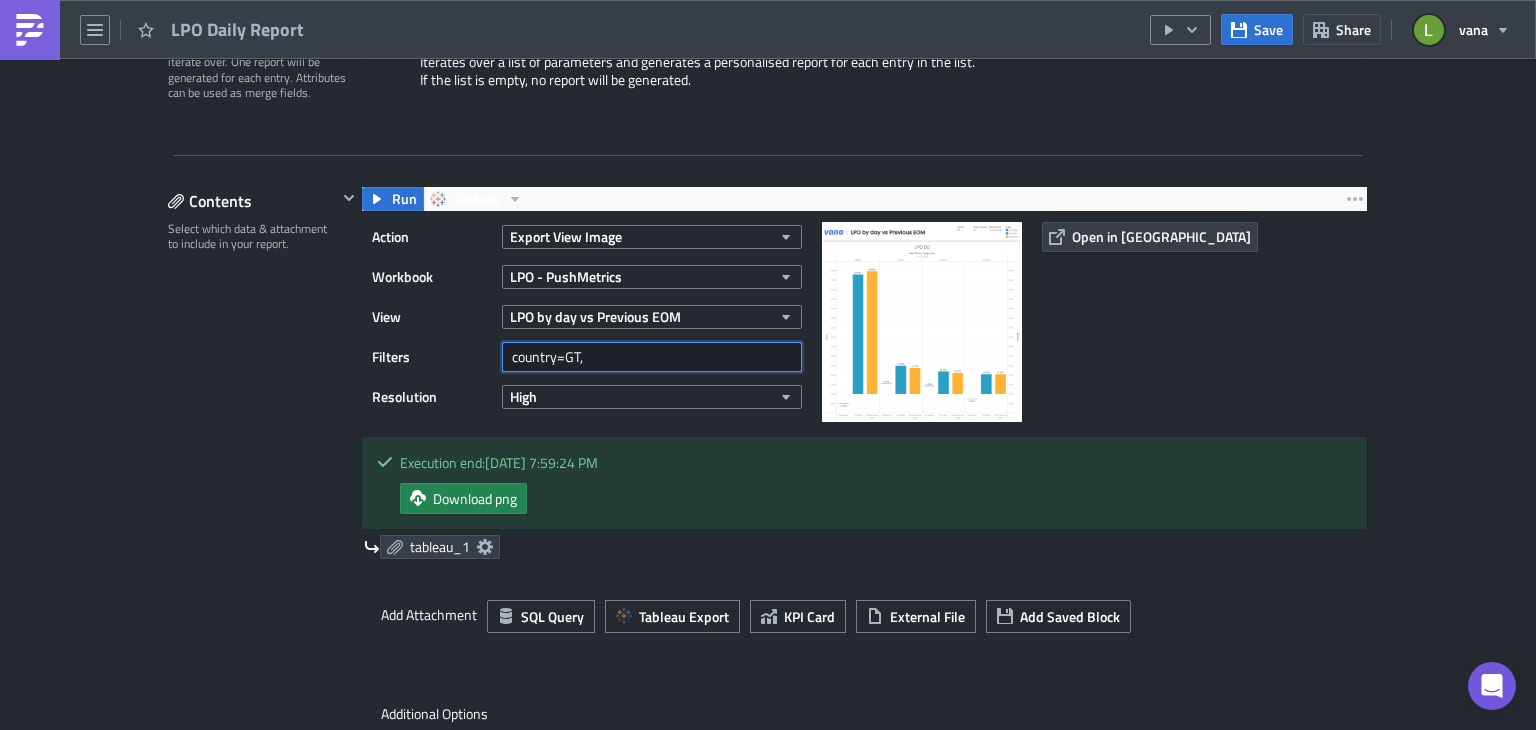 click on "country=GT," at bounding box center [652, 357] 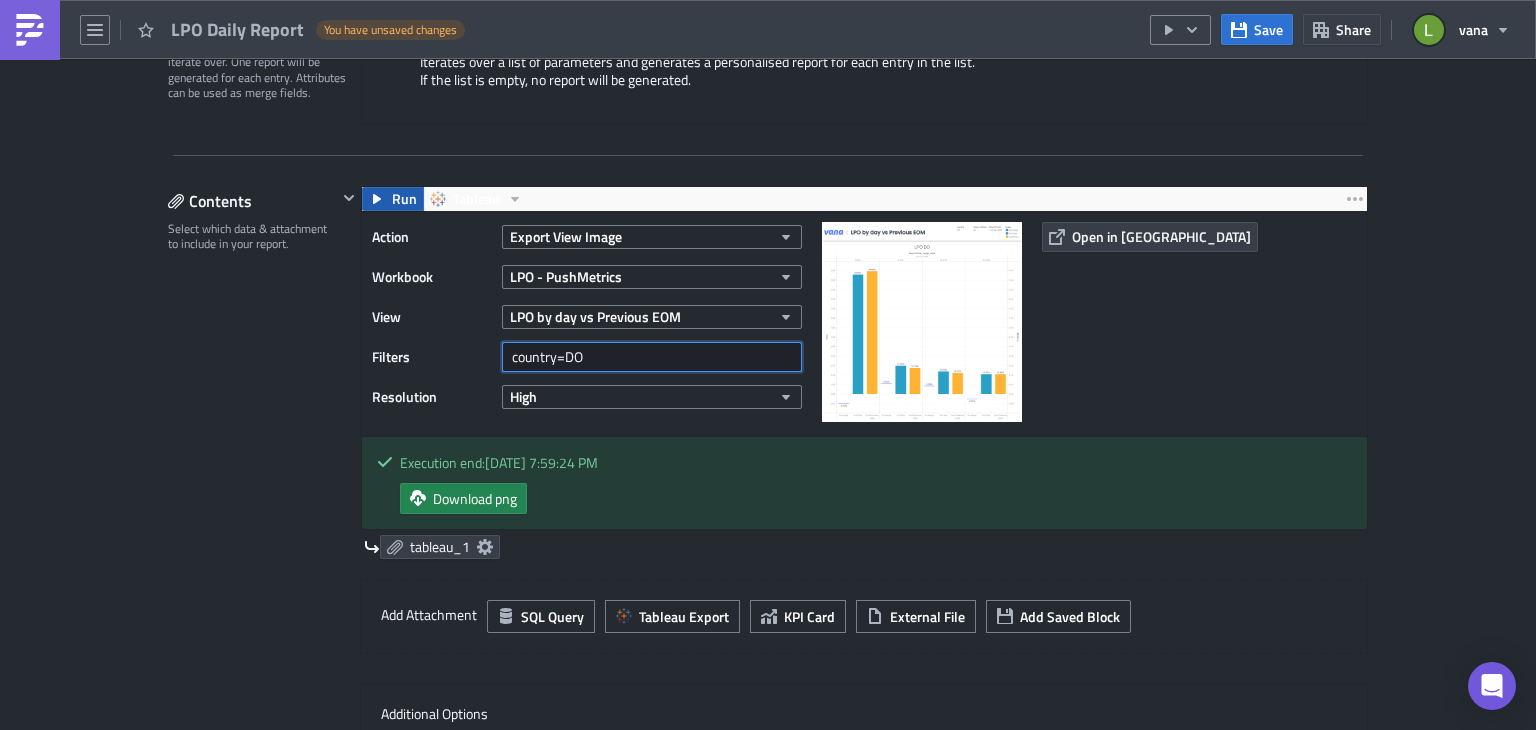 type on "country=DO" 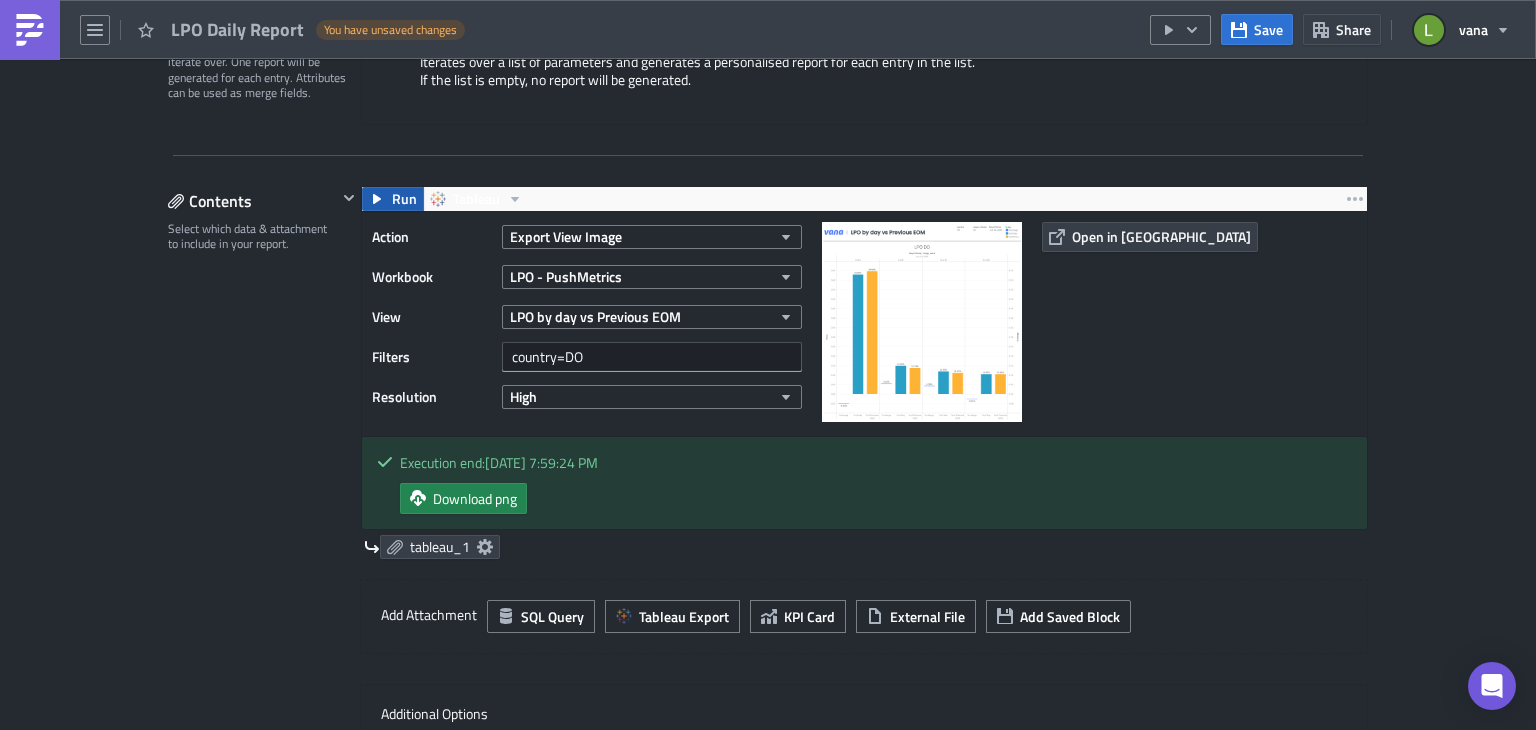 click on "Run" at bounding box center [393, 199] 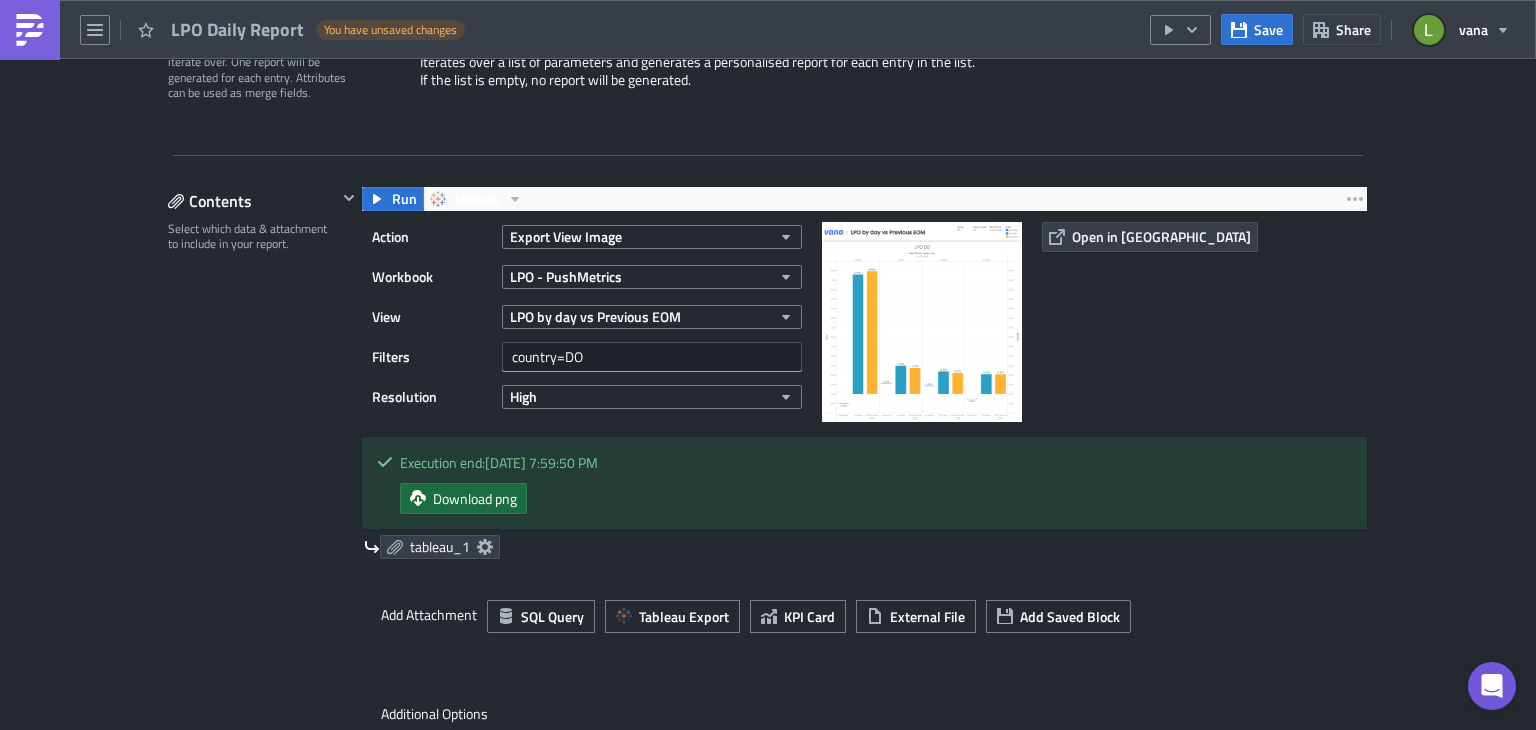 click on "Download png" at bounding box center [463, 498] 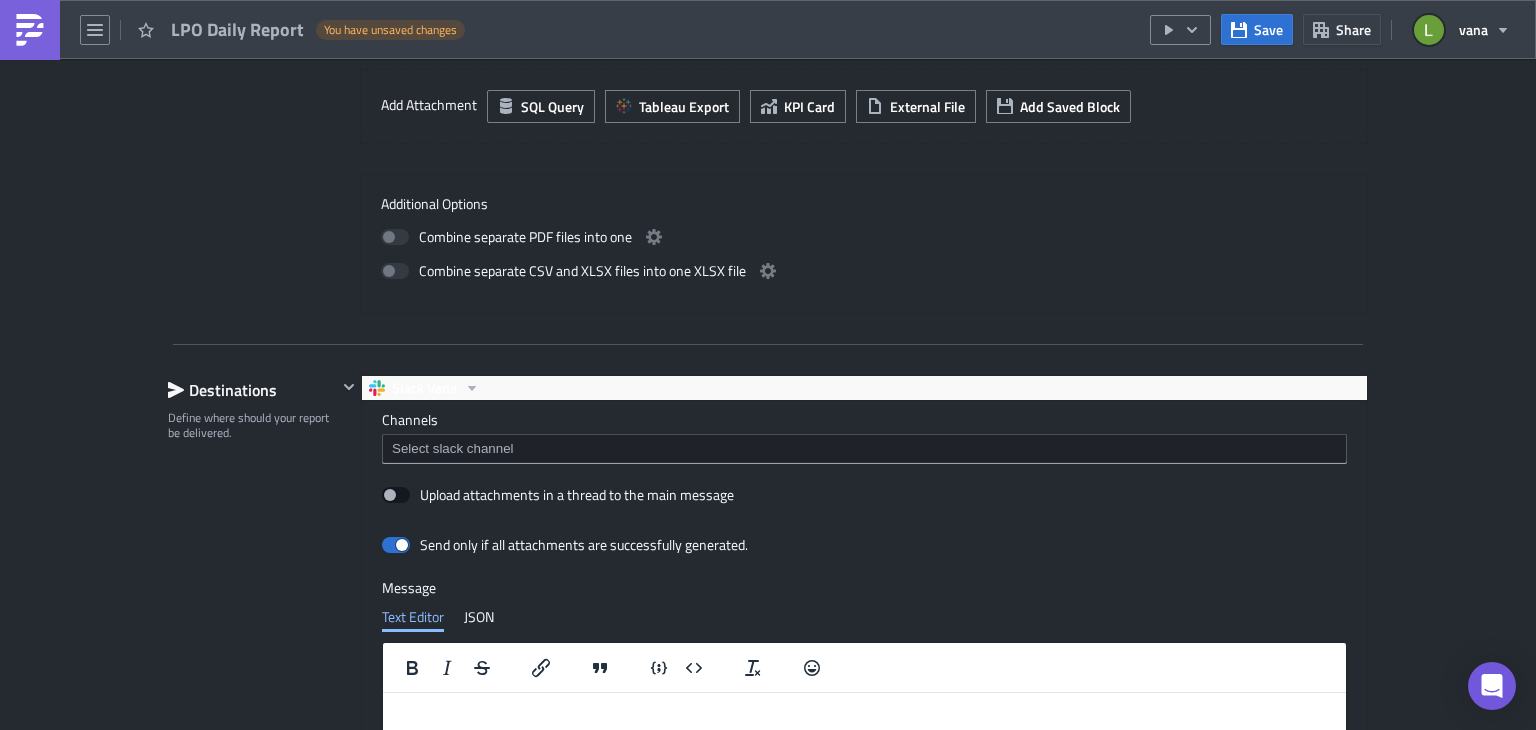 scroll, scrollTop: 1112, scrollLeft: 0, axis: vertical 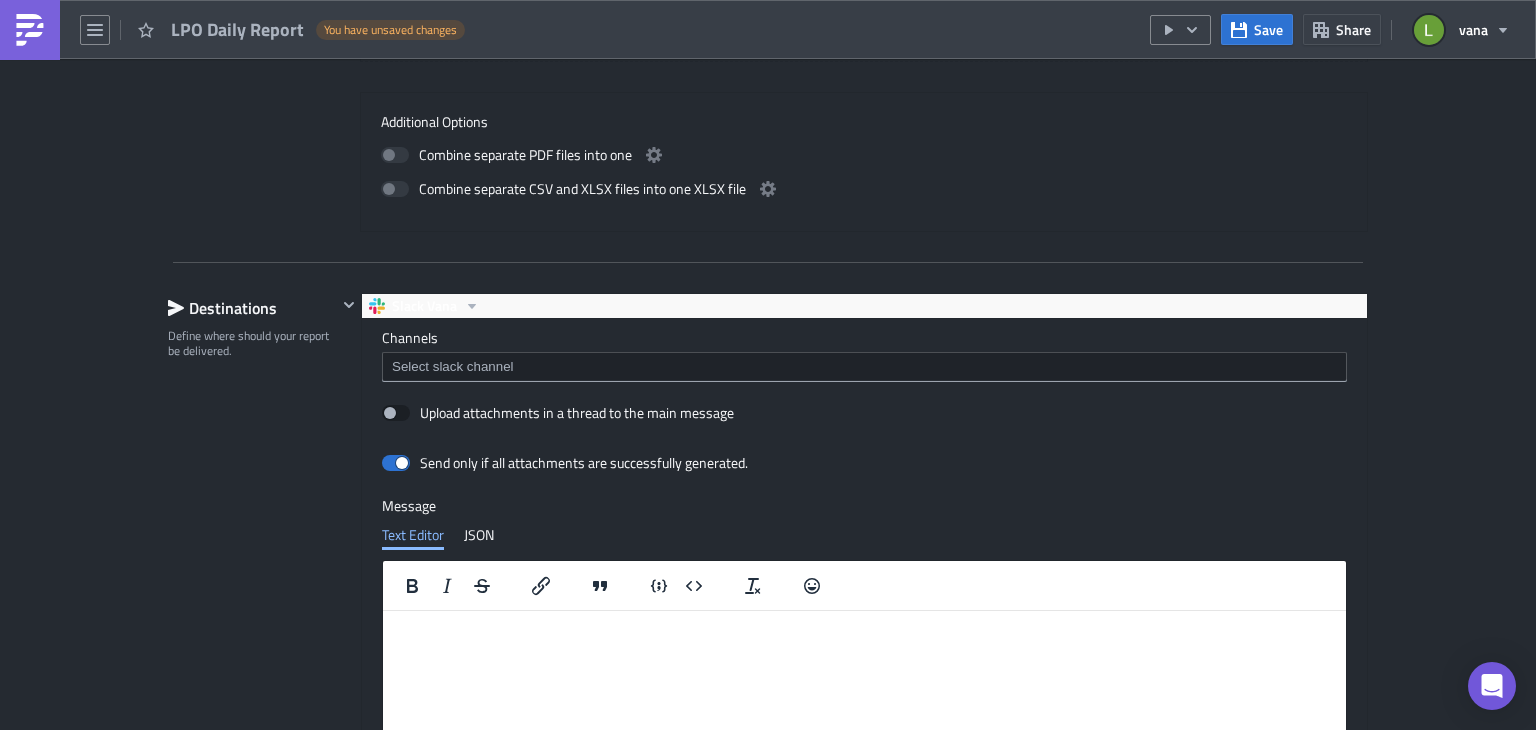 click at bounding box center [863, 369] 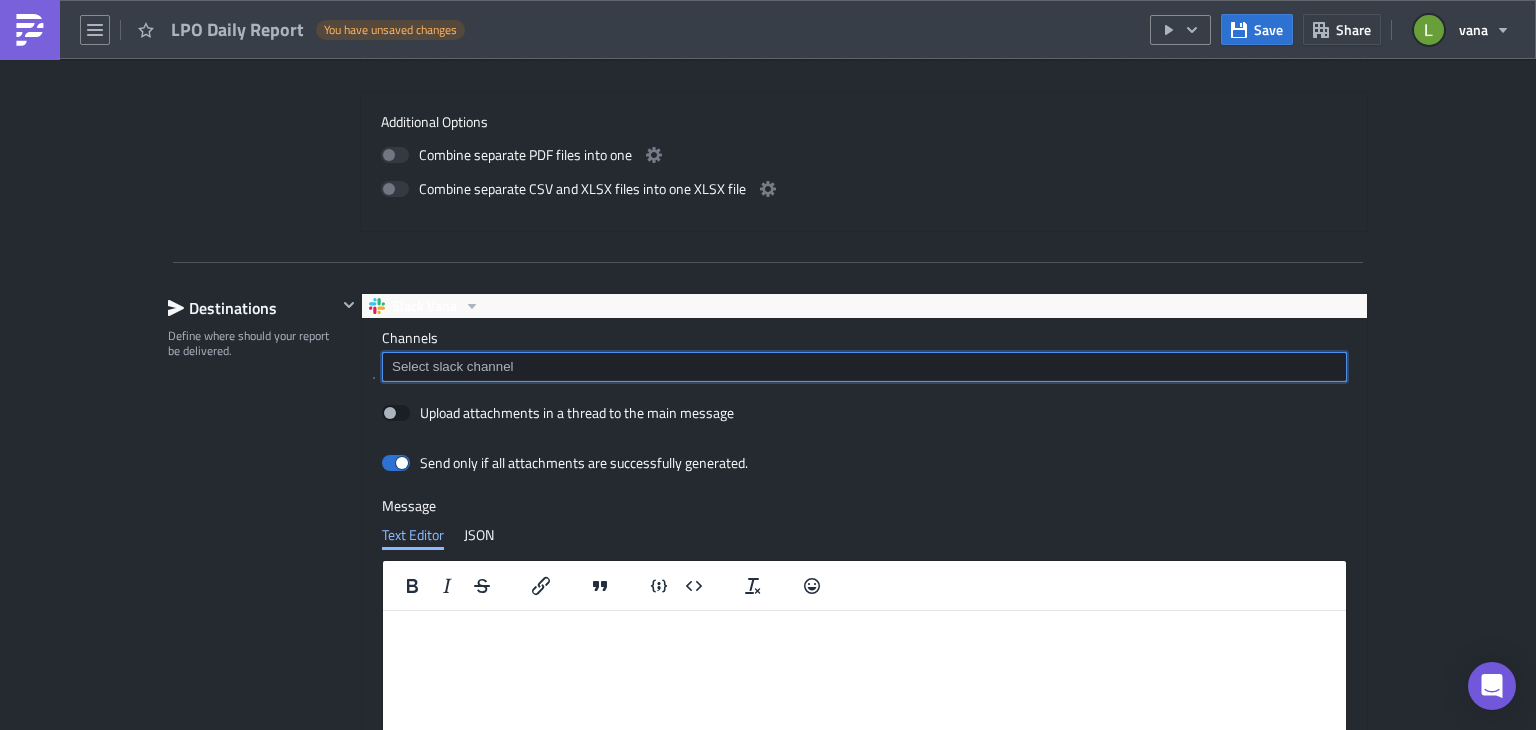 paste on "U06MQ6YMK6H" 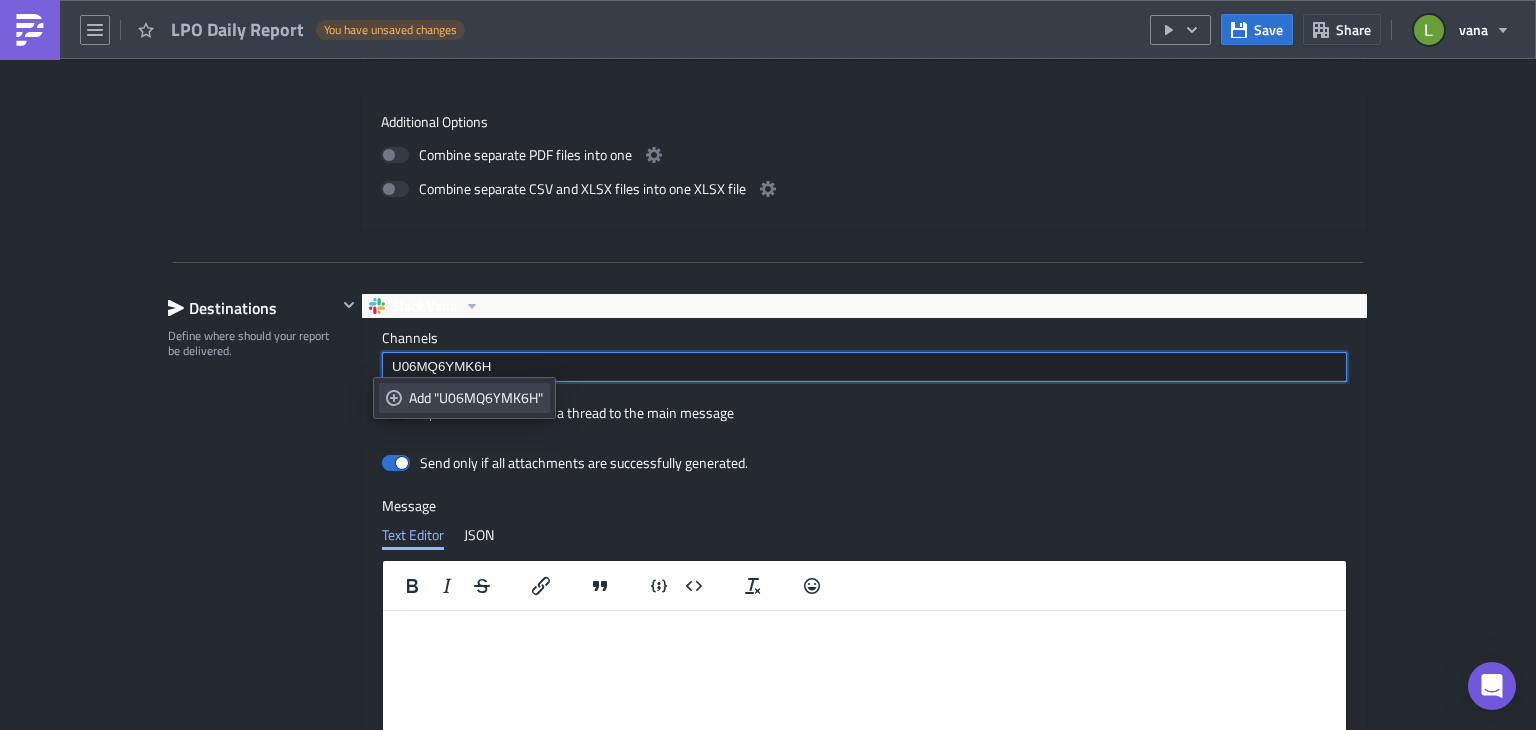 type on "U06MQ6YMK6H" 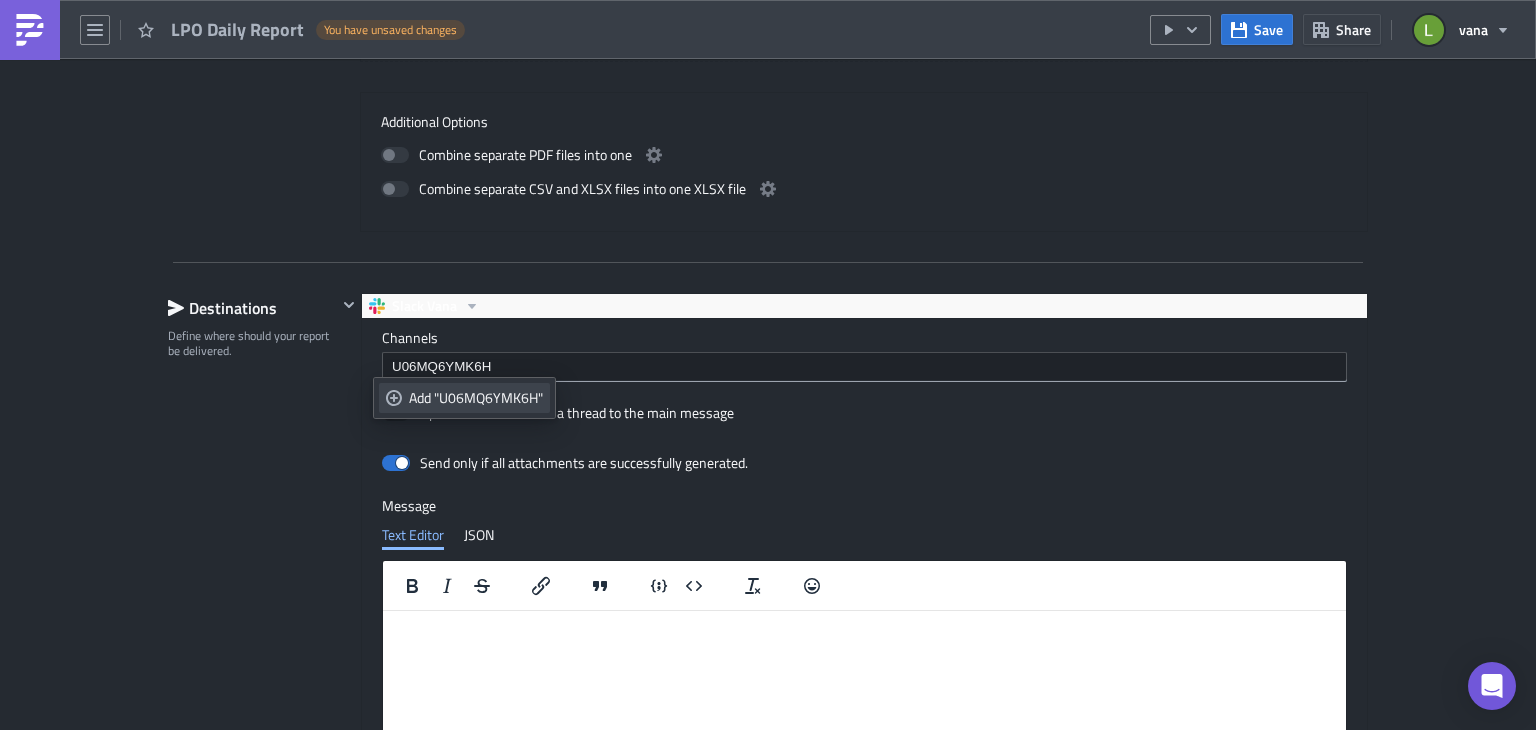 click on "Add "U06MQ6YMK6H"" at bounding box center [476, 398] 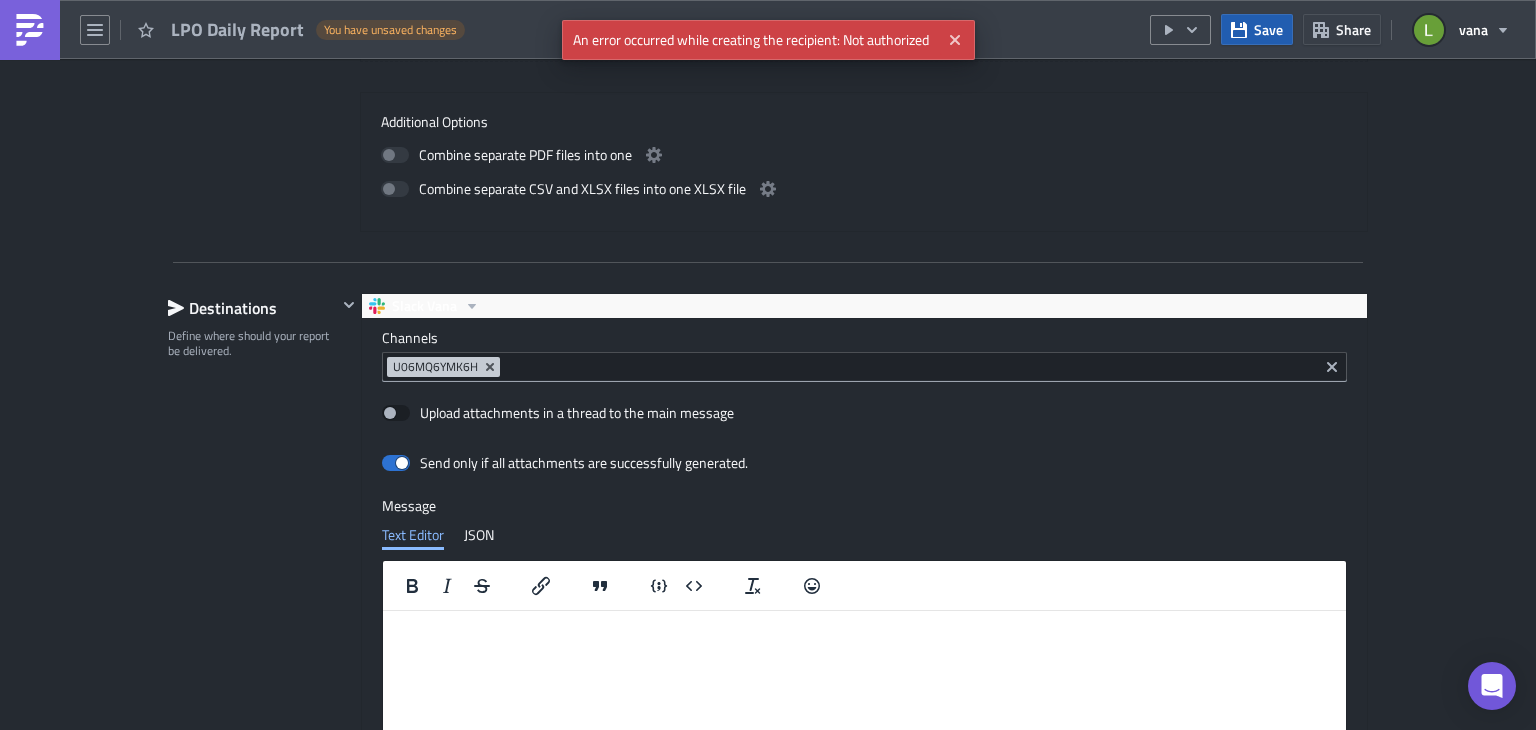 click on "Save" at bounding box center (1257, 29) 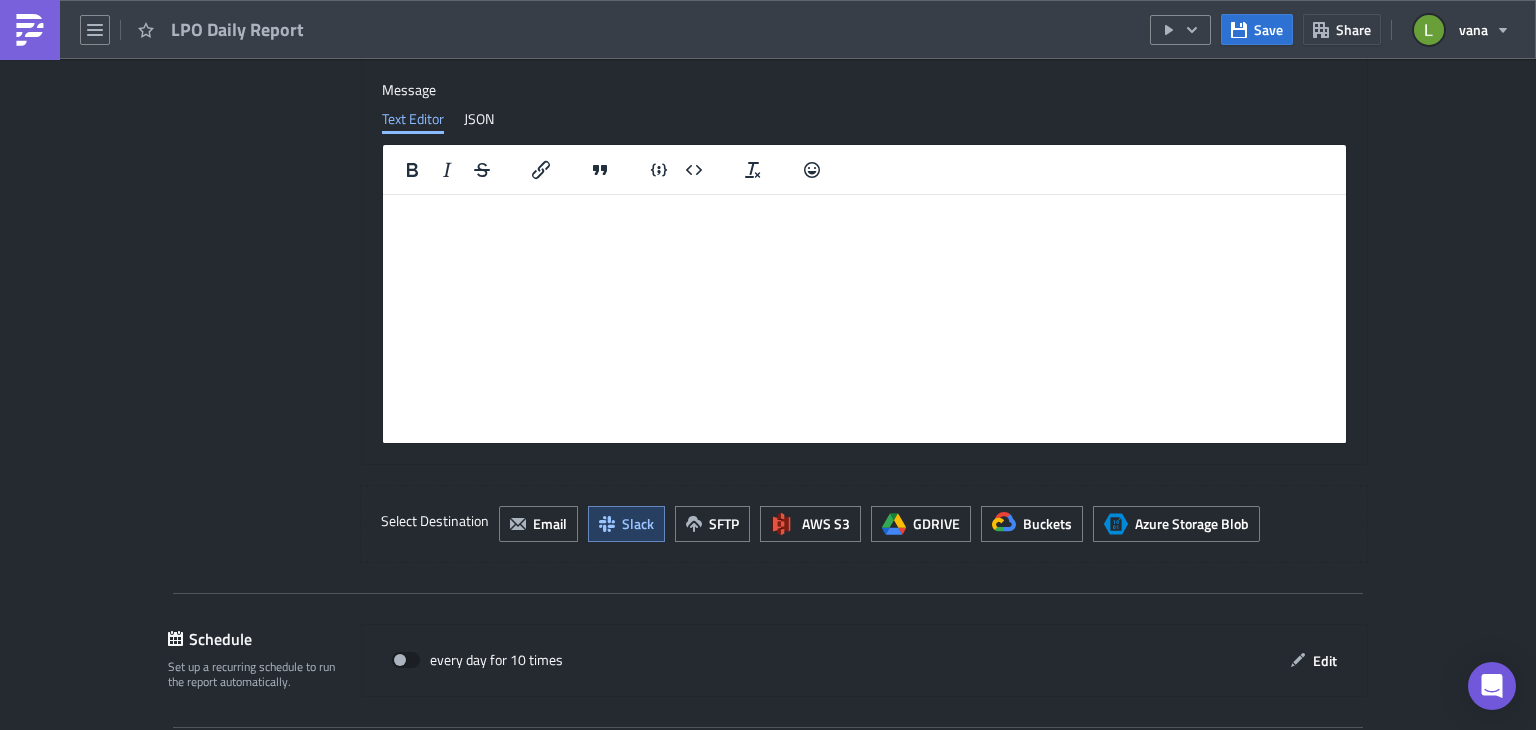 scroll, scrollTop: 1498, scrollLeft: 0, axis: vertical 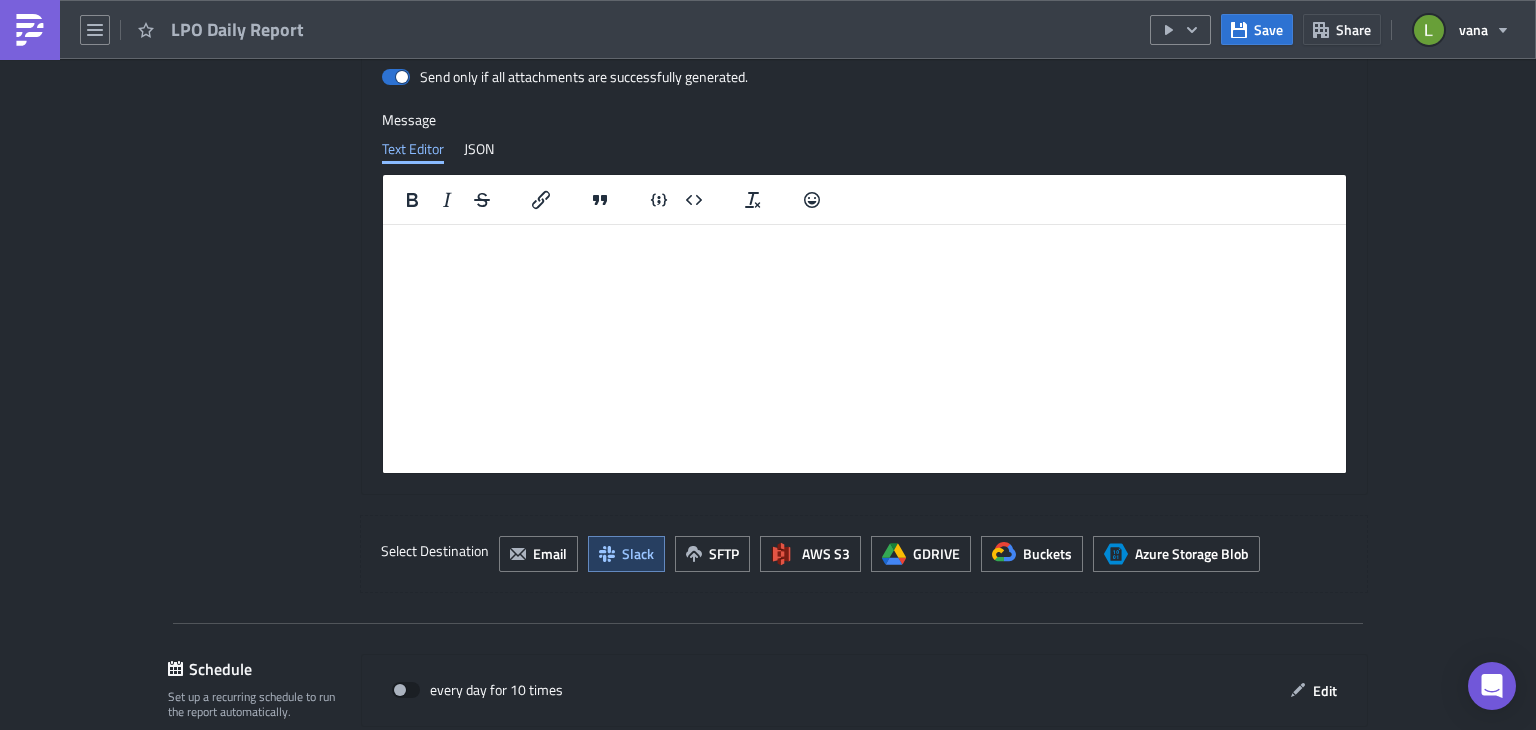 click at bounding box center [864, 240] 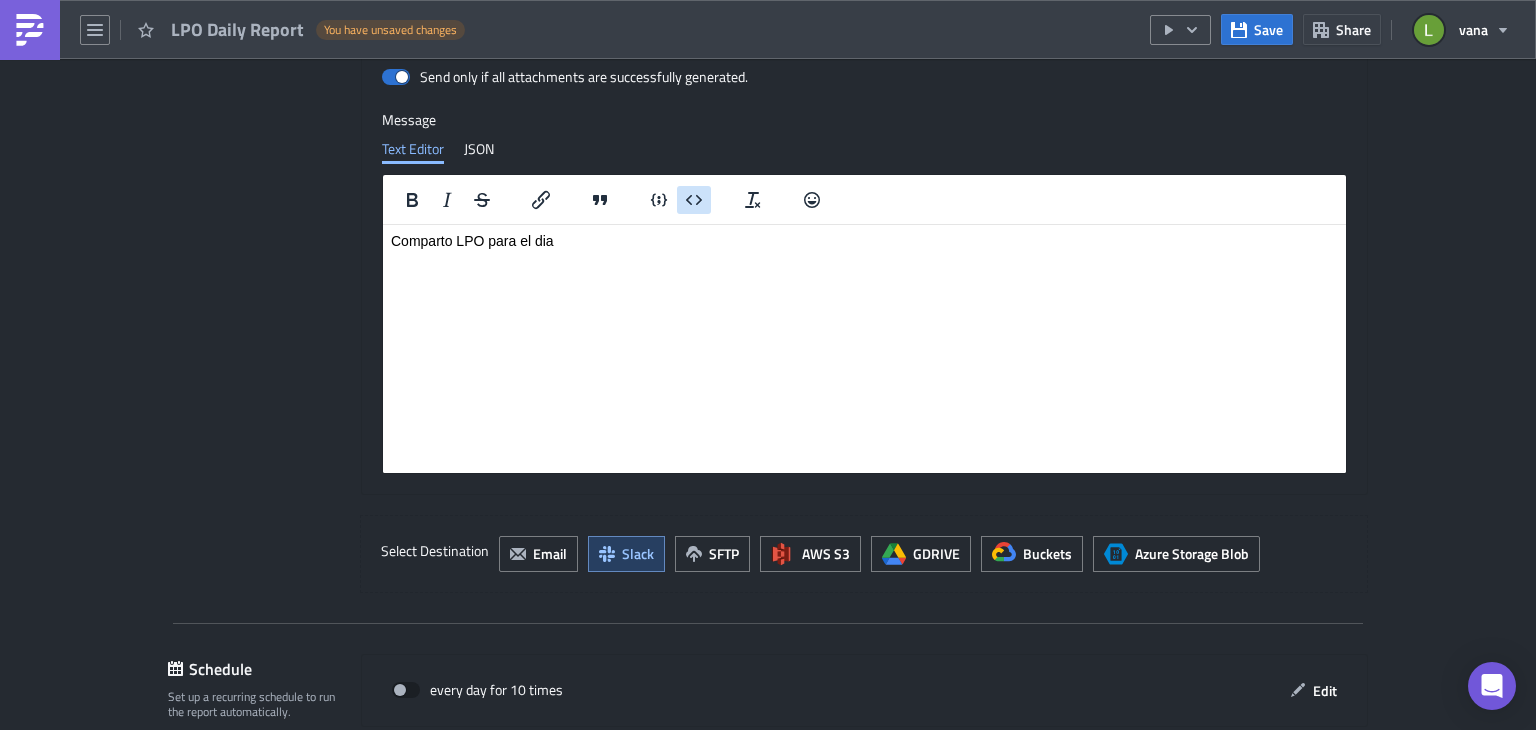 click at bounding box center (694, 200) 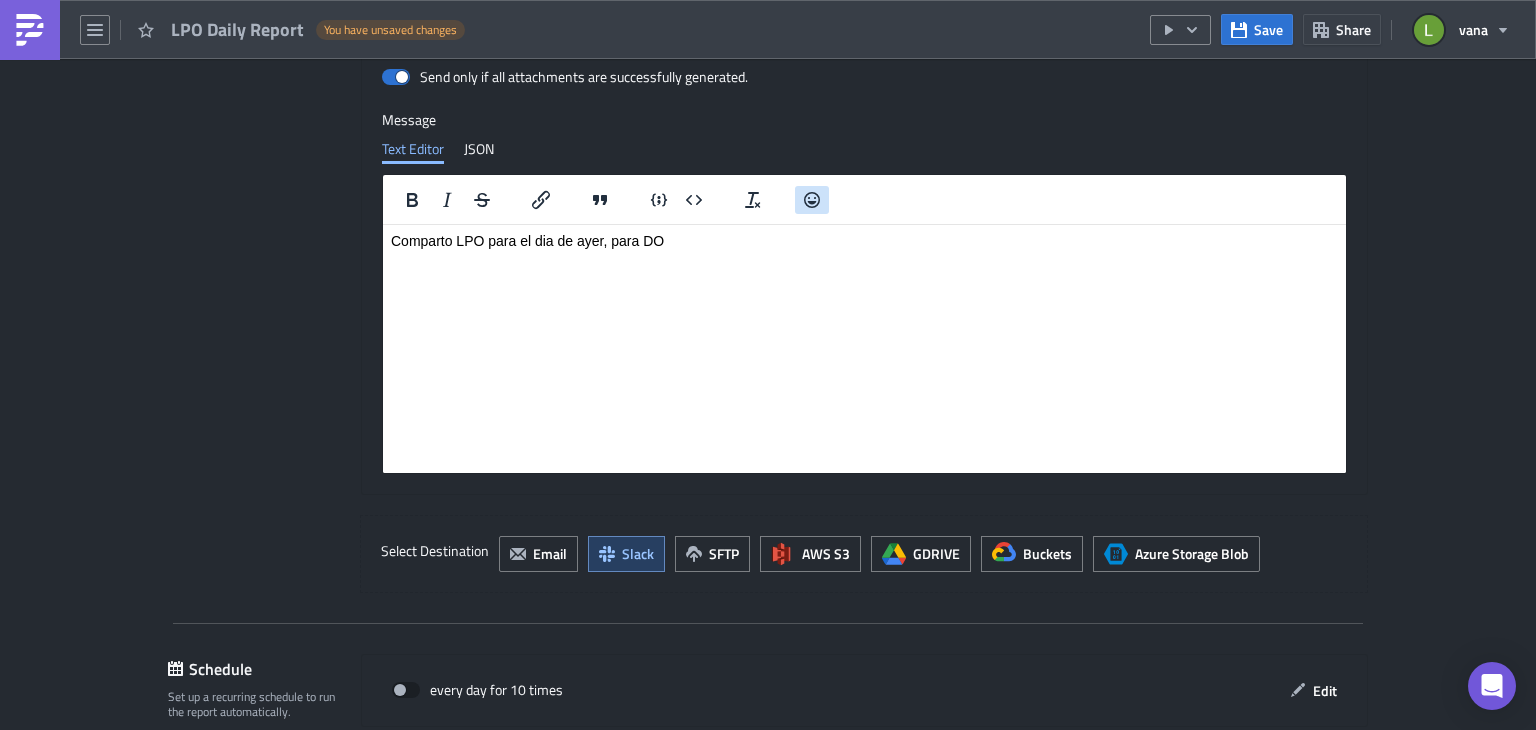 click 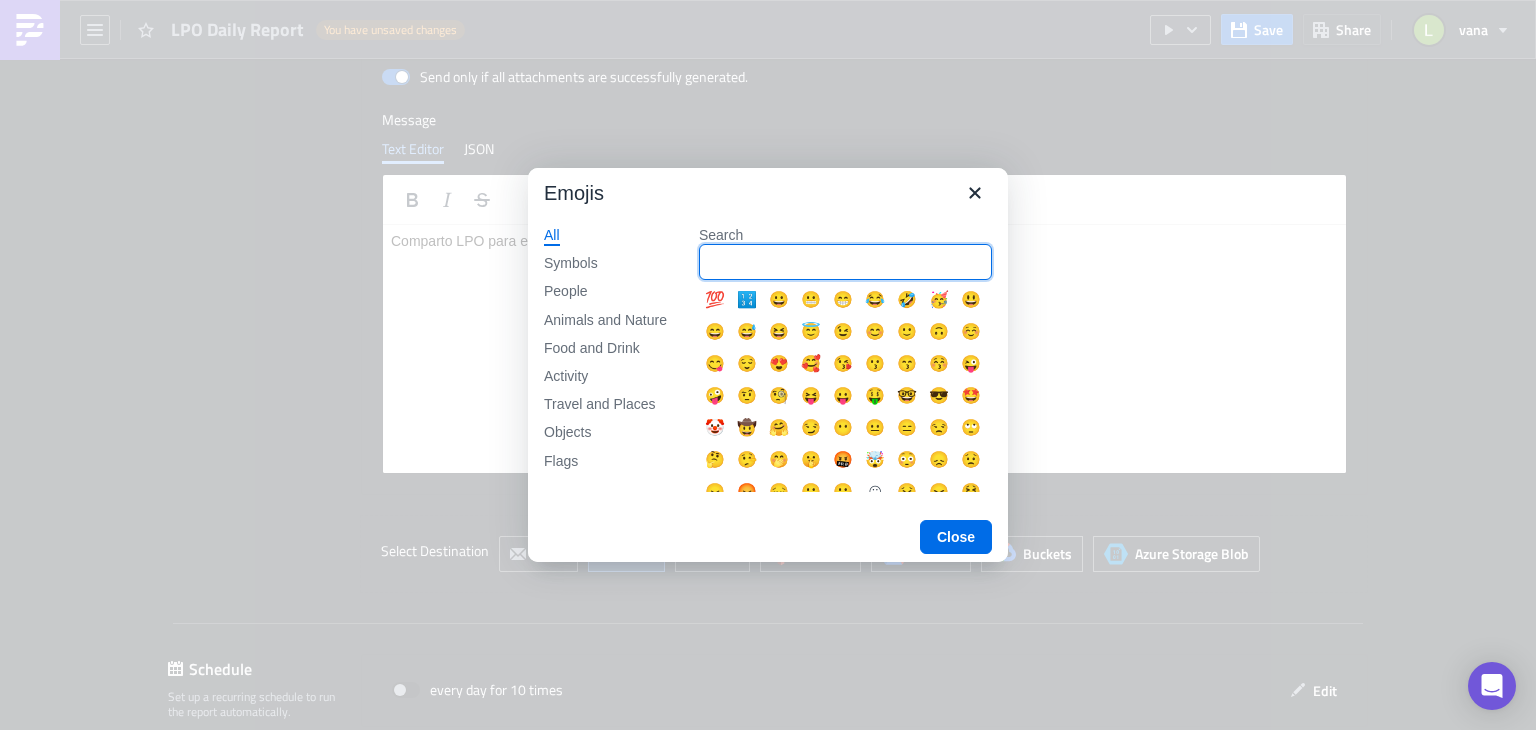click on "Search" at bounding box center (845, 262) 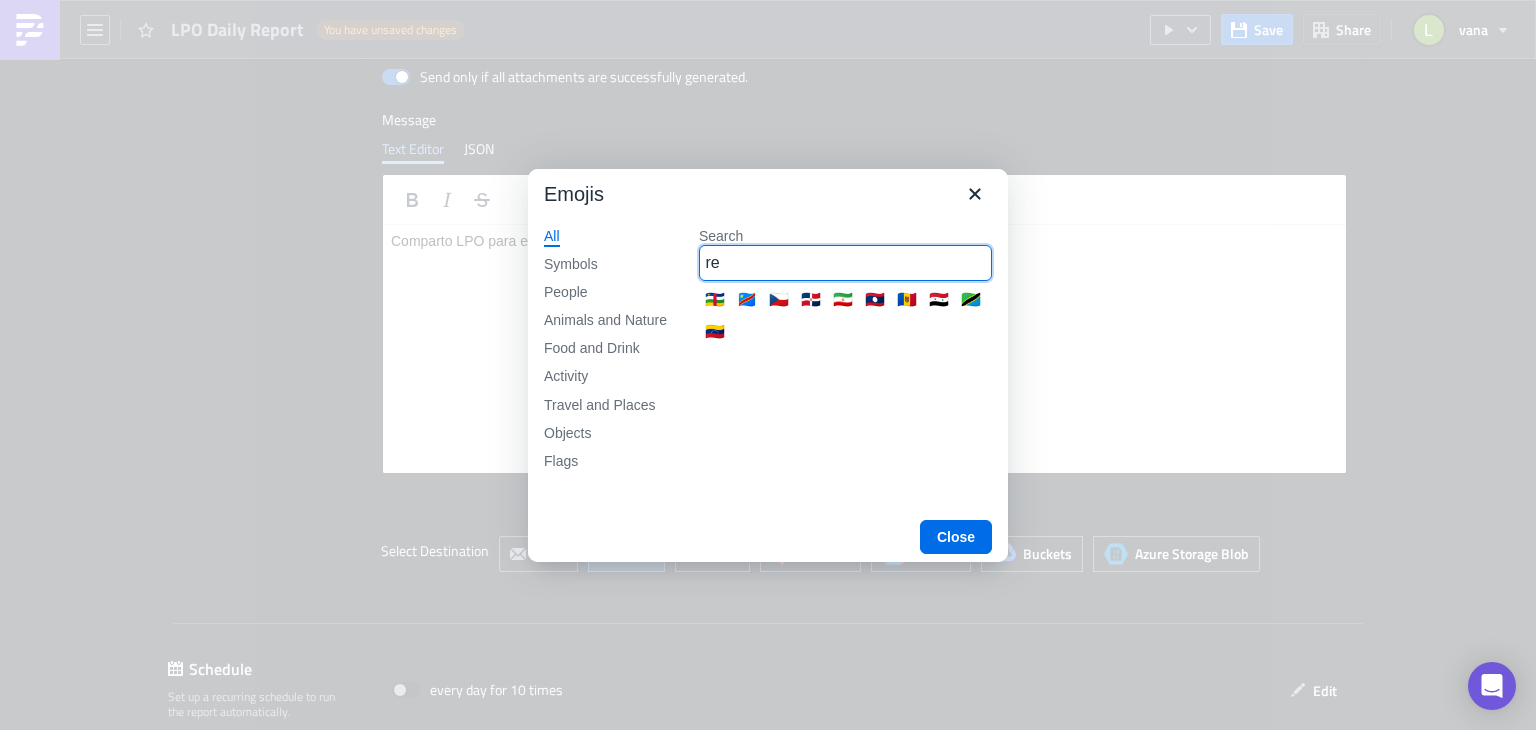 type on "r" 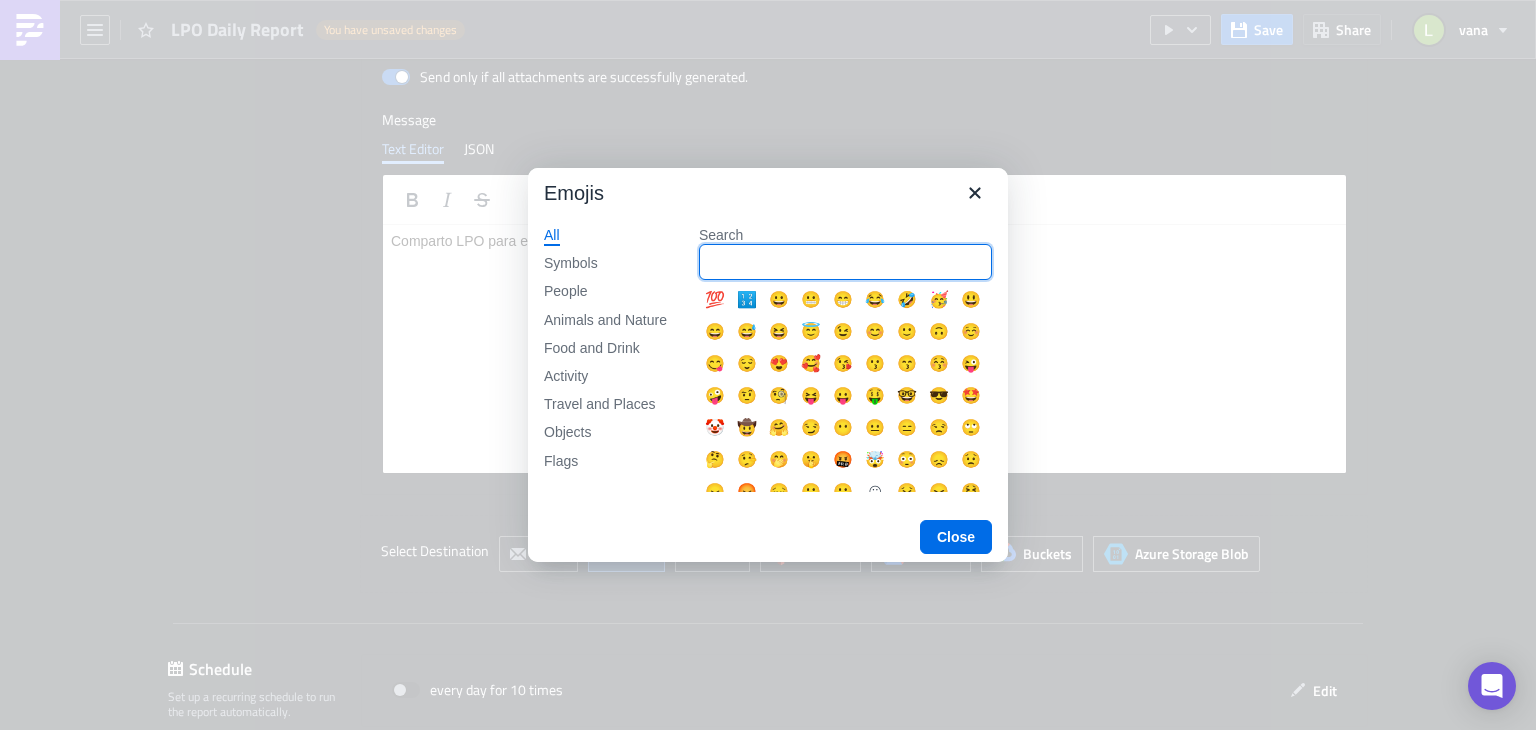 click on "Search" at bounding box center [845, 262] 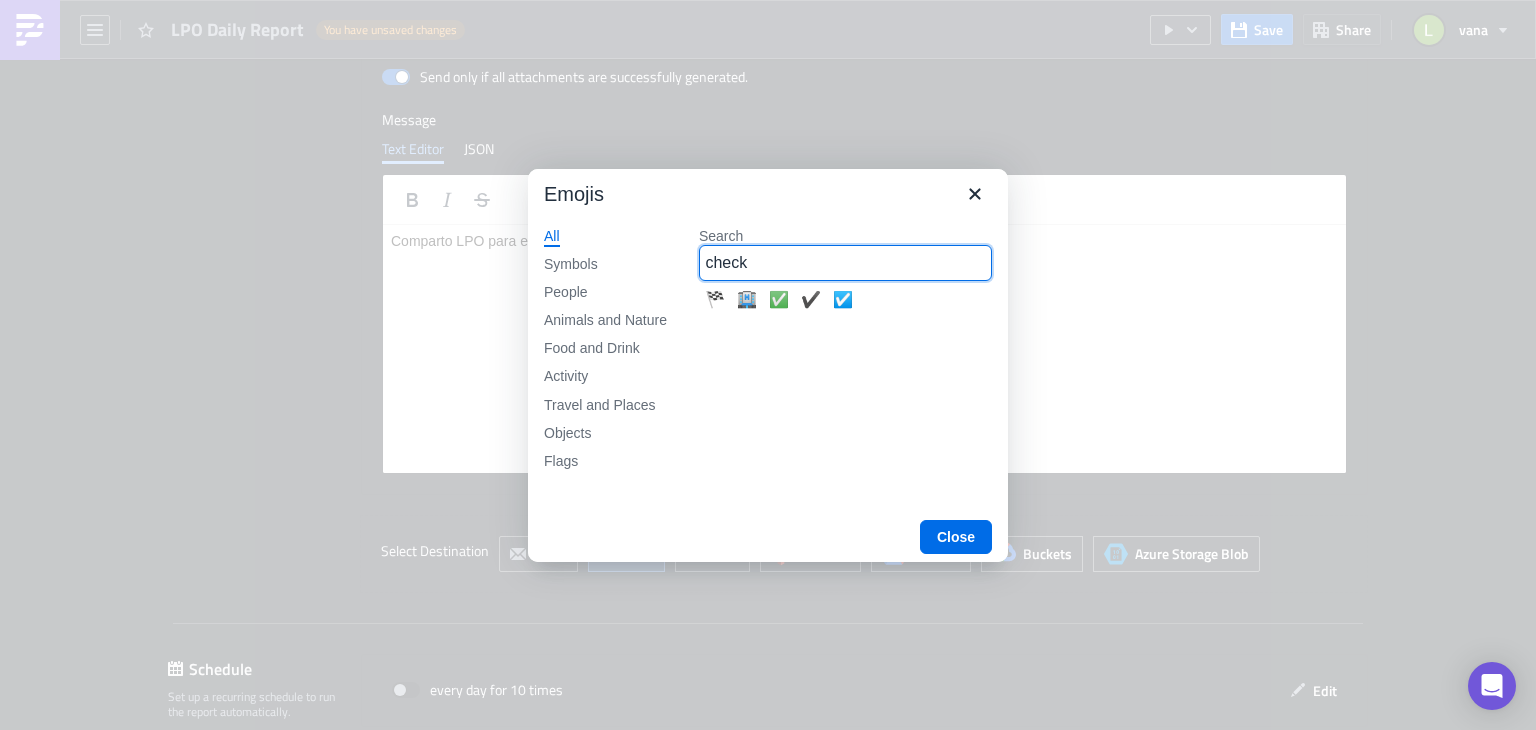 type on "check" 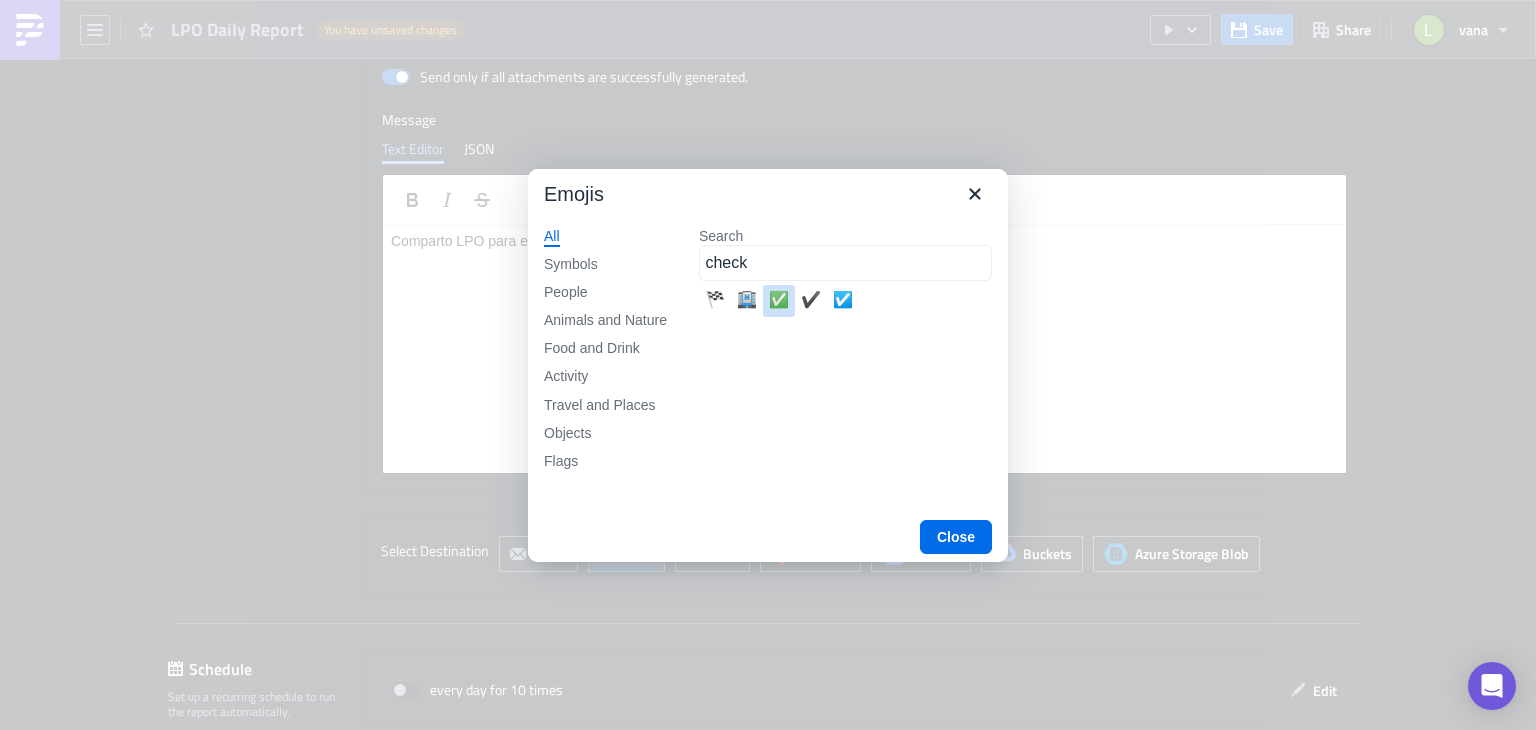 click on "✅" at bounding box center (779, 301) 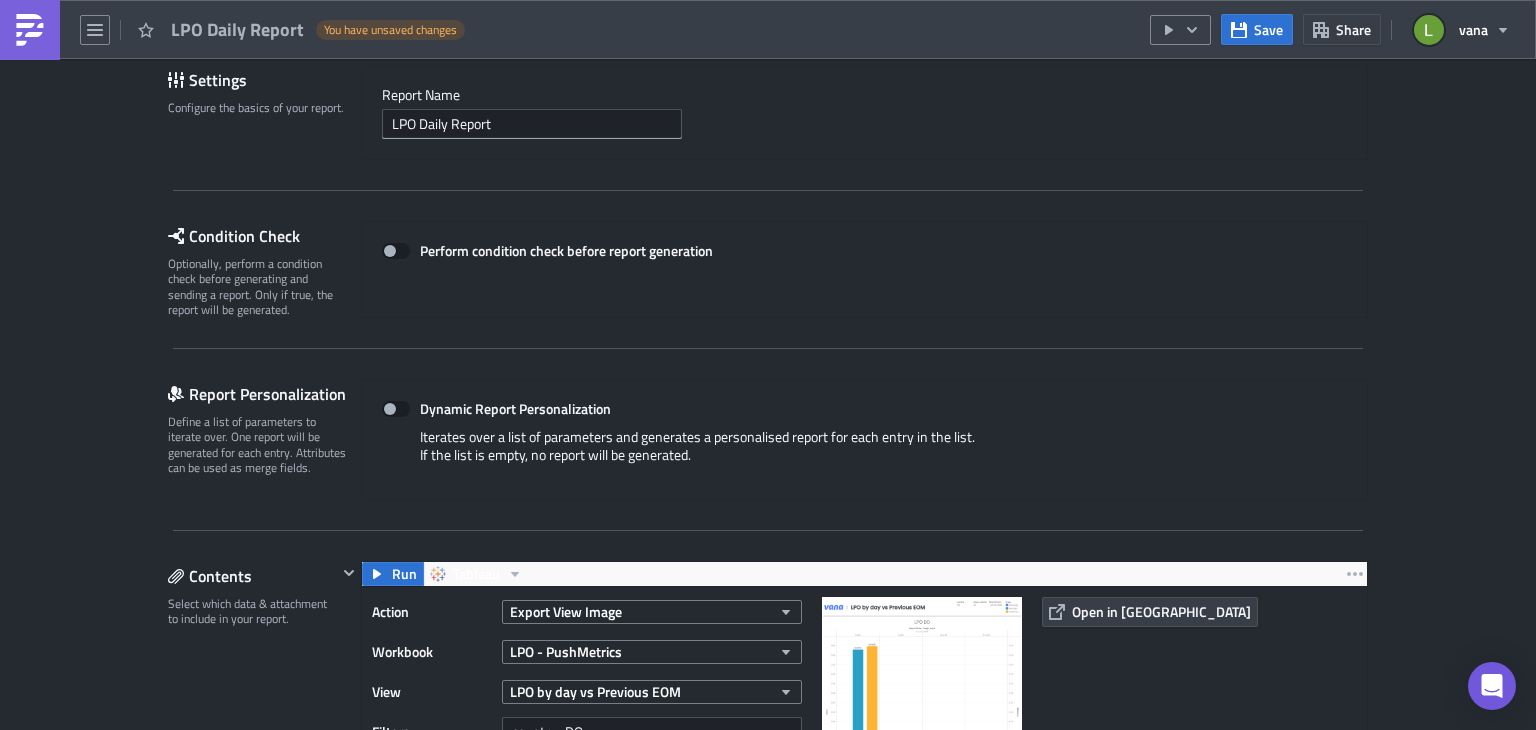 scroll, scrollTop: 0, scrollLeft: 0, axis: both 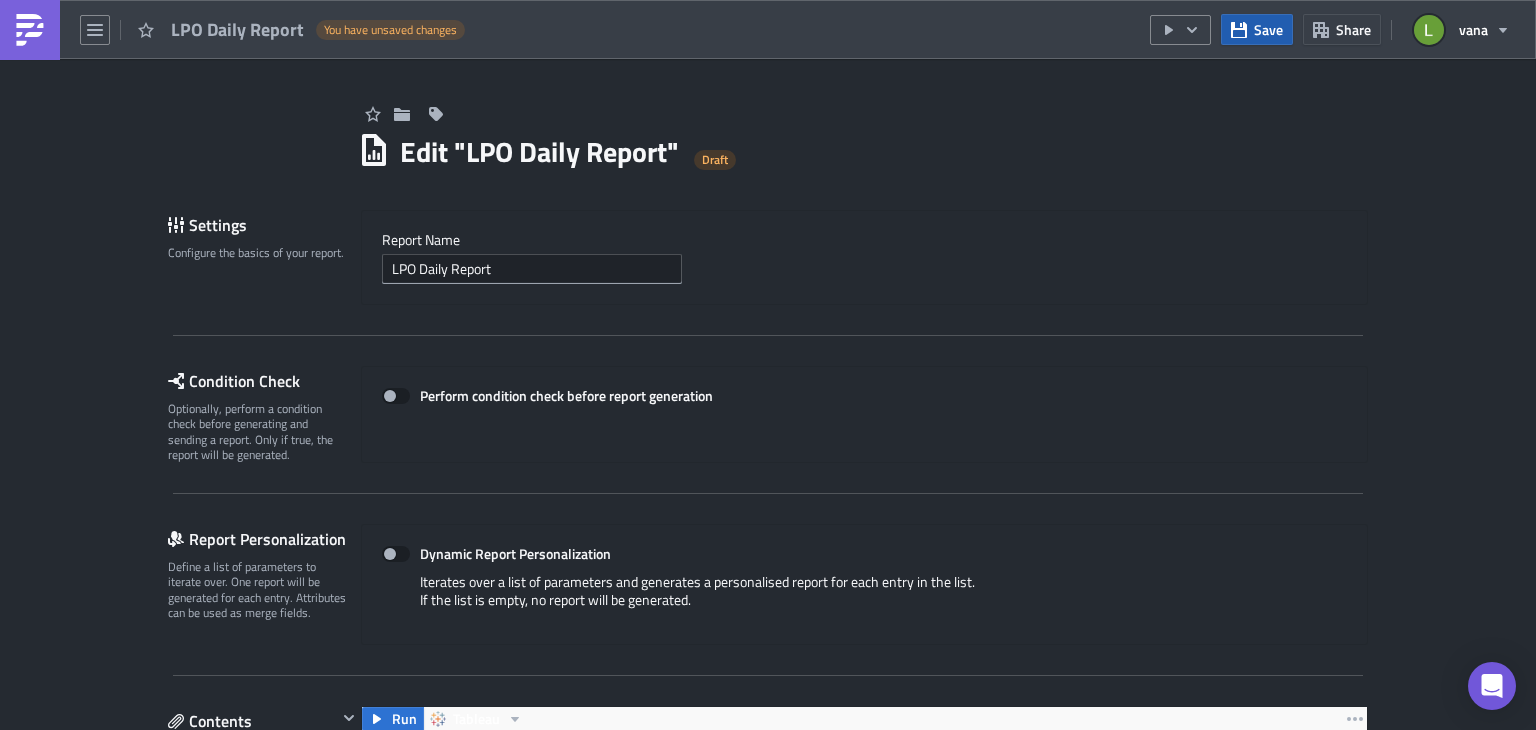 click on "Save" at bounding box center [1268, 29] 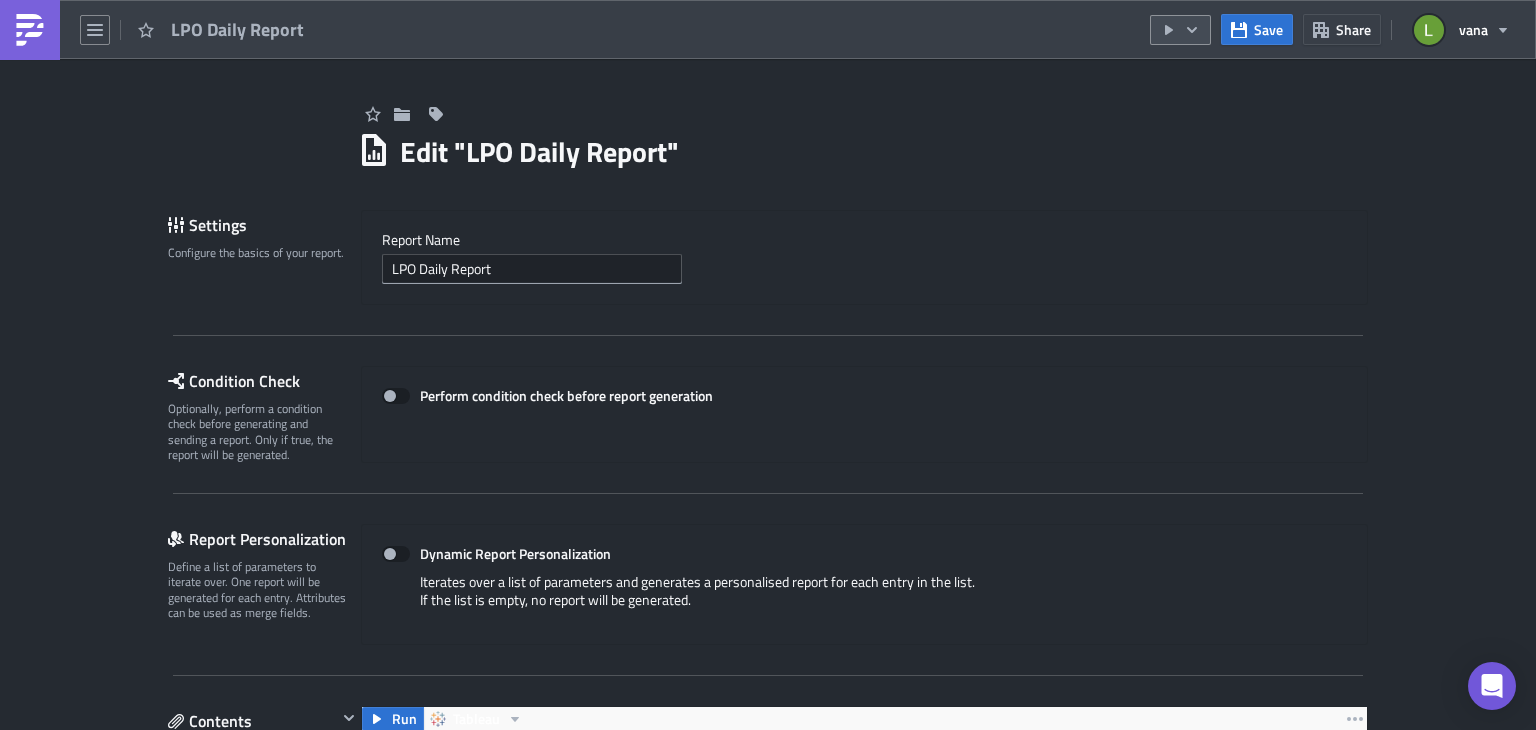 click 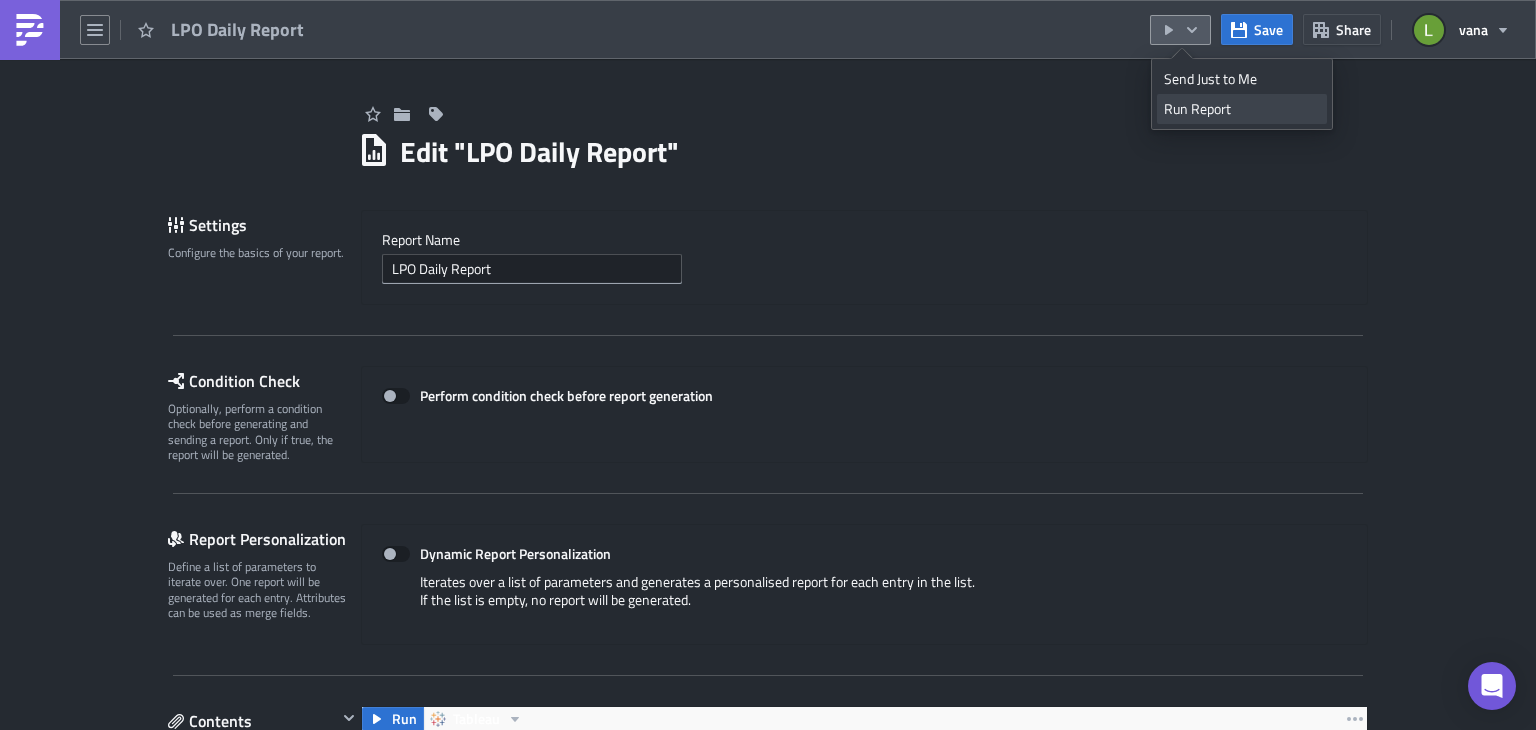 click on "Run Report" at bounding box center (1242, 109) 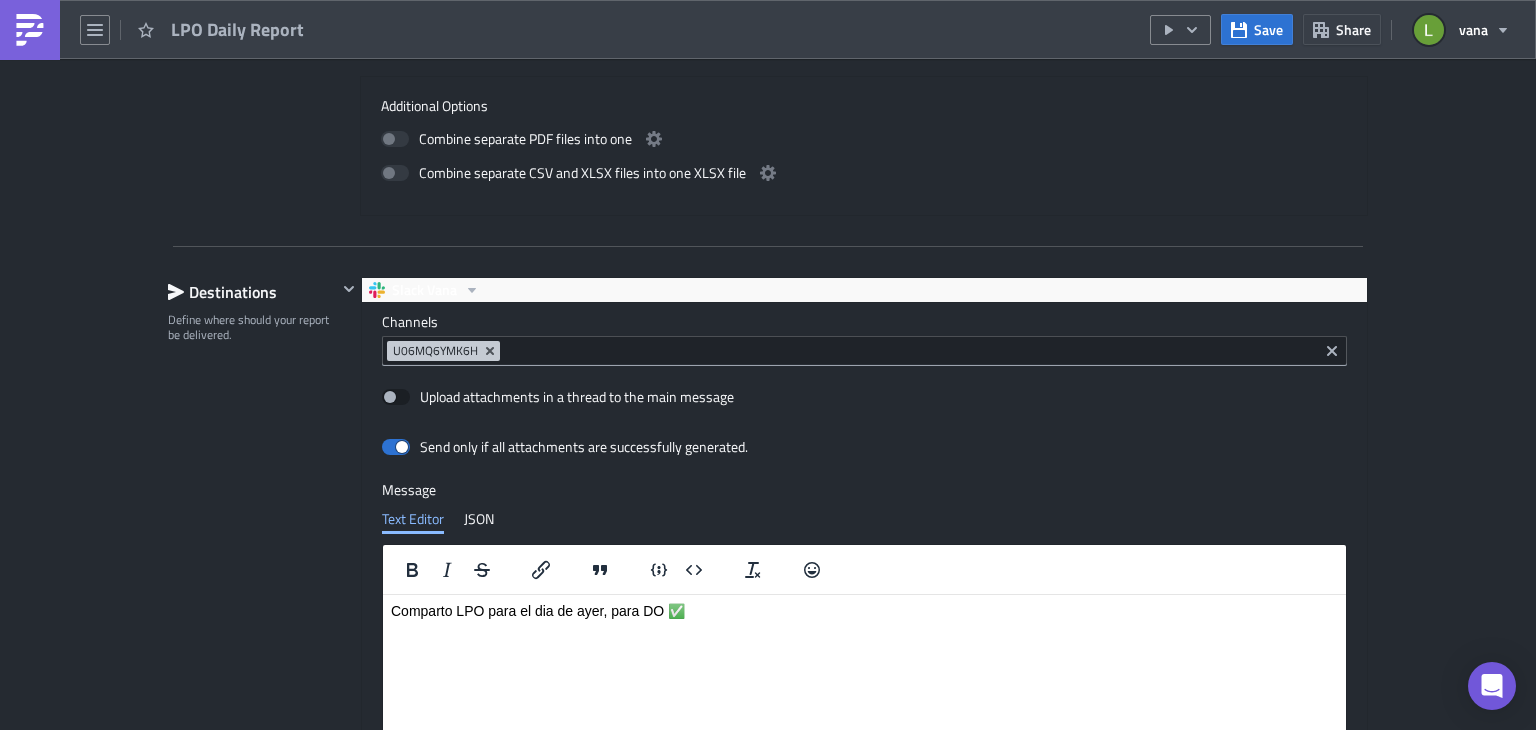 scroll, scrollTop: 1126, scrollLeft: 0, axis: vertical 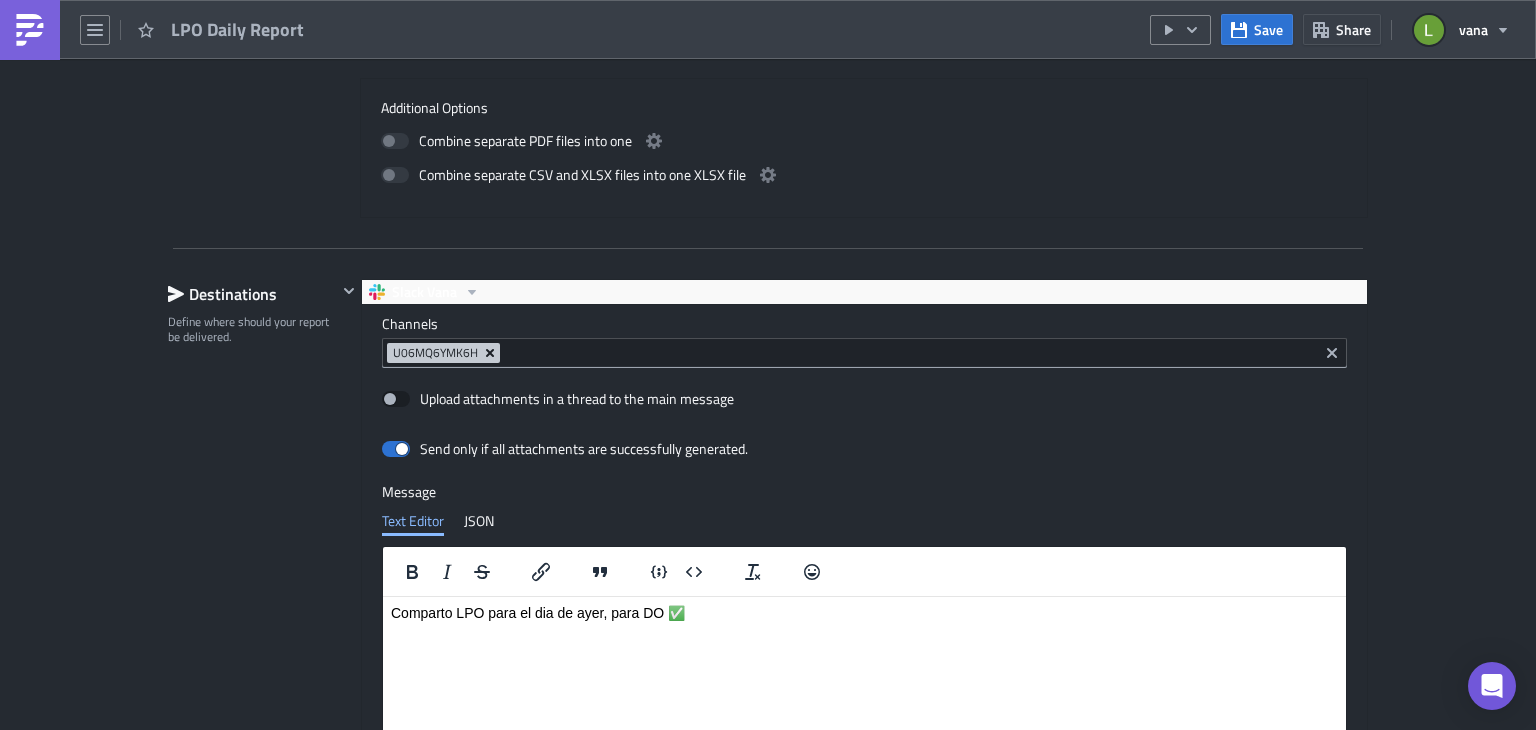 click 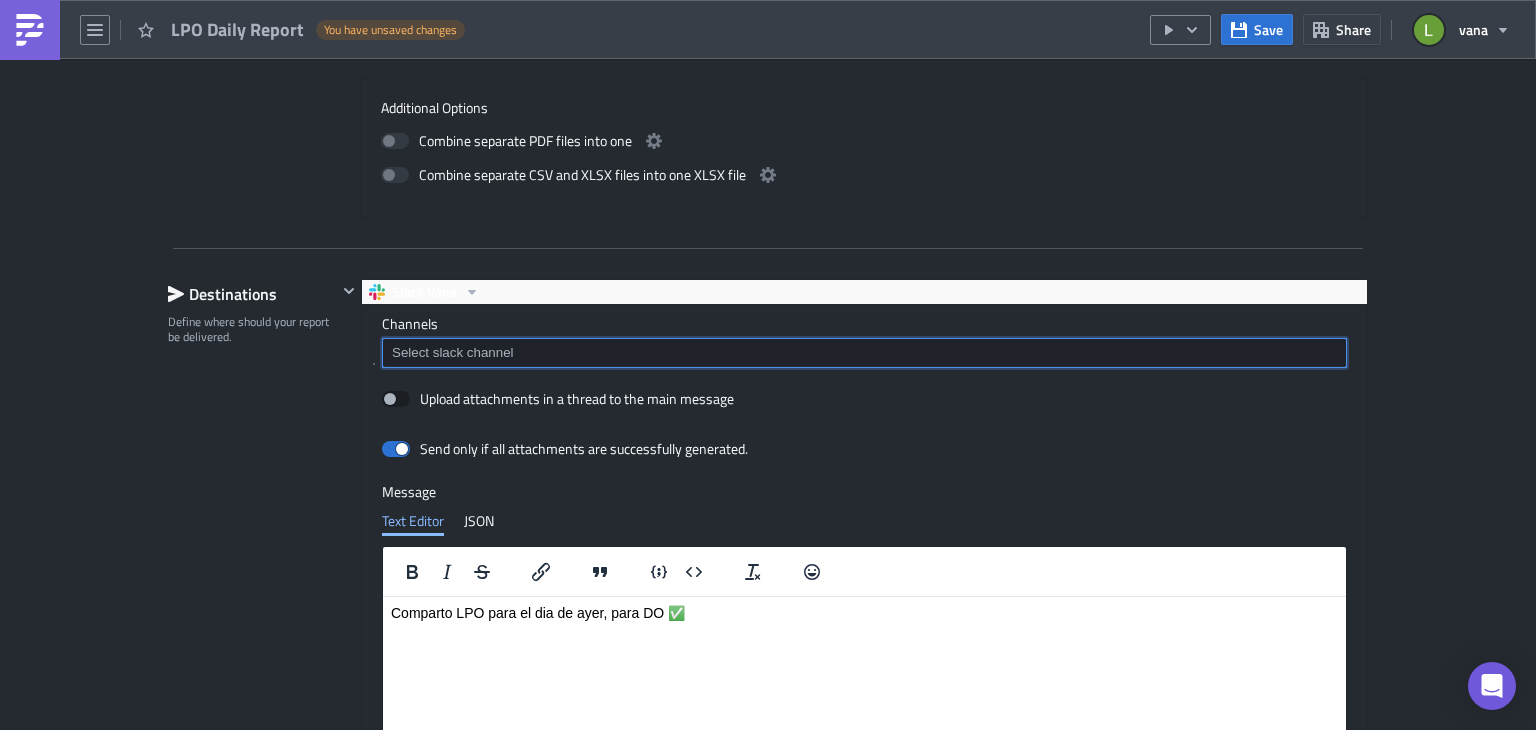 paste on "U06TJAJL9UK" 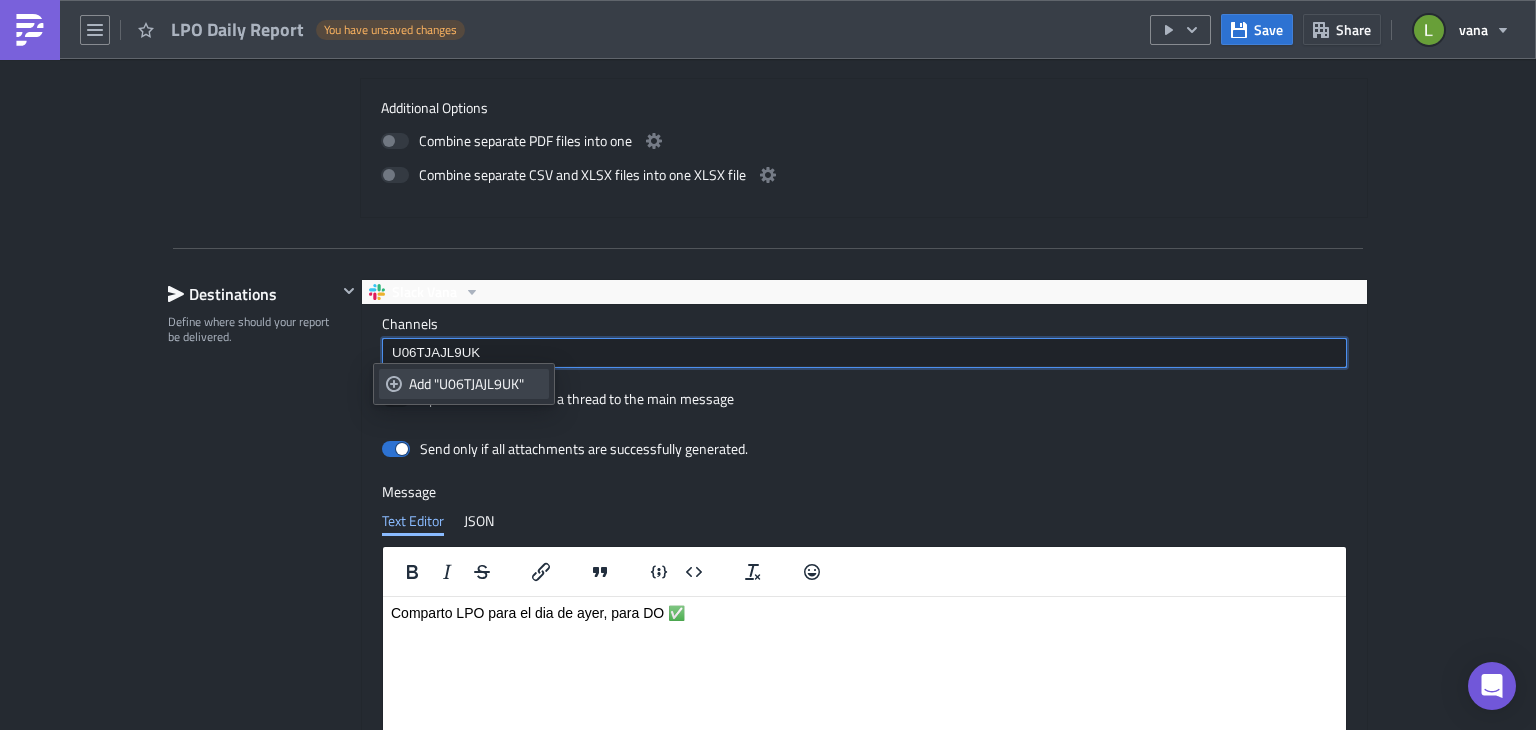type on "U06TJAJL9UK" 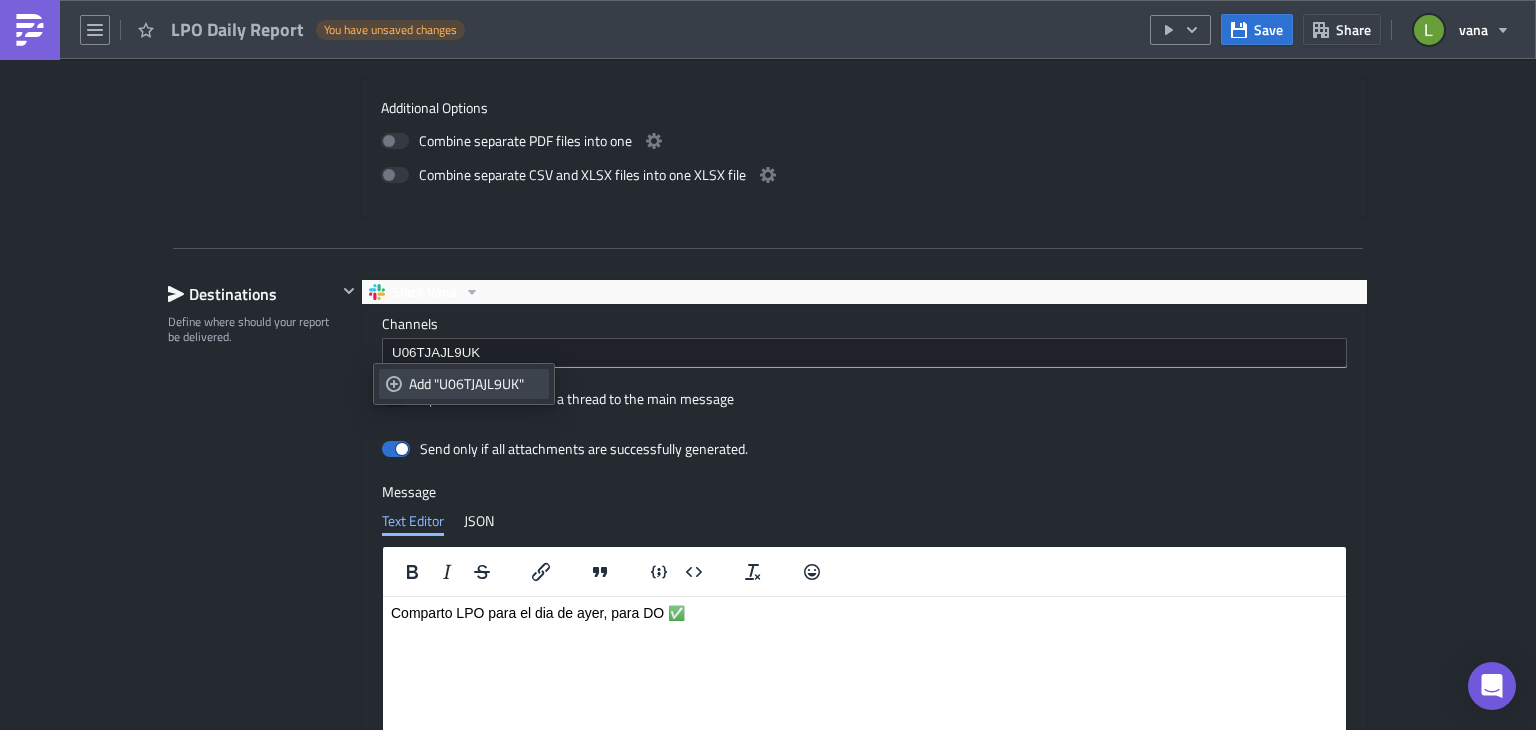 click on "Add "U06TJAJL9UK"" at bounding box center (475, 384) 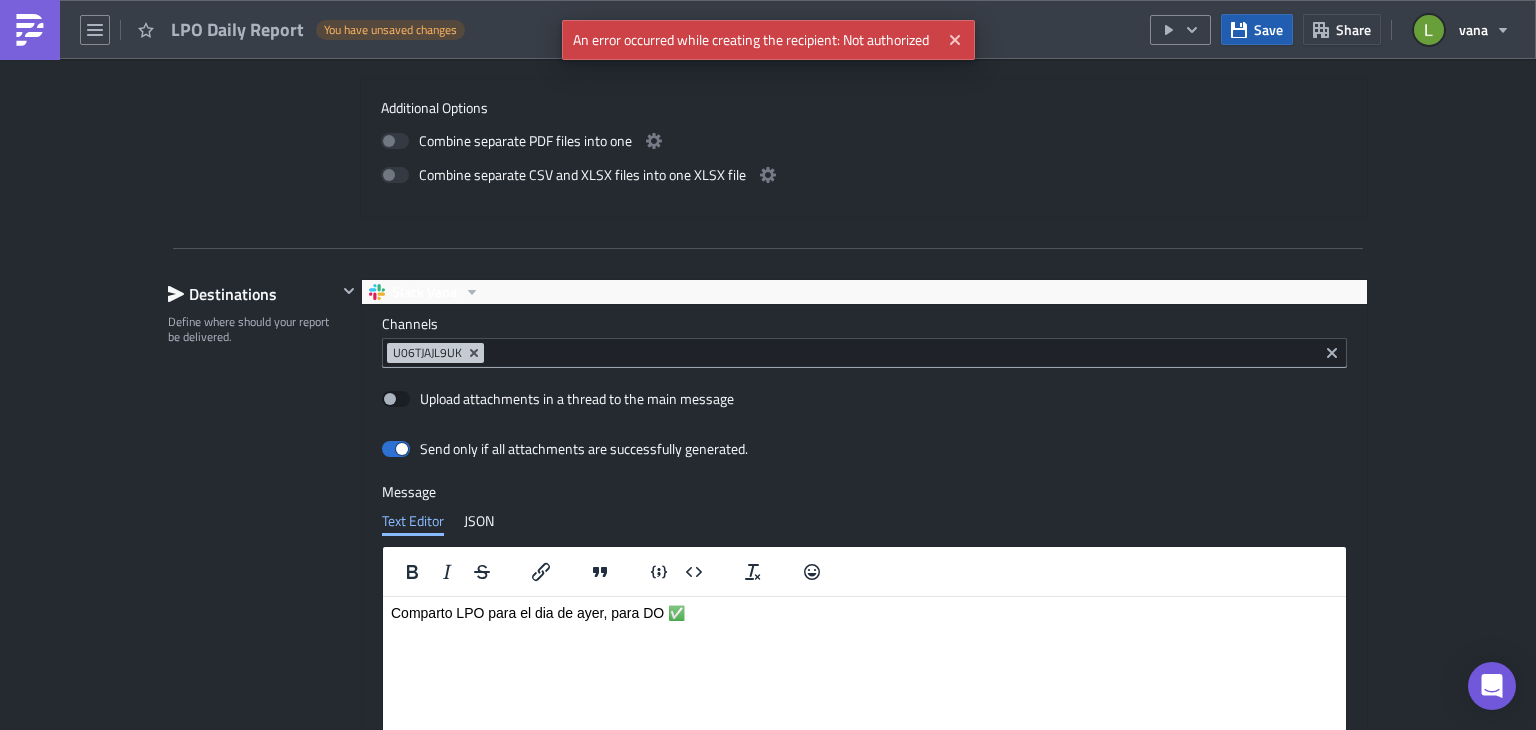 click on "Save" at bounding box center [1268, 29] 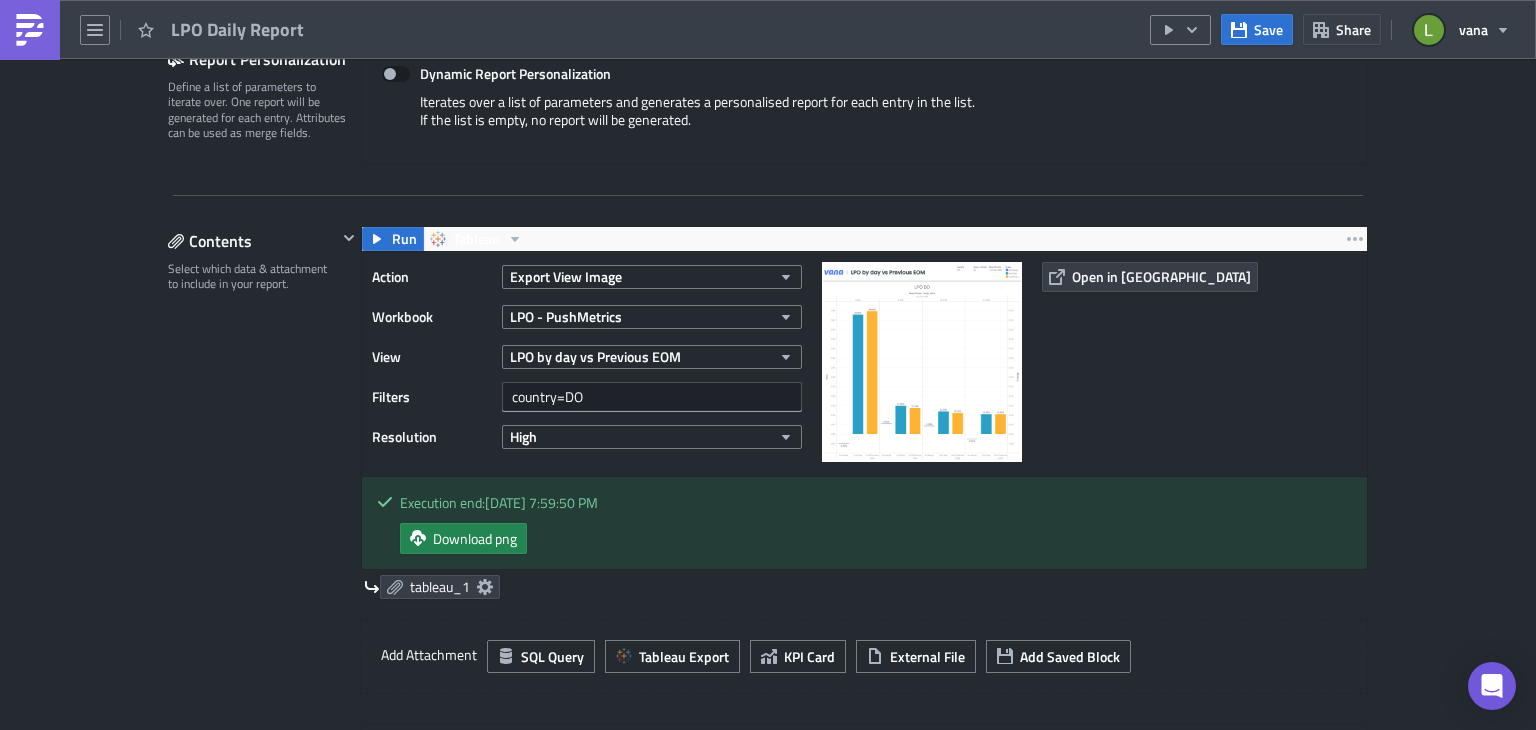 scroll, scrollTop: 644, scrollLeft: 0, axis: vertical 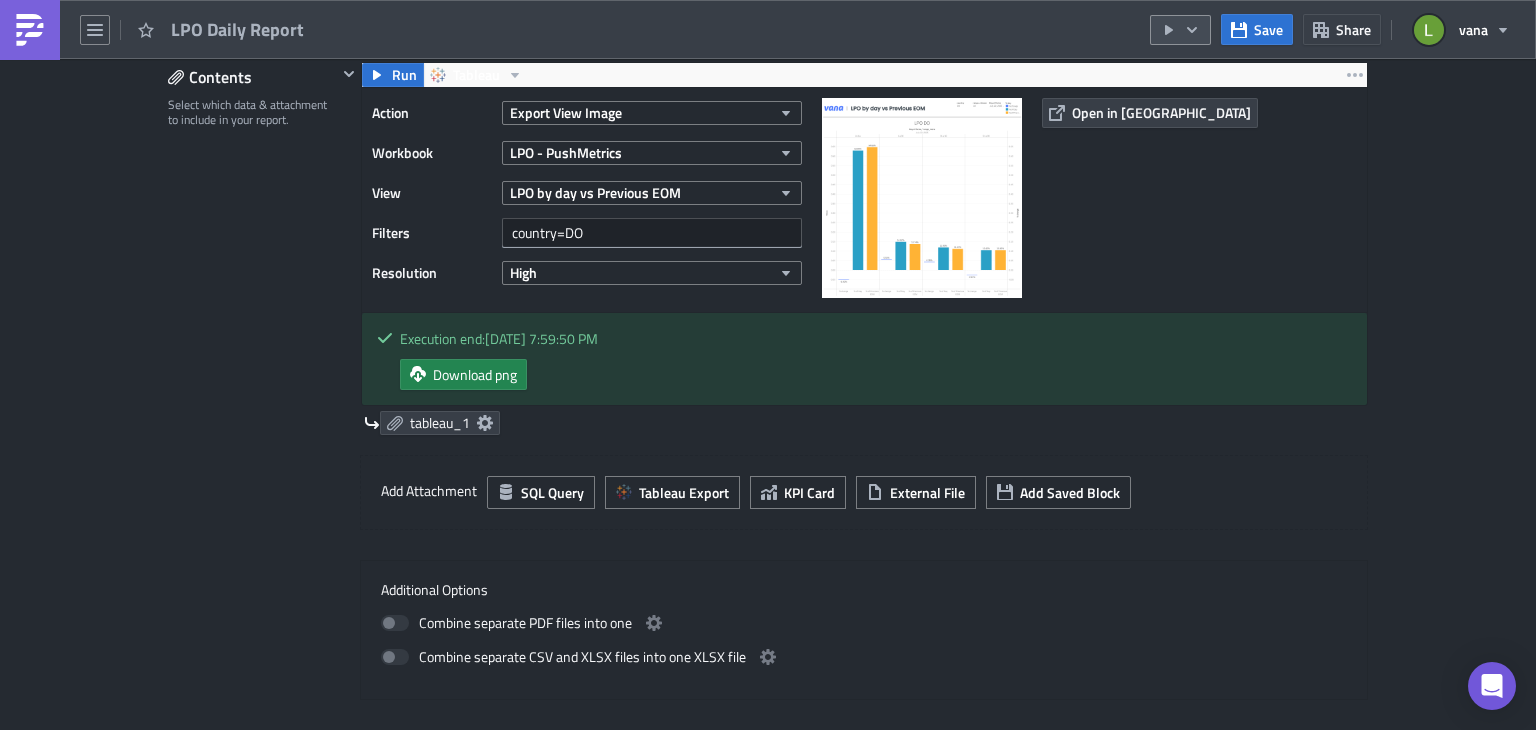 click at bounding box center (1180, 30) 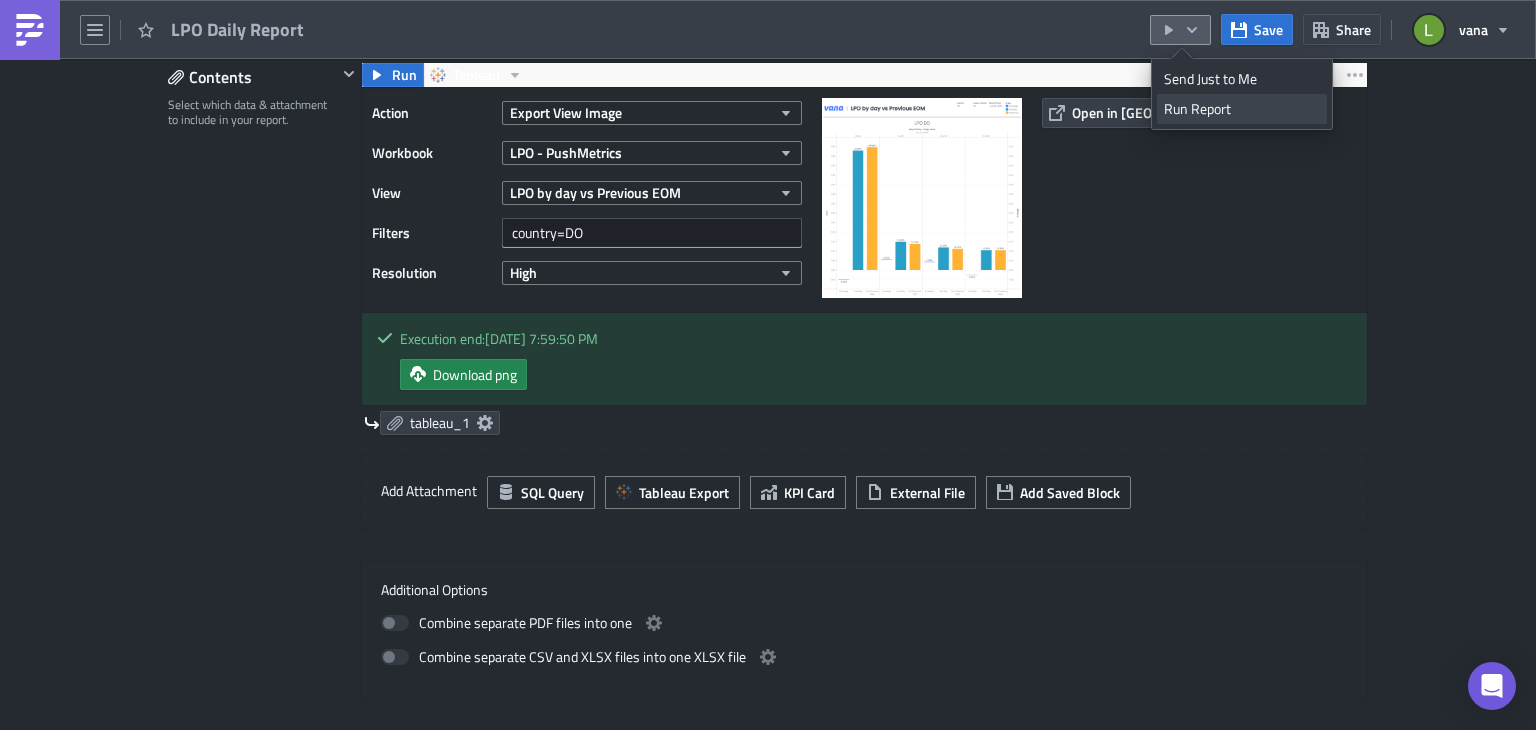click on "Run Report" at bounding box center [1242, 109] 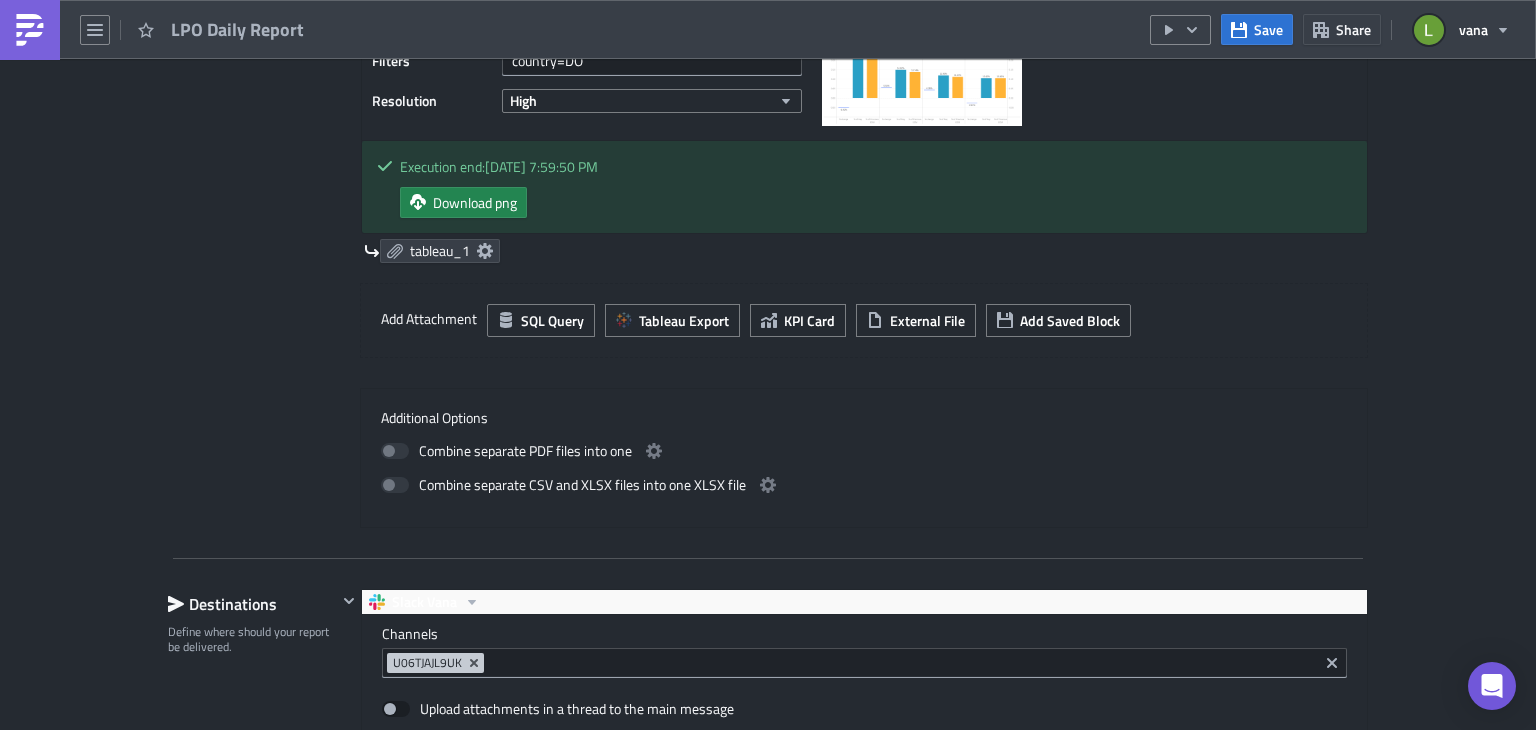 scroll, scrollTop: 820, scrollLeft: 0, axis: vertical 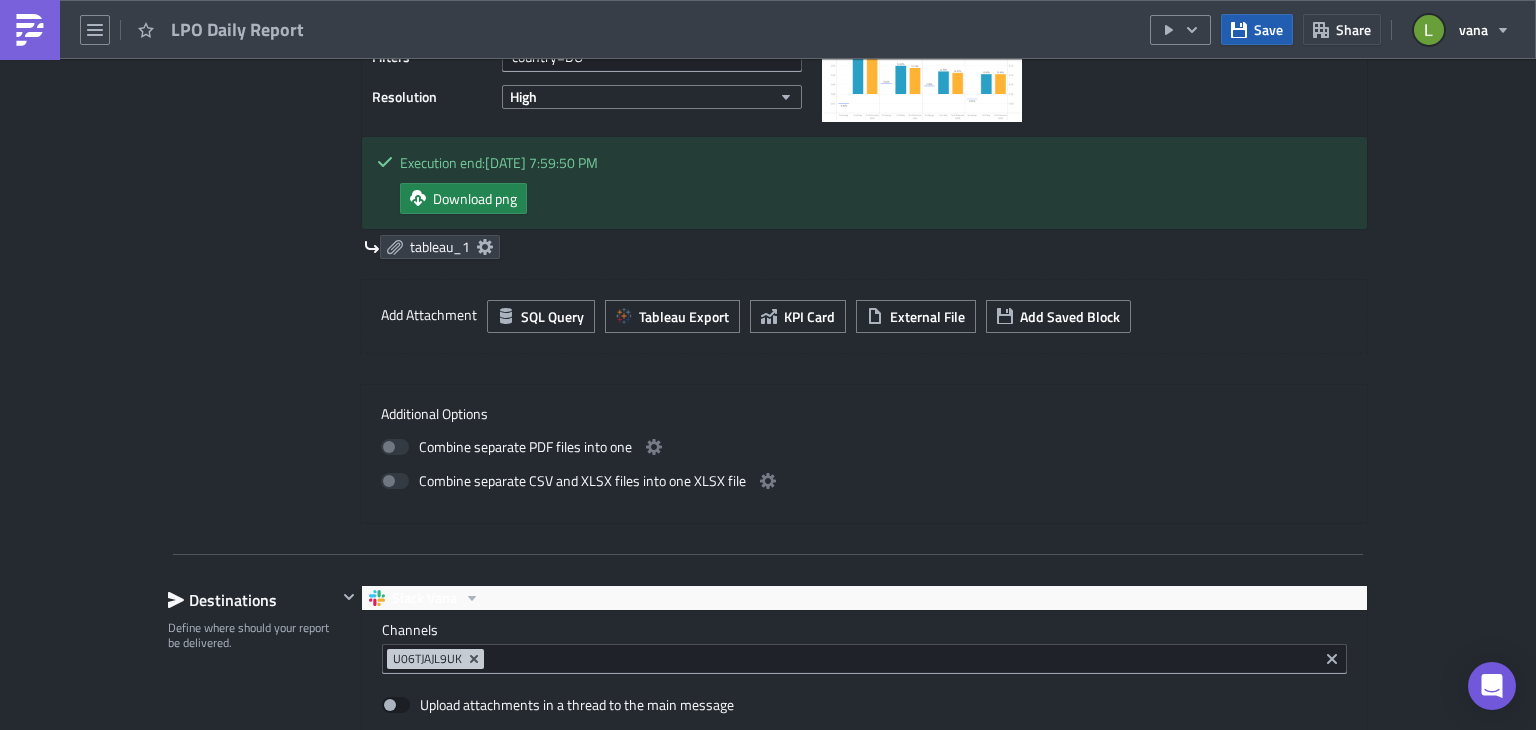 click 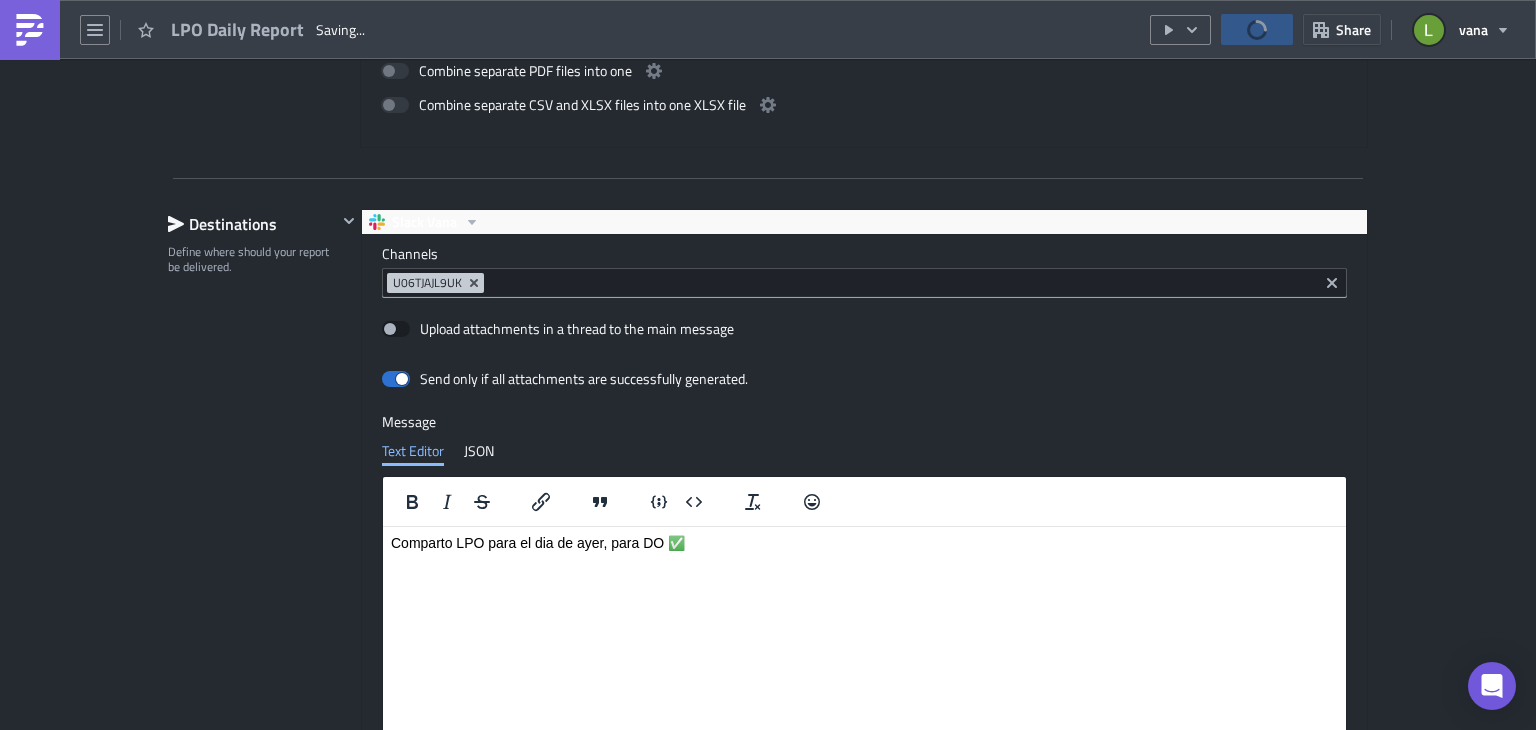 scroll, scrollTop: 1198, scrollLeft: 0, axis: vertical 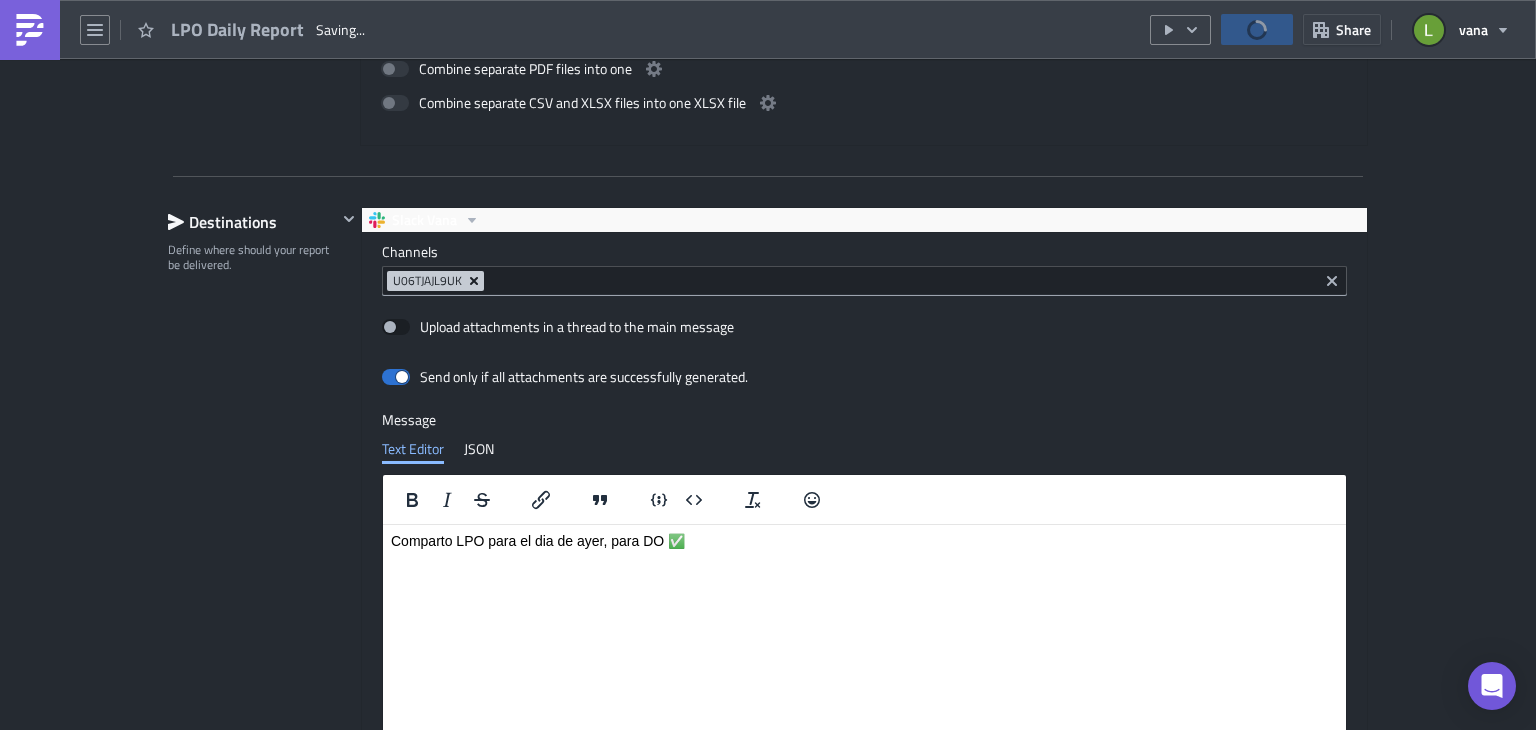 click 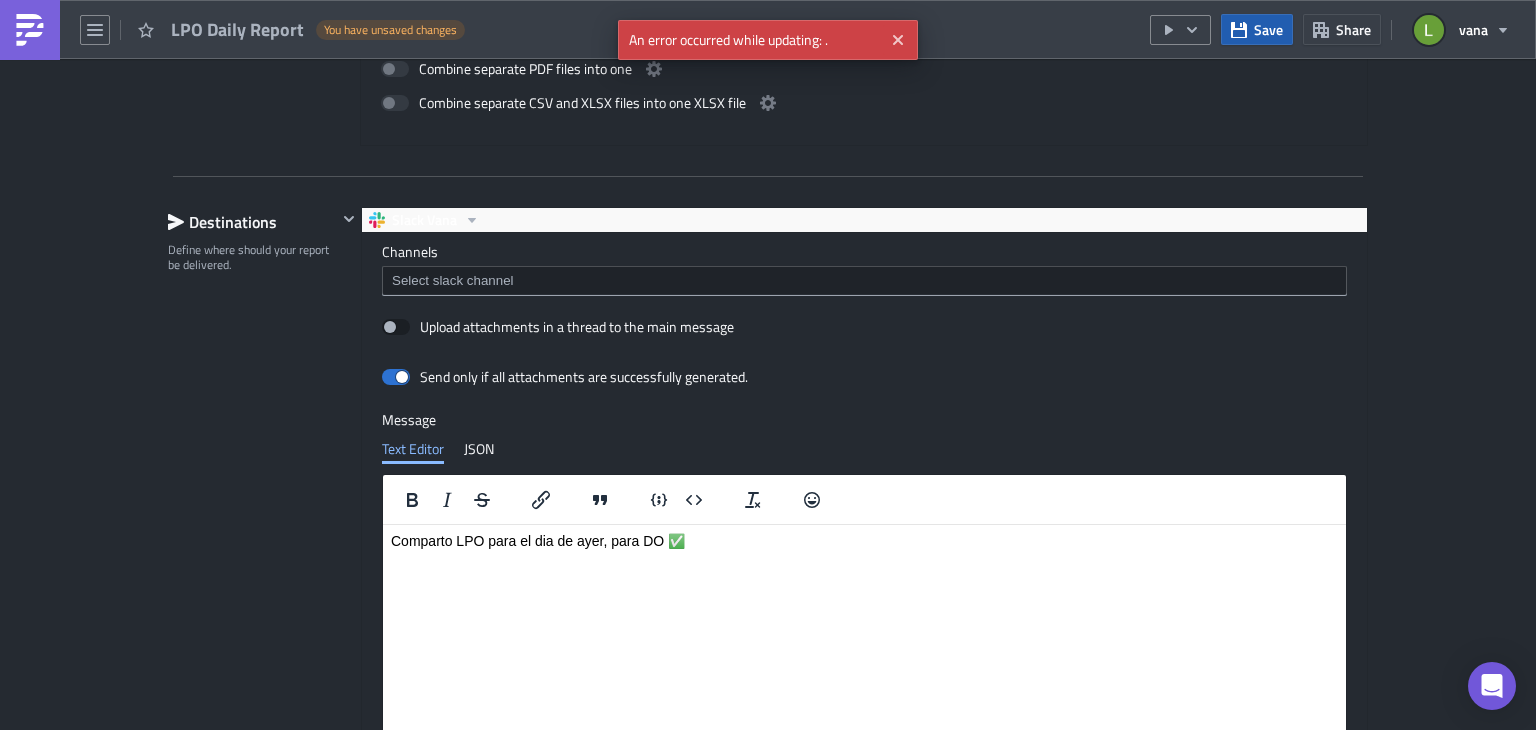 click on "Save" at bounding box center (1257, 29) 